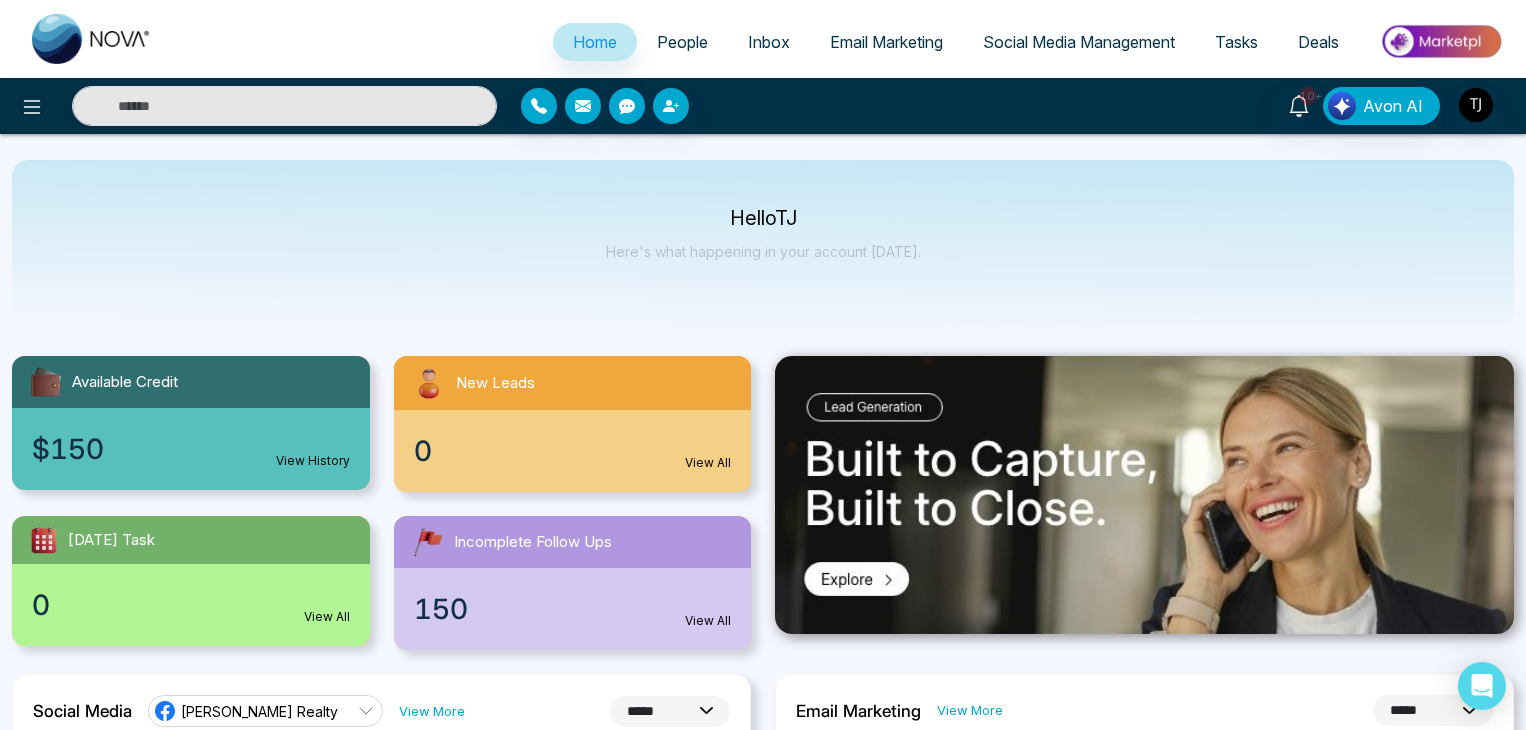 select on "*" 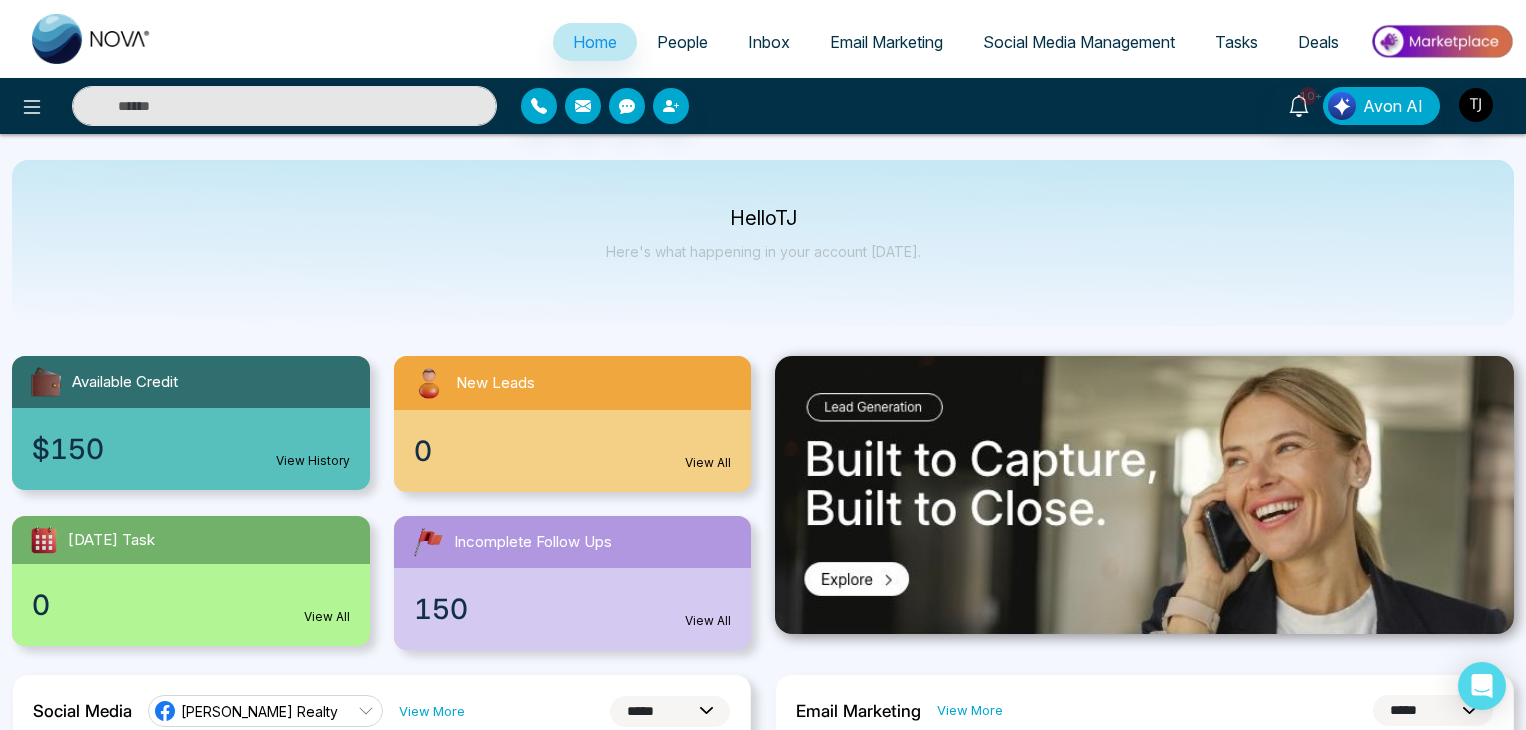 select on "*" 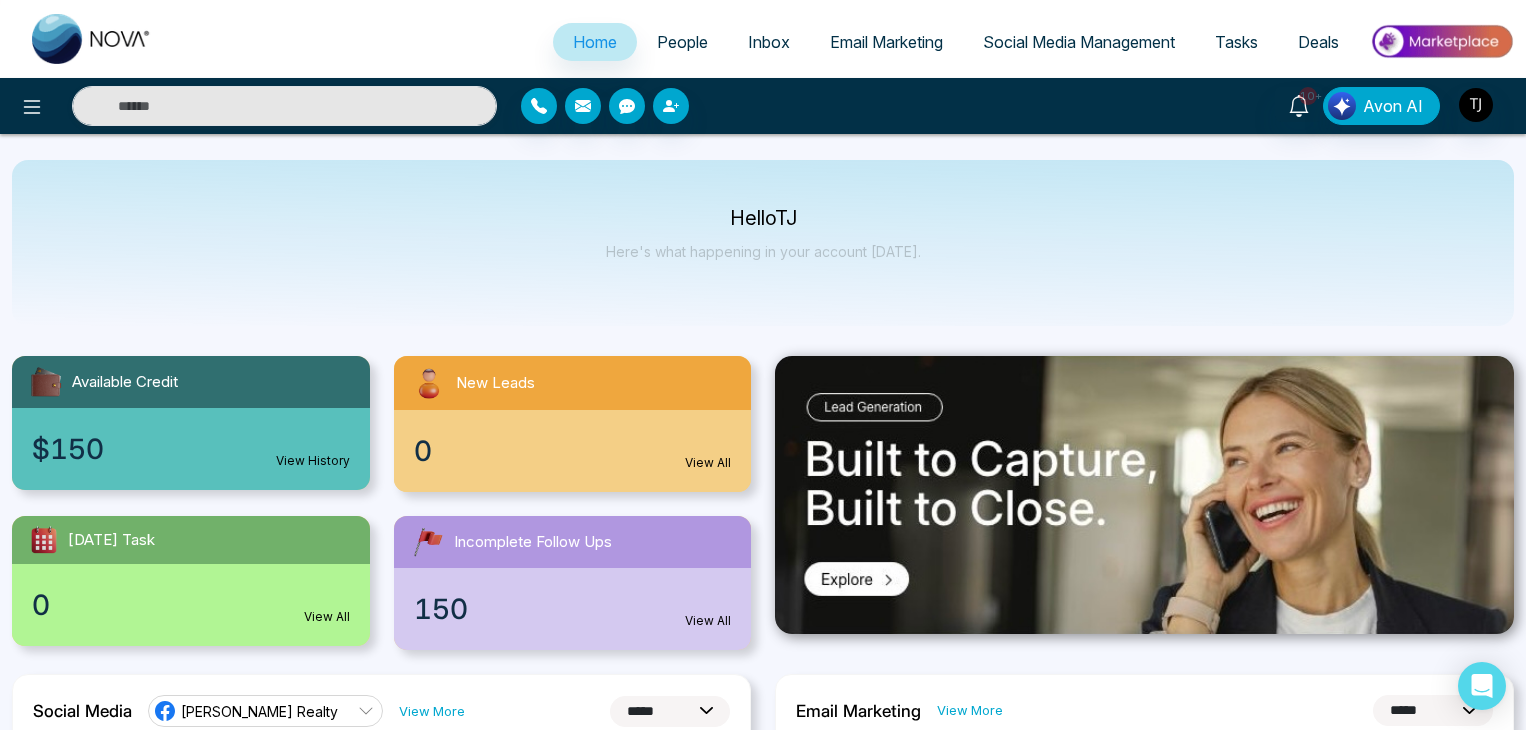 scroll, scrollTop: 0, scrollLeft: 0, axis: both 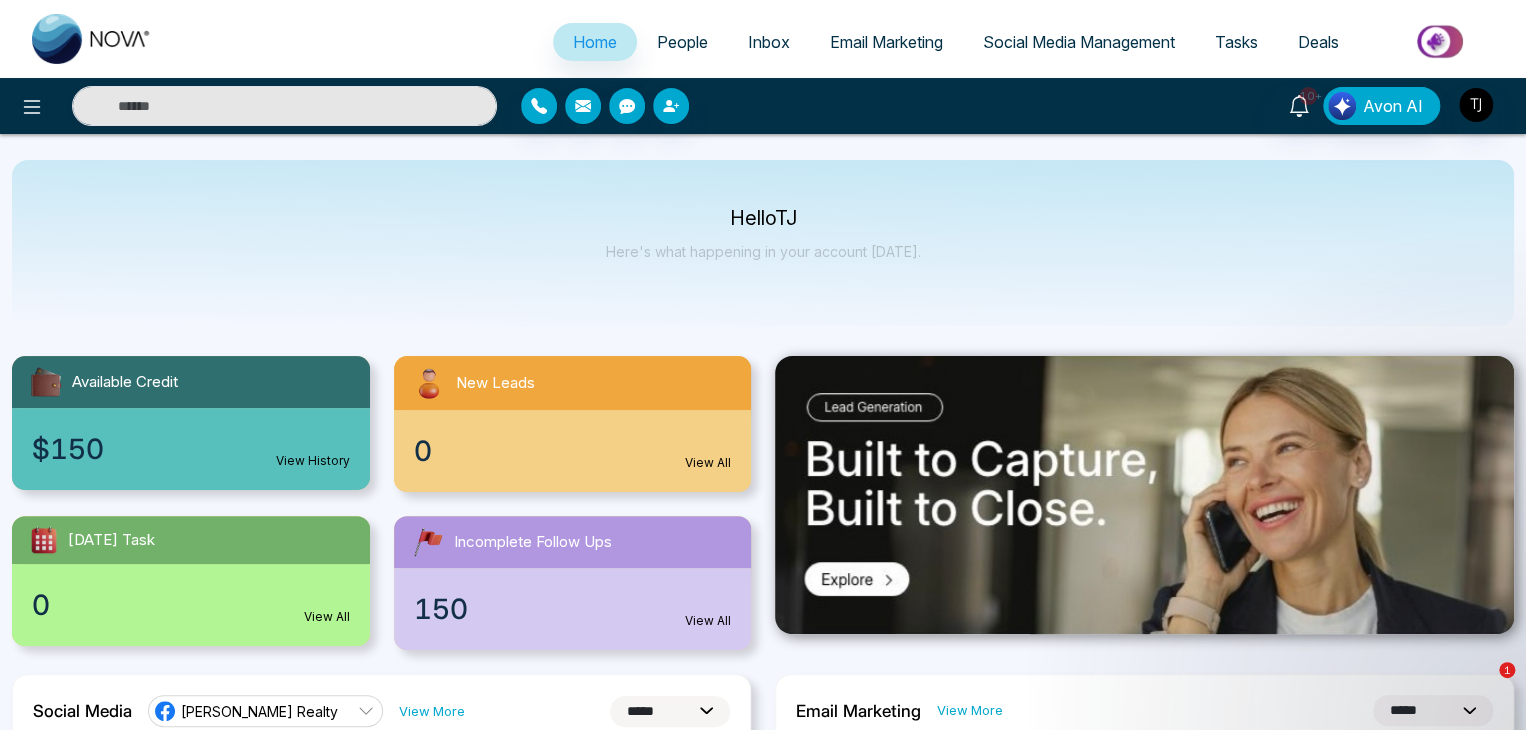 click on "People" at bounding box center [682, 42] 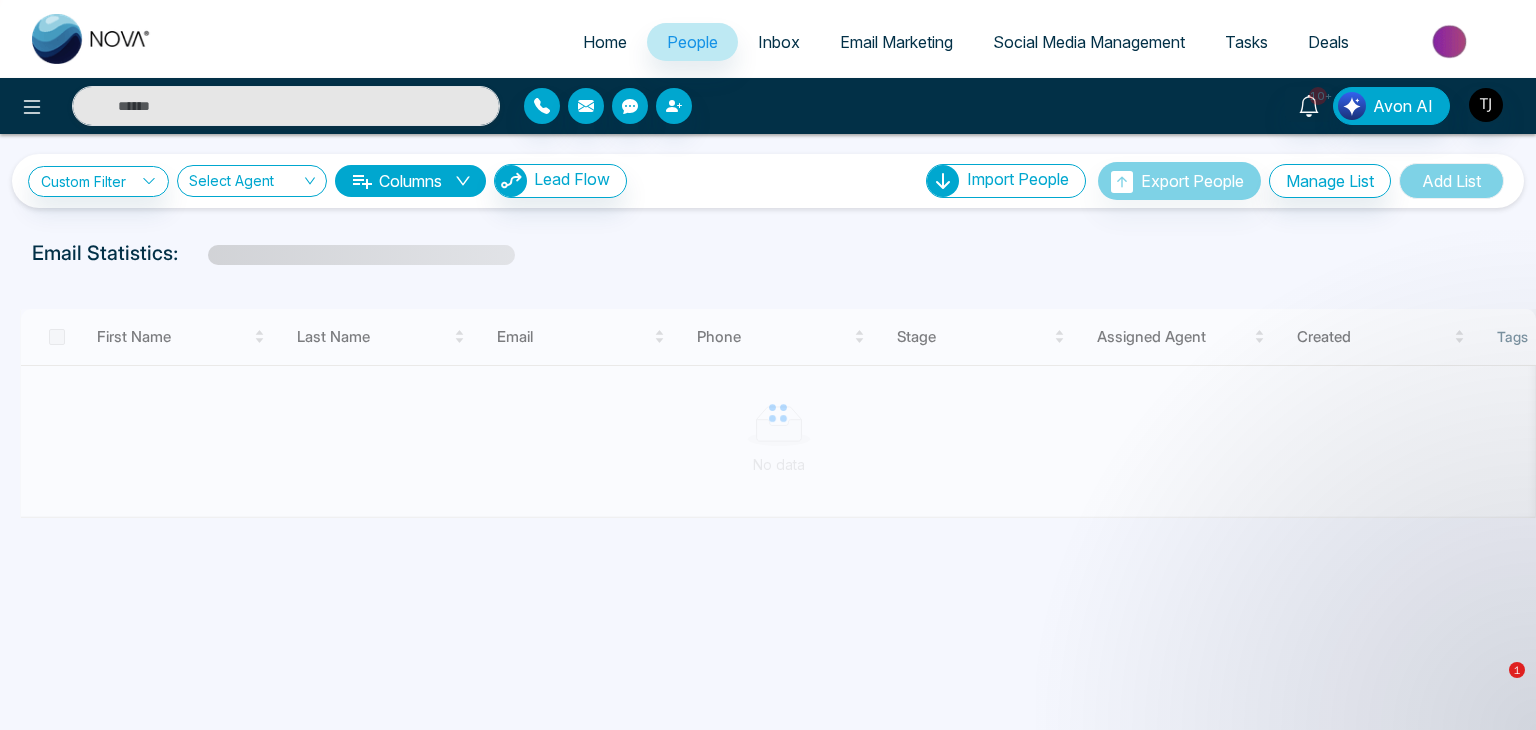 click on "Email Marketing" at bounding box center (896, 42) 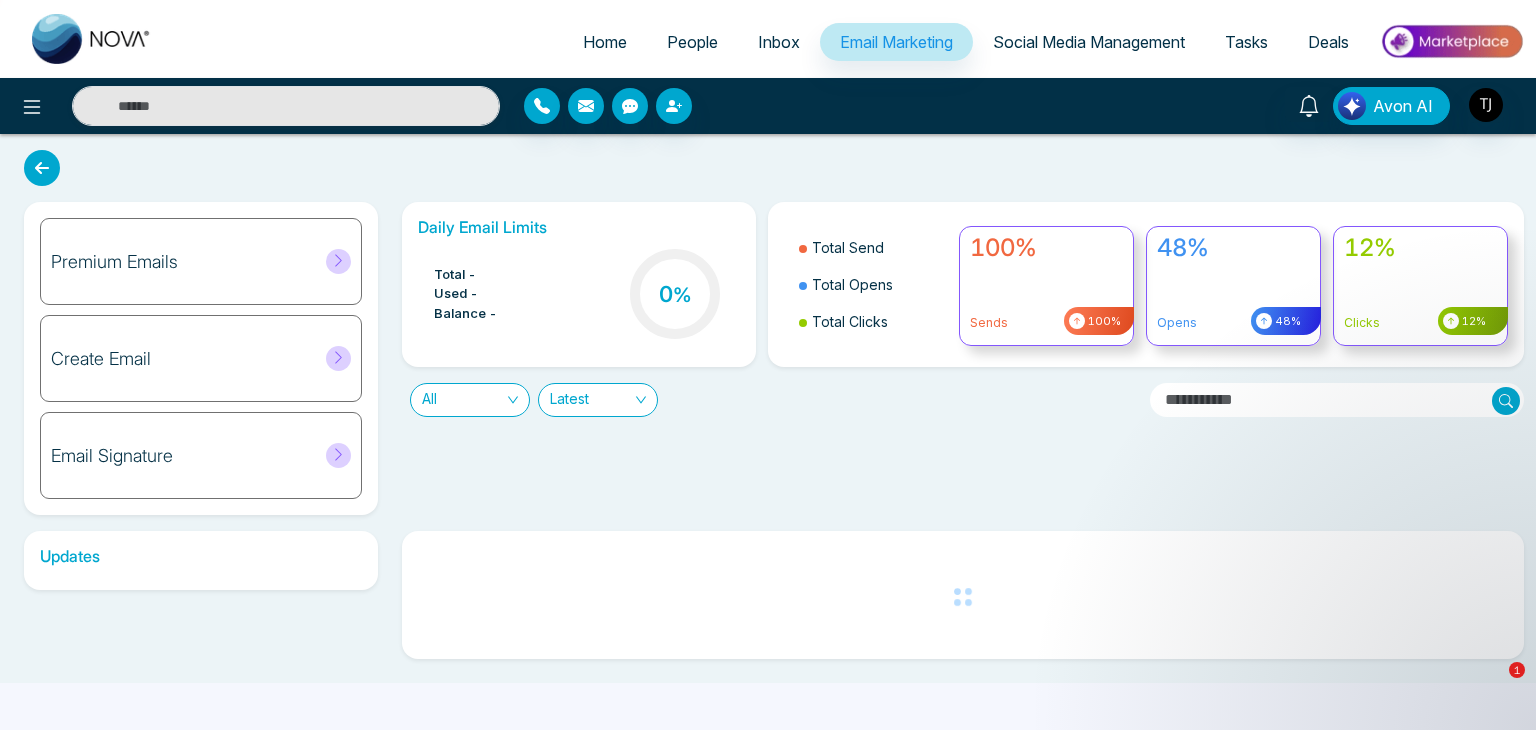 click on "Social Media Management" at bounding box center (1089, 42) 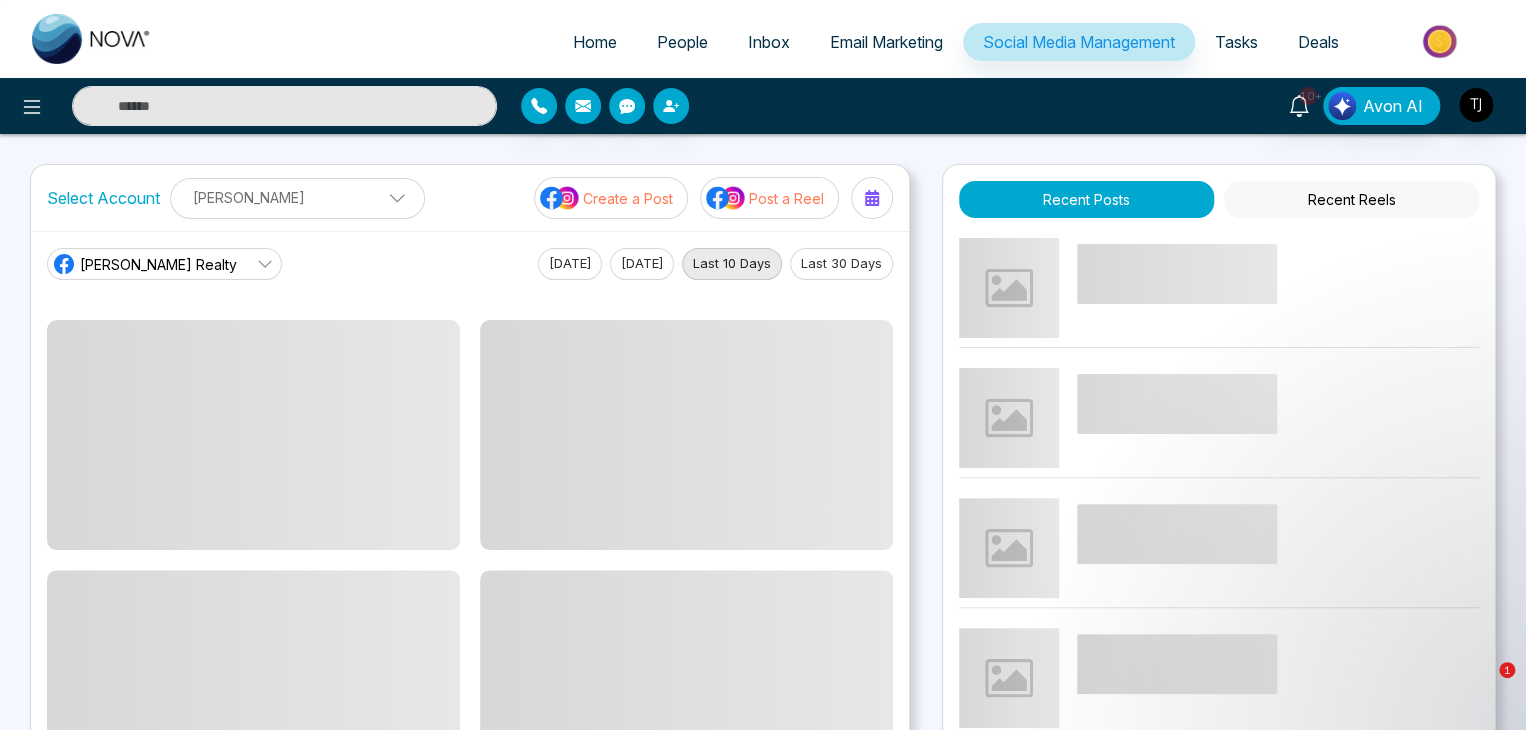 click on "Tasks" at bounding box center (1236, 42) 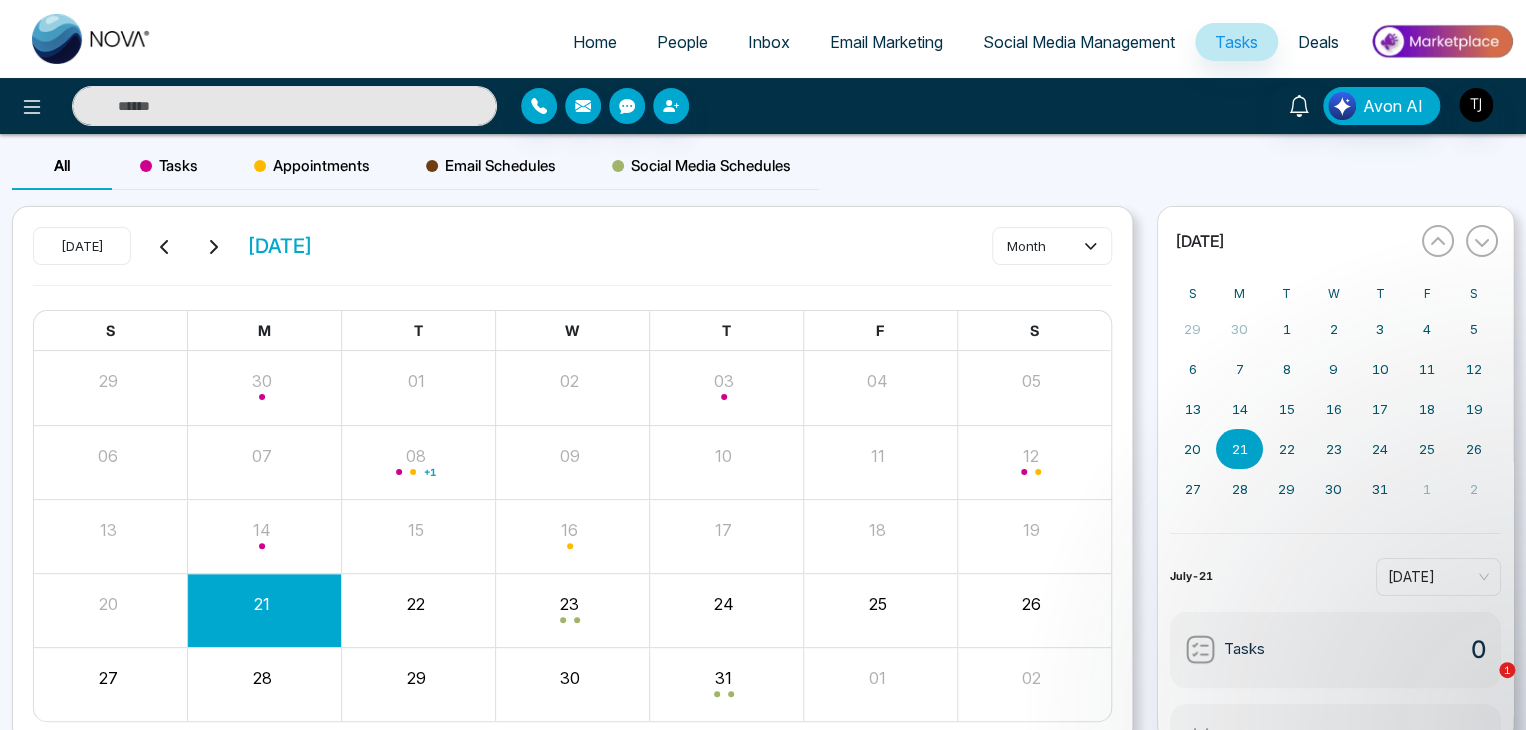 click on "Home" at bounding box center [595, 42] 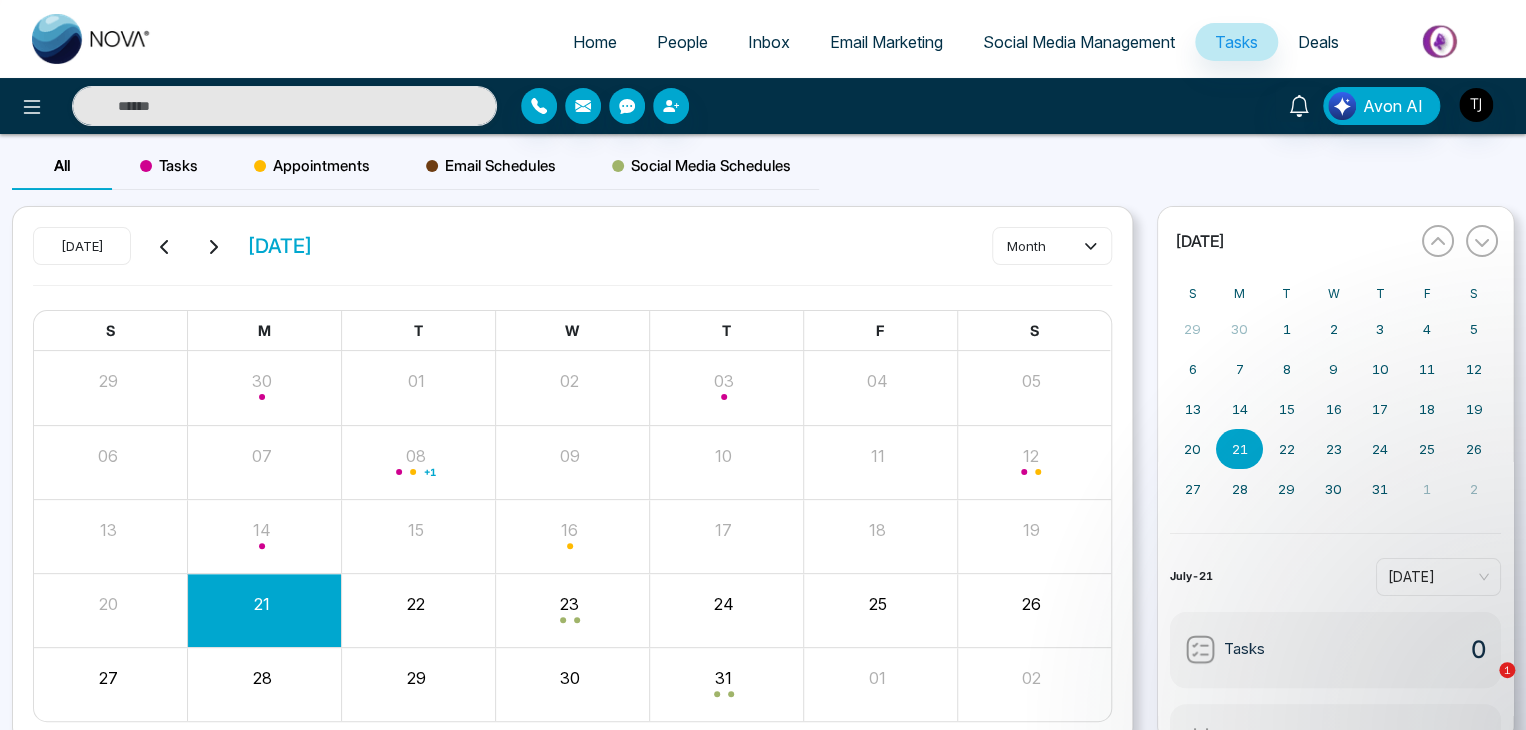 select on "*" 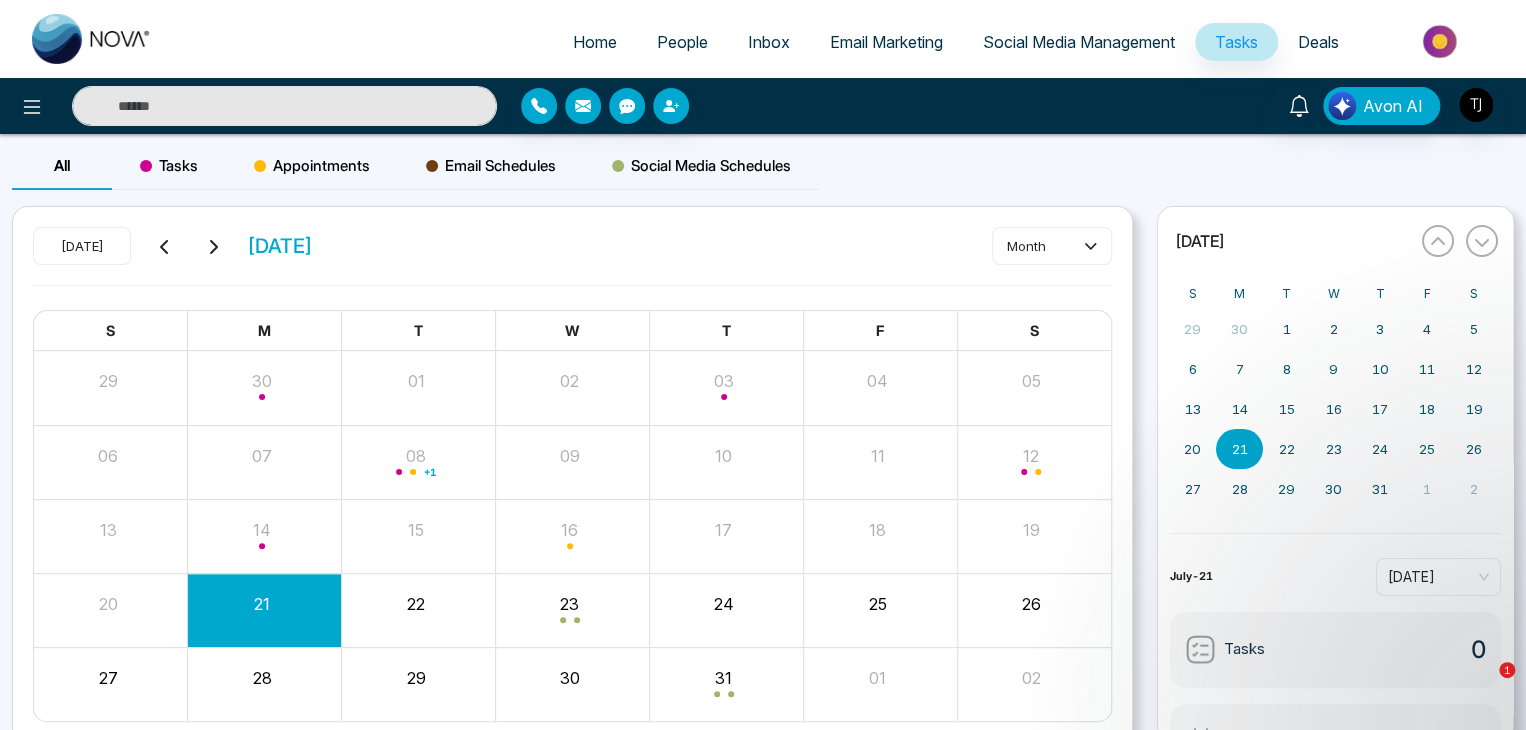 select on "*" 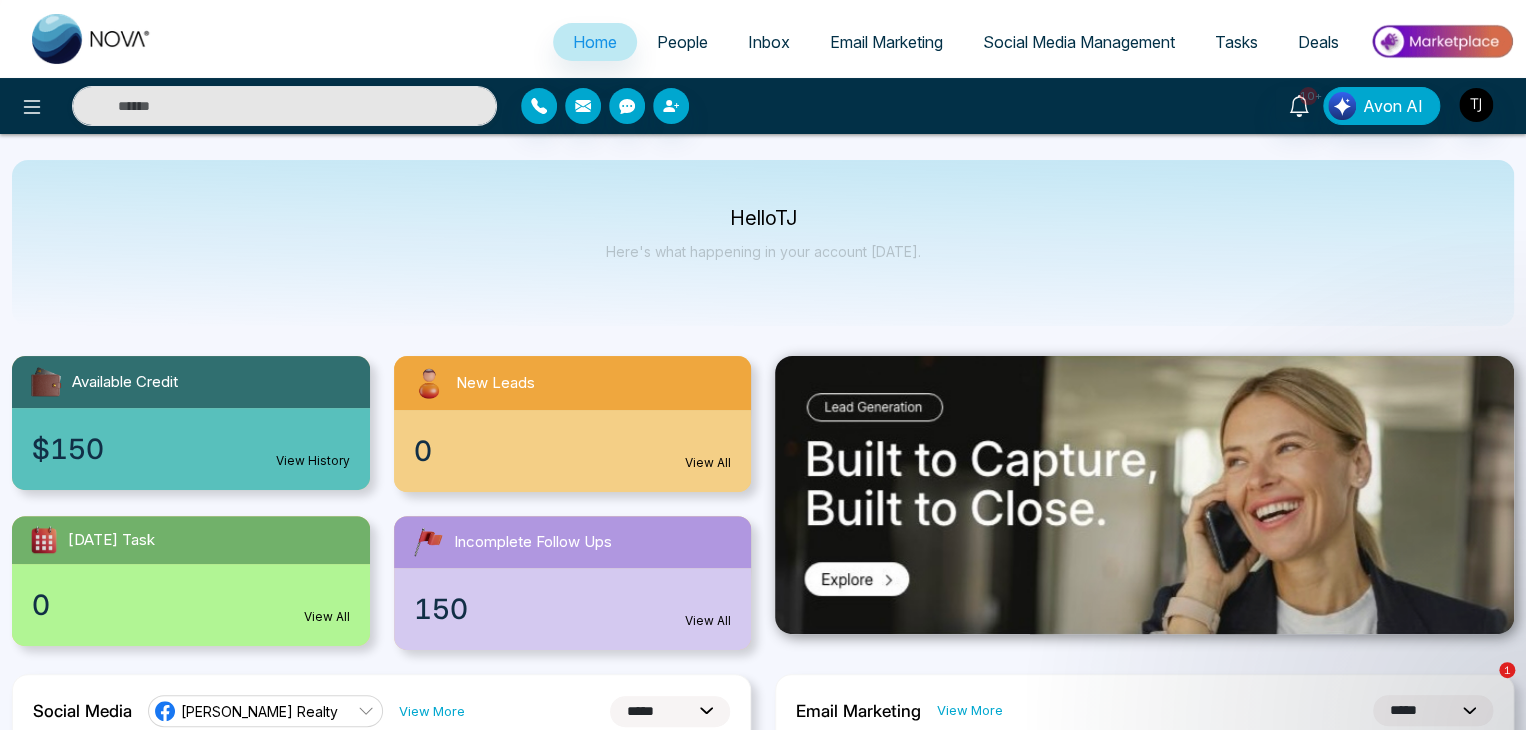 click on "Home" at bounding box center [595, 42] 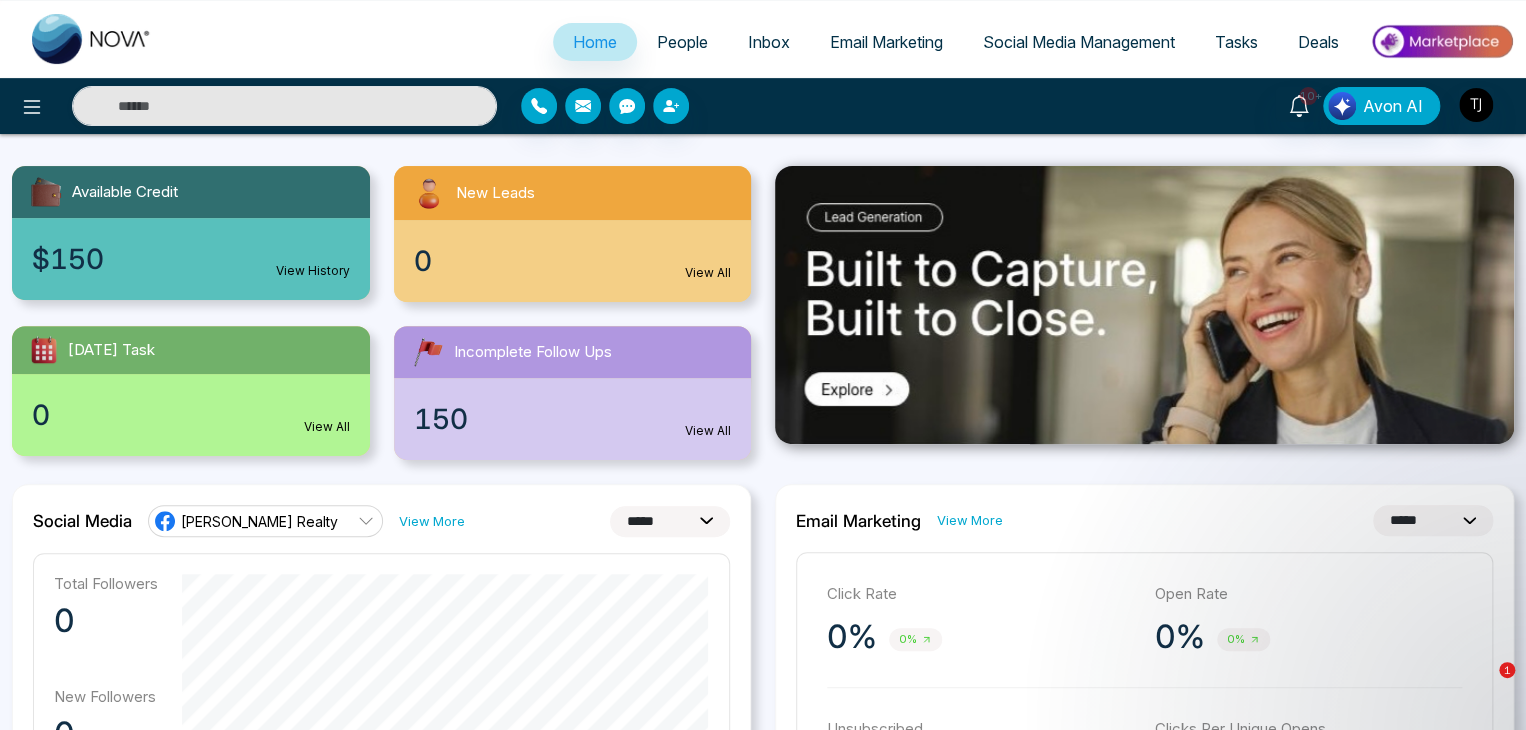 scroll, scrollTop: 0, scrollLeft: 0, axis: both 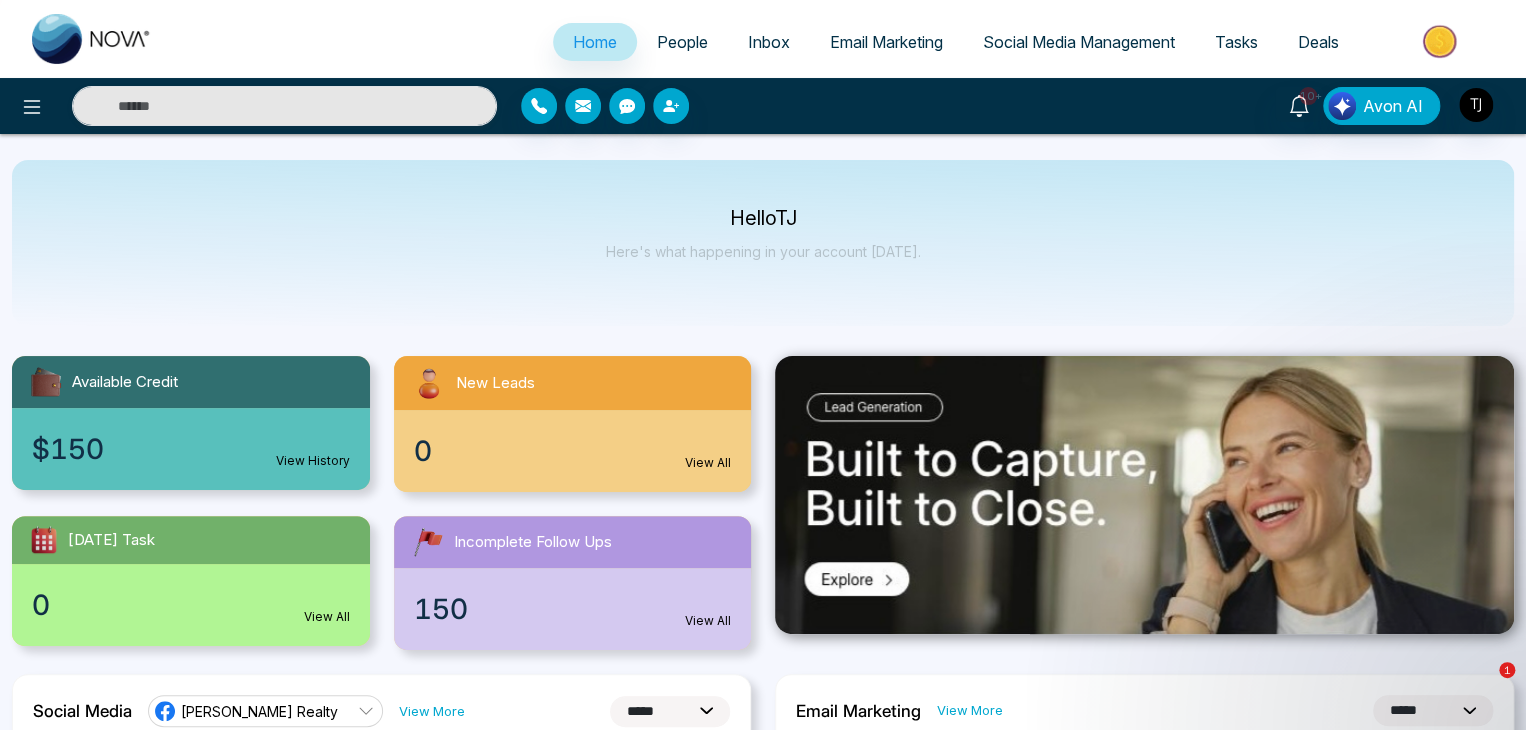 click on "People" at bounding box center (682, 42) 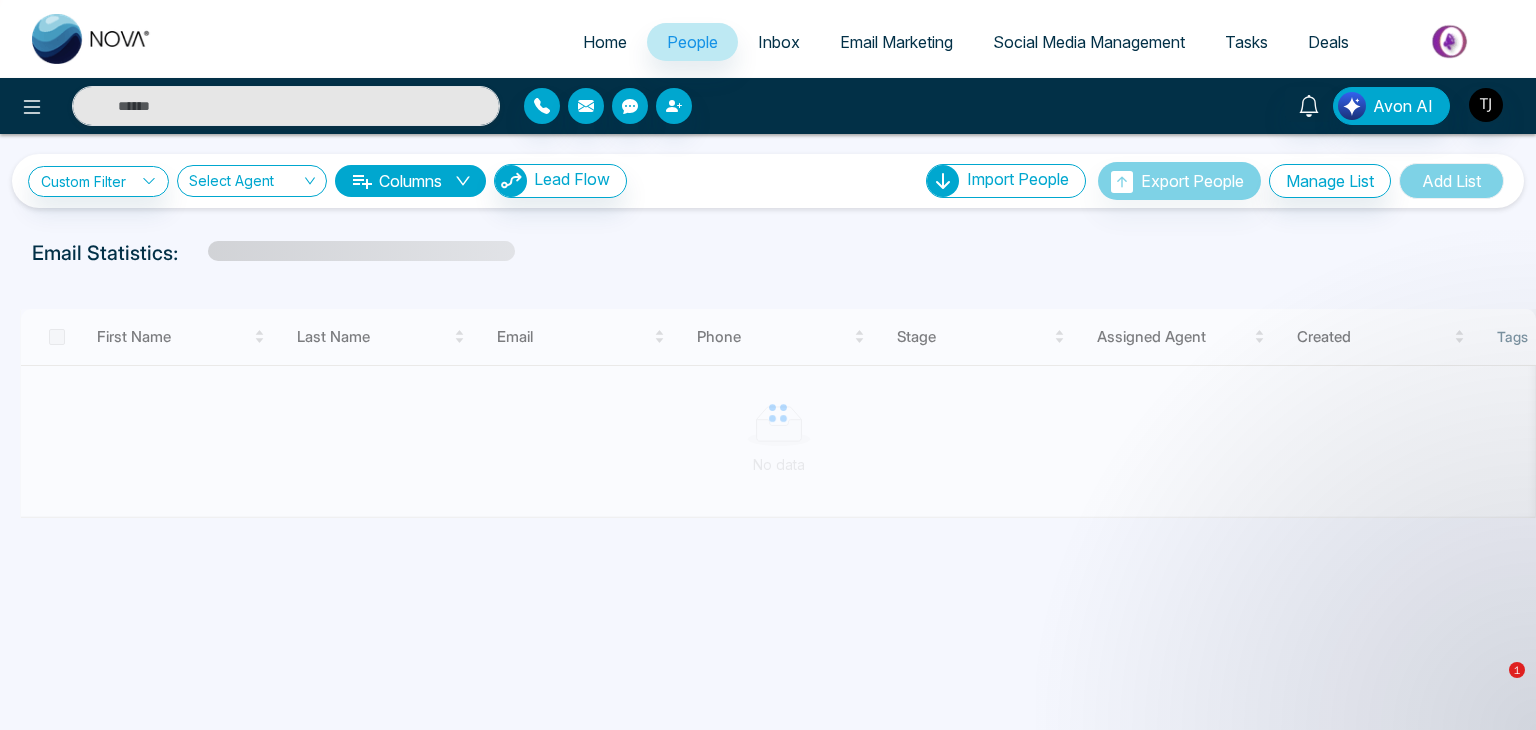 click on "Inbox" at bounding box center (779, 42) 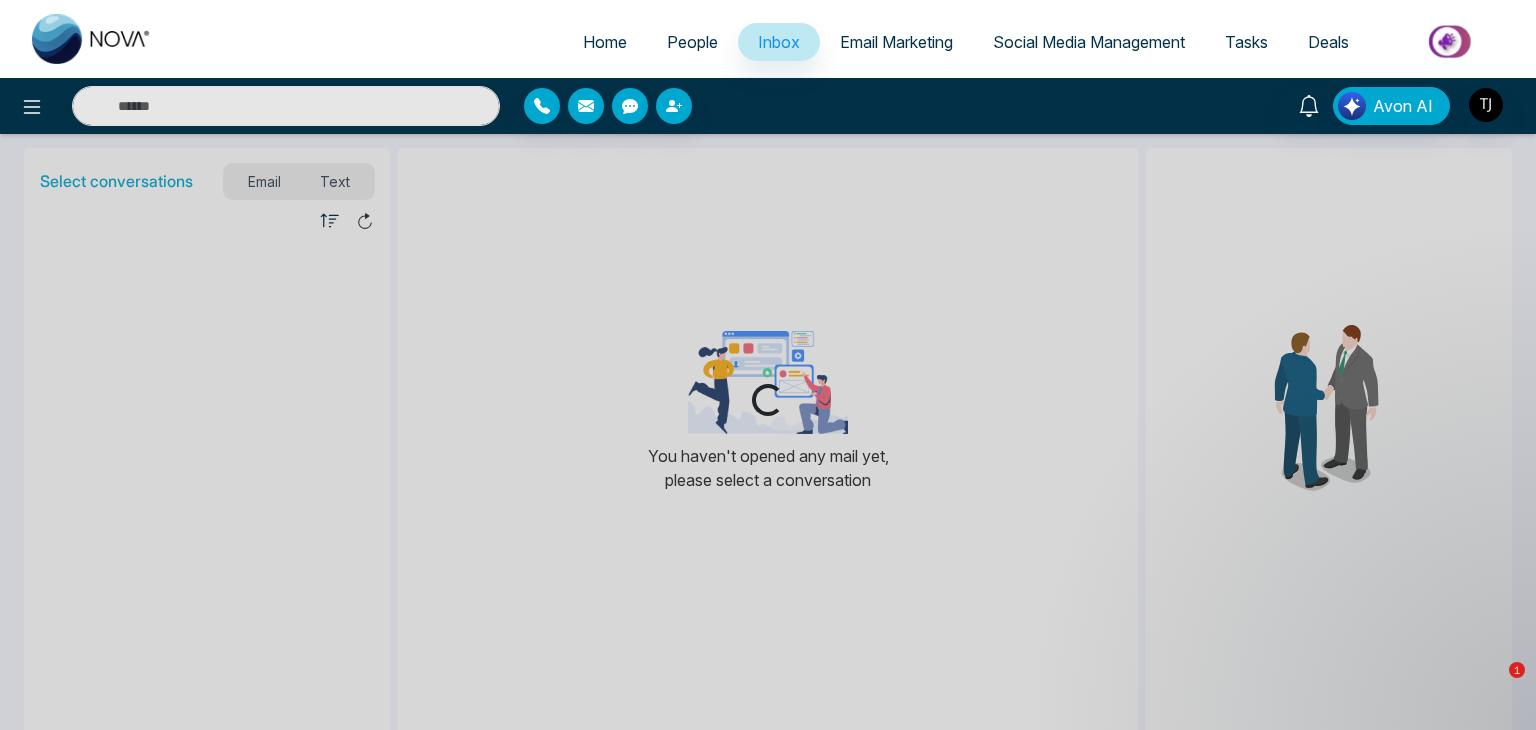 click on "Email Marketing" at bounding box center [896, 42] 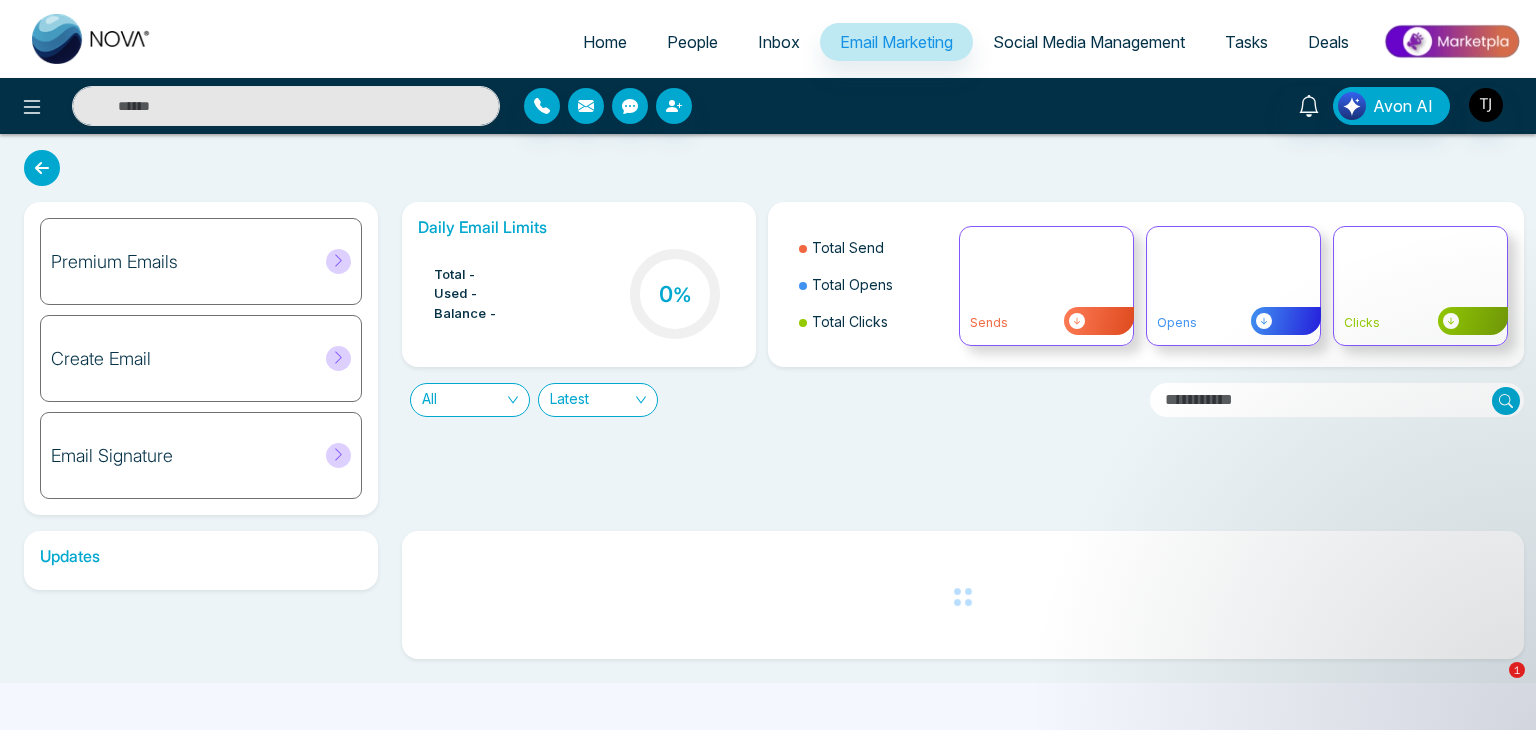 click on "Social Media Management" at bounding box center [1089, 42] 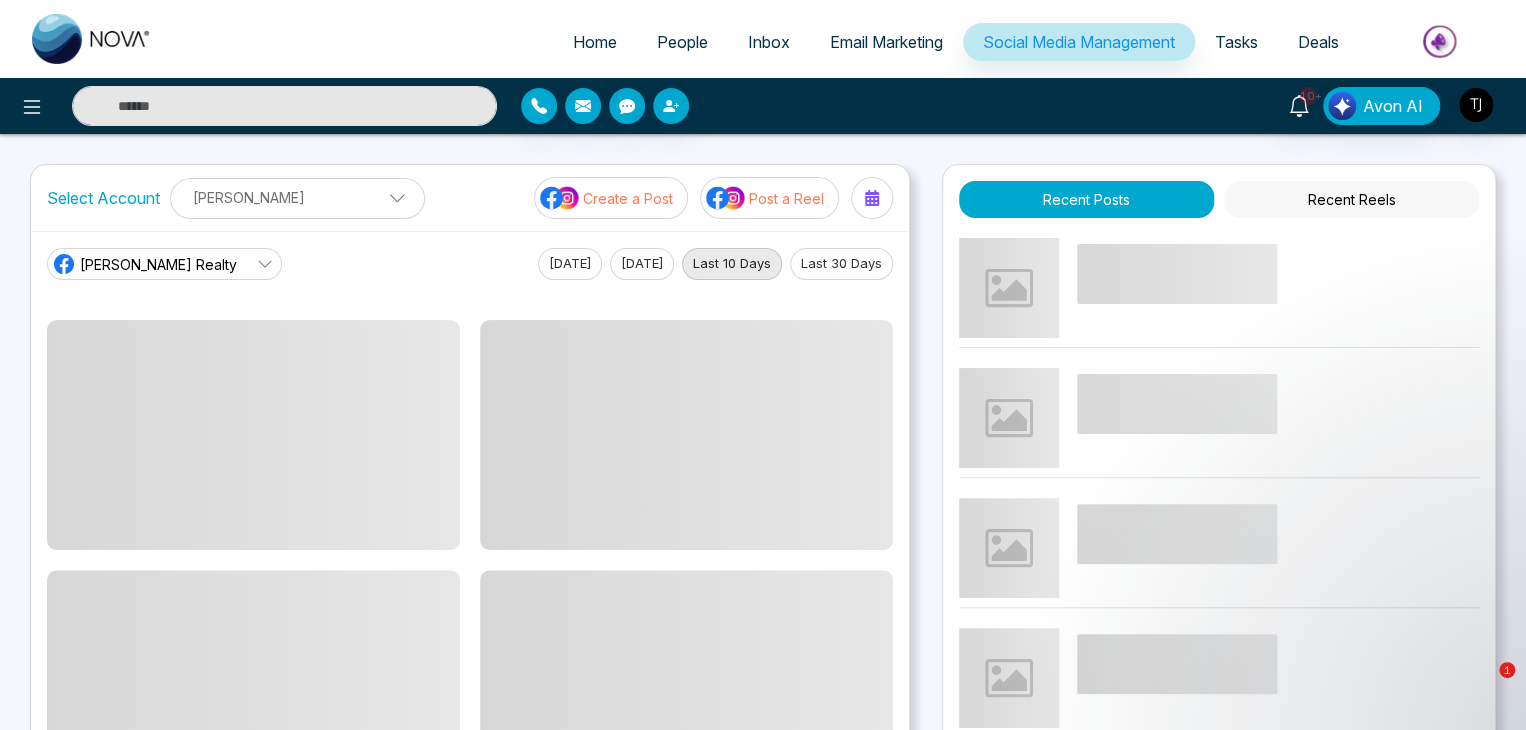 click on "Tasks" at bounding box center [1236, 42] 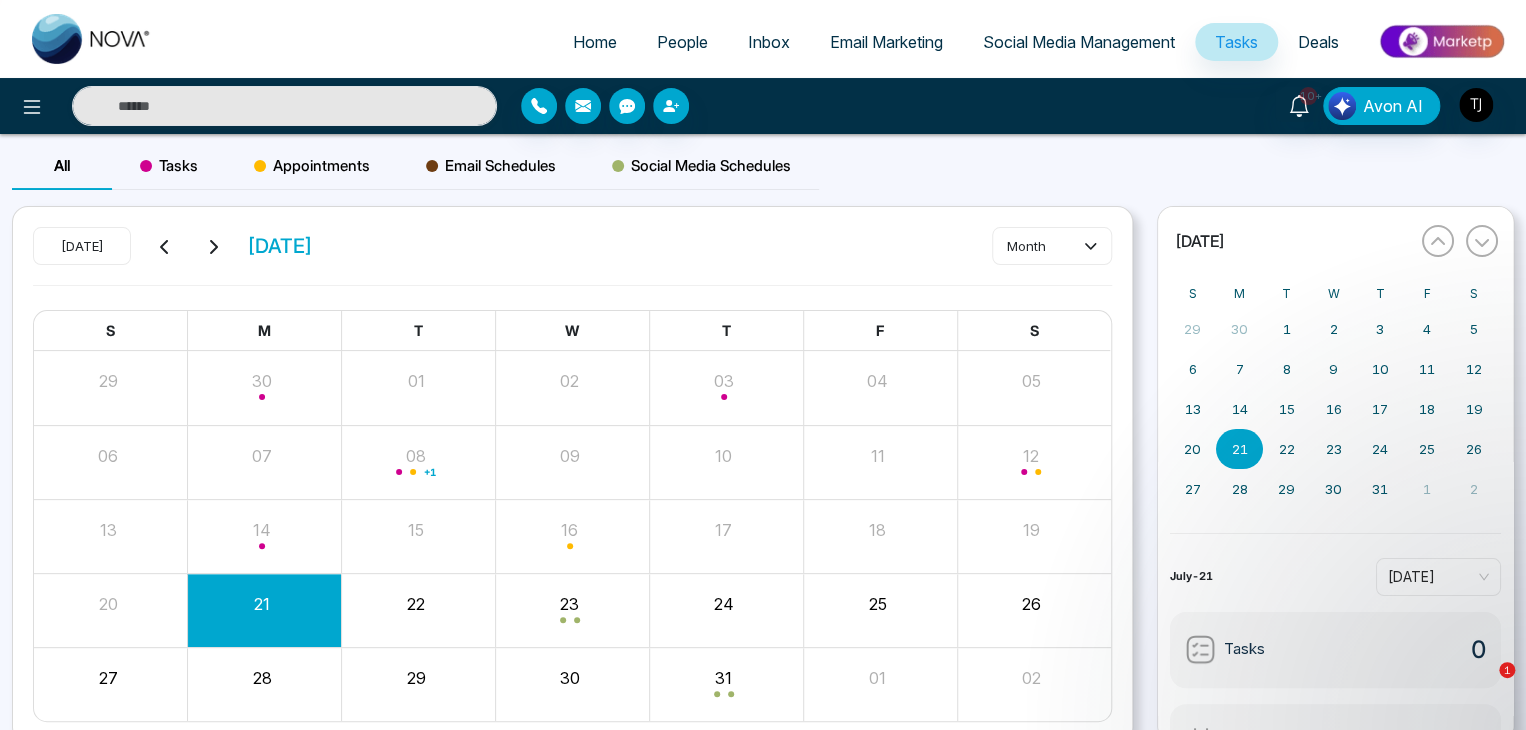 click on "Email Marketing" at bounding box center [886, 42] 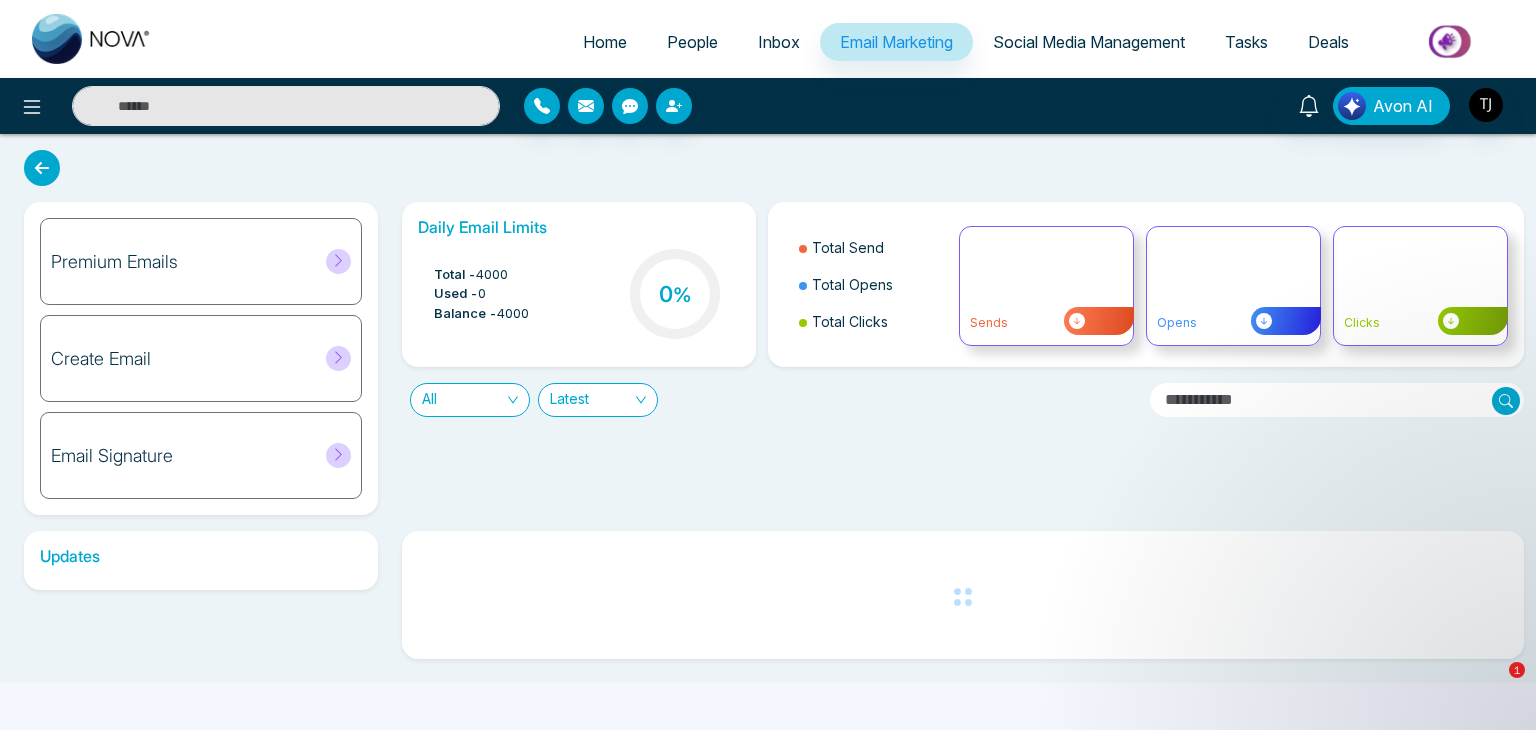 click on "Home" at bounding box center (605, 42) 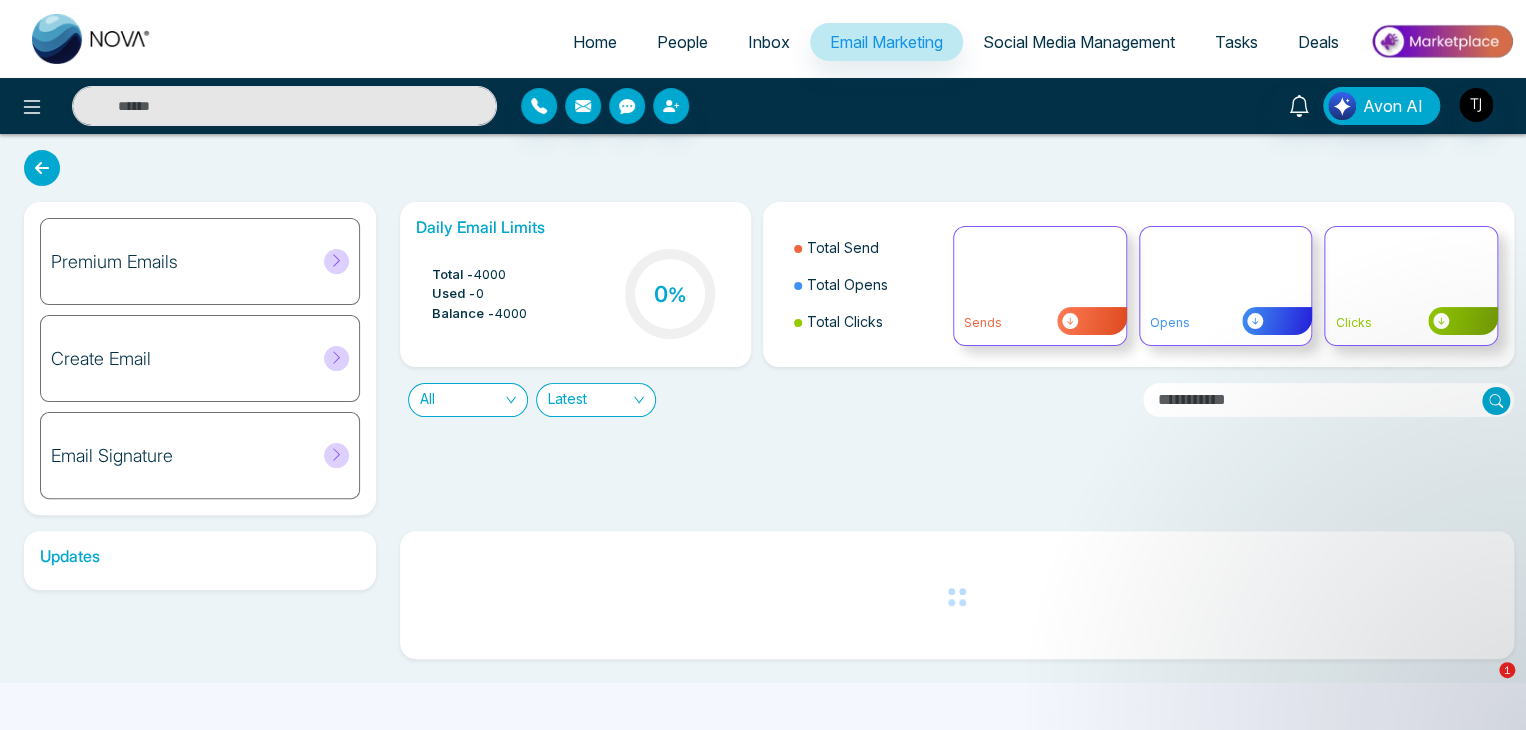 select on "*" 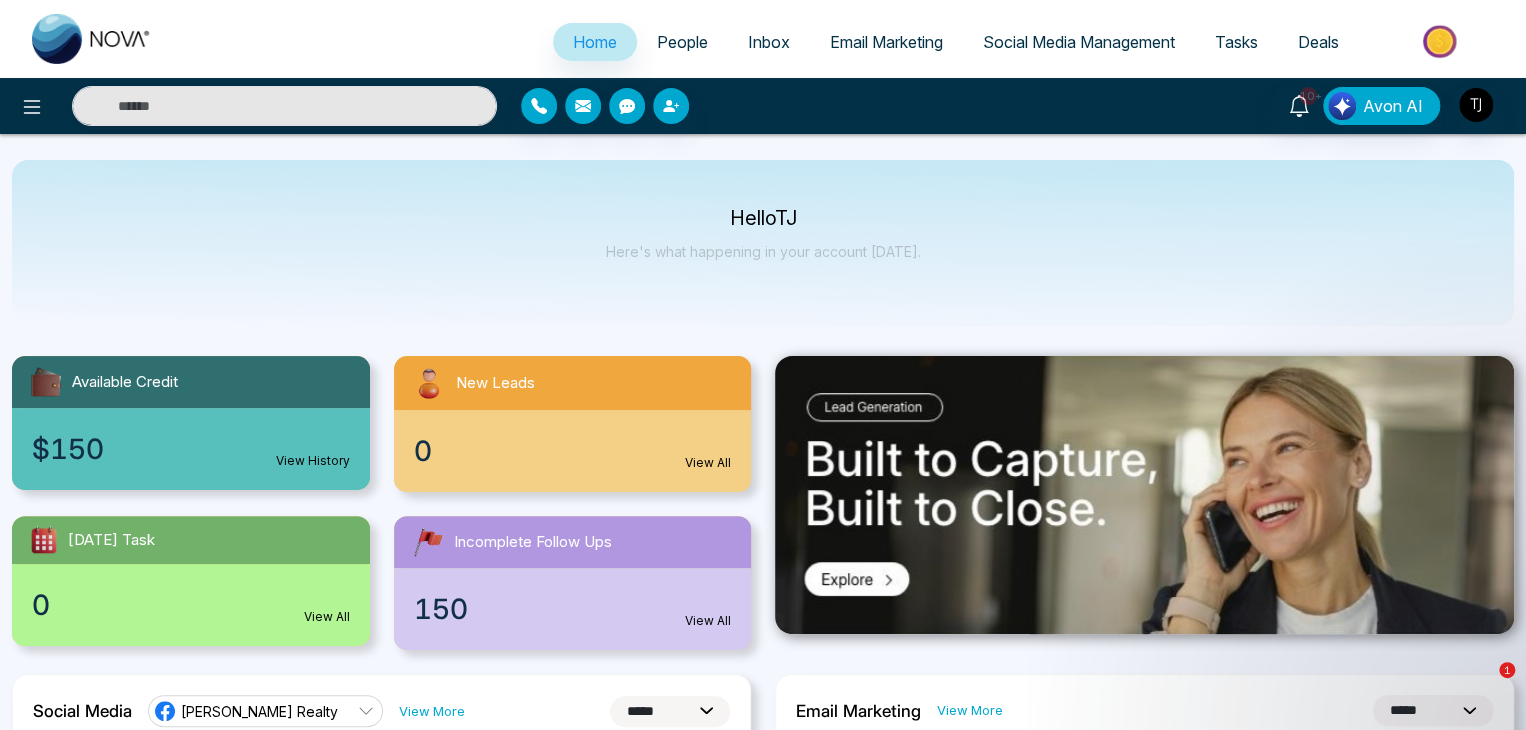 click on "Hello  [PERSON_NAME] Here's what happening in your account [DATE]." at bounding box center (763, 243) 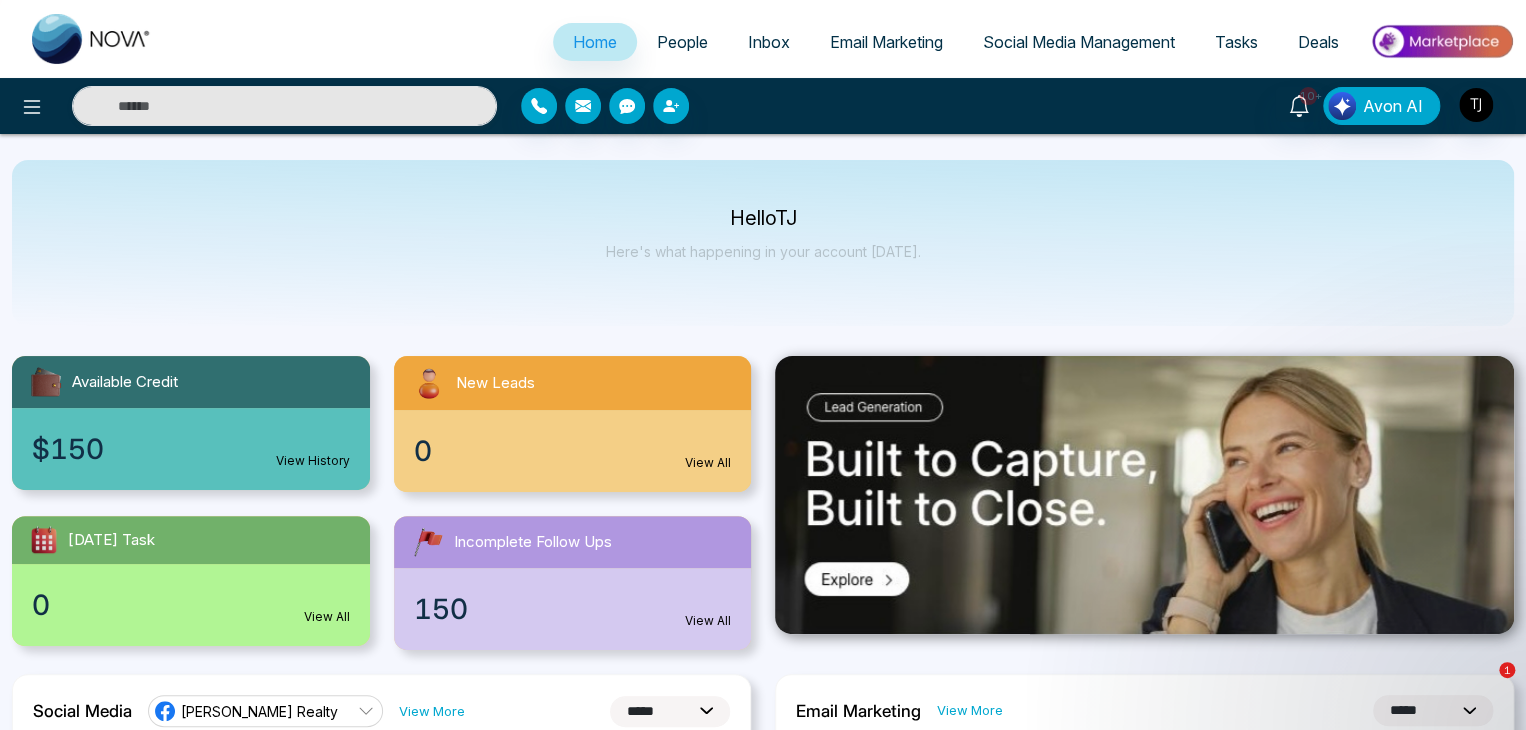 click on "Social Media Management" at bounding box center (1079, 42) 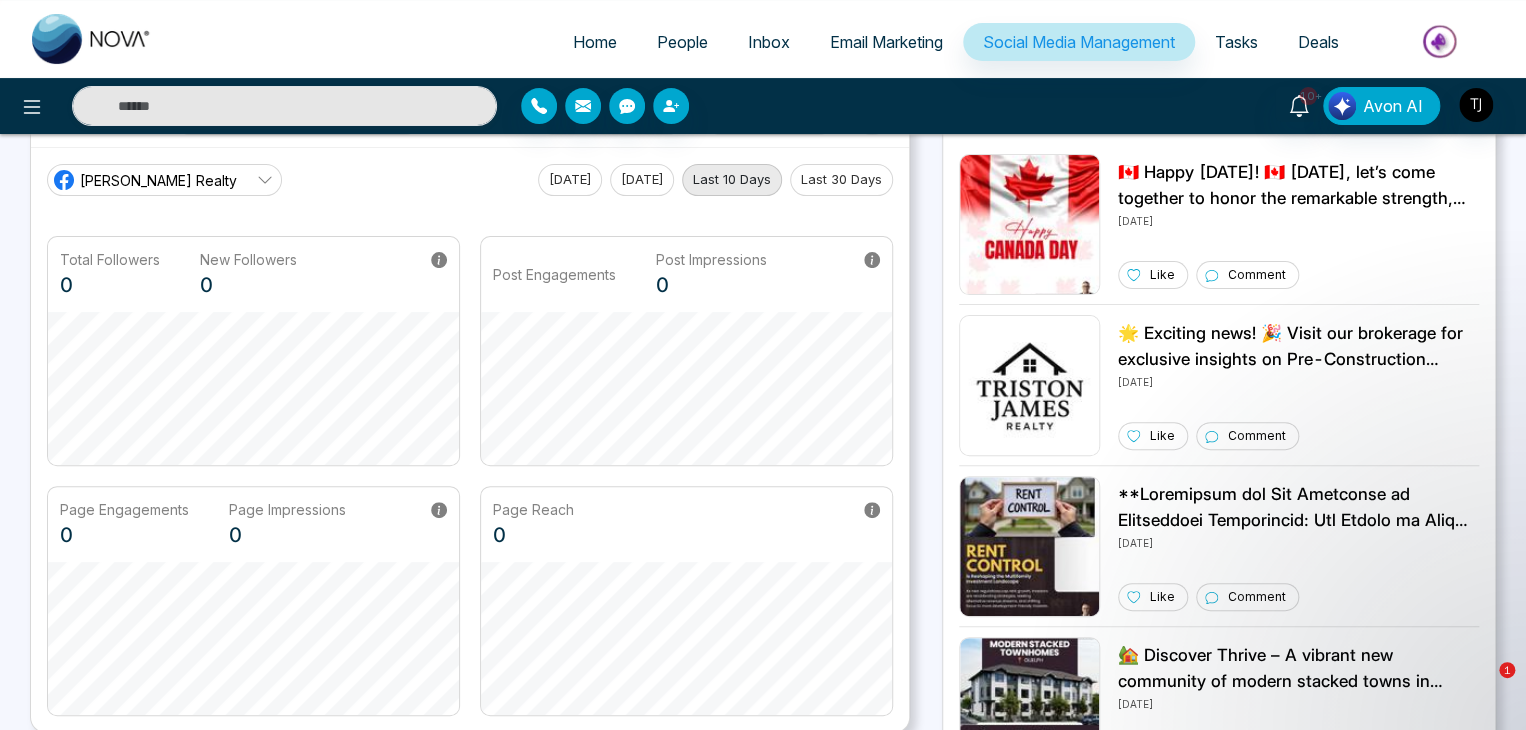 scroll, scrollTop: 79, scrollLeft: 0, axis: vertical 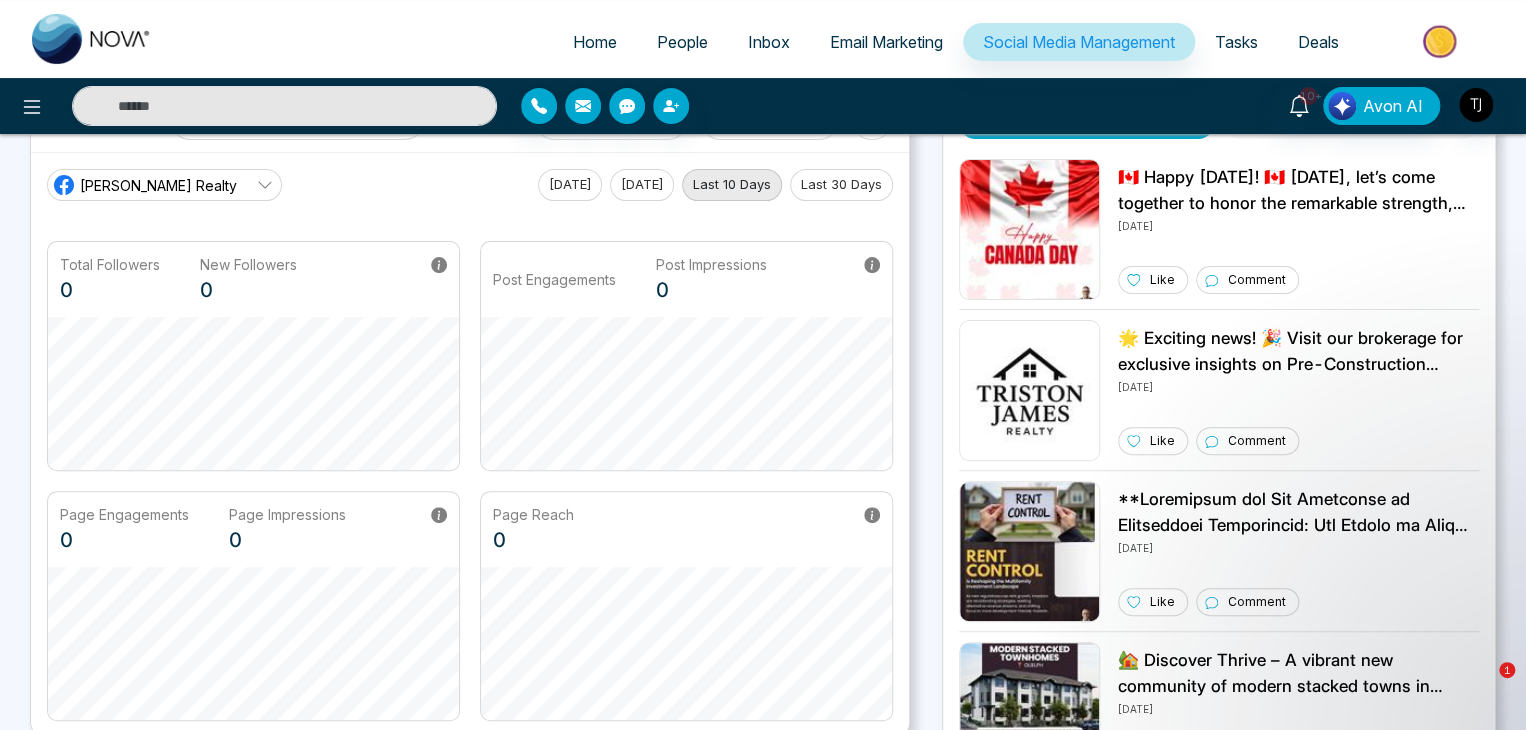 click on "Email Marketing" at bounding box center [886, 42] 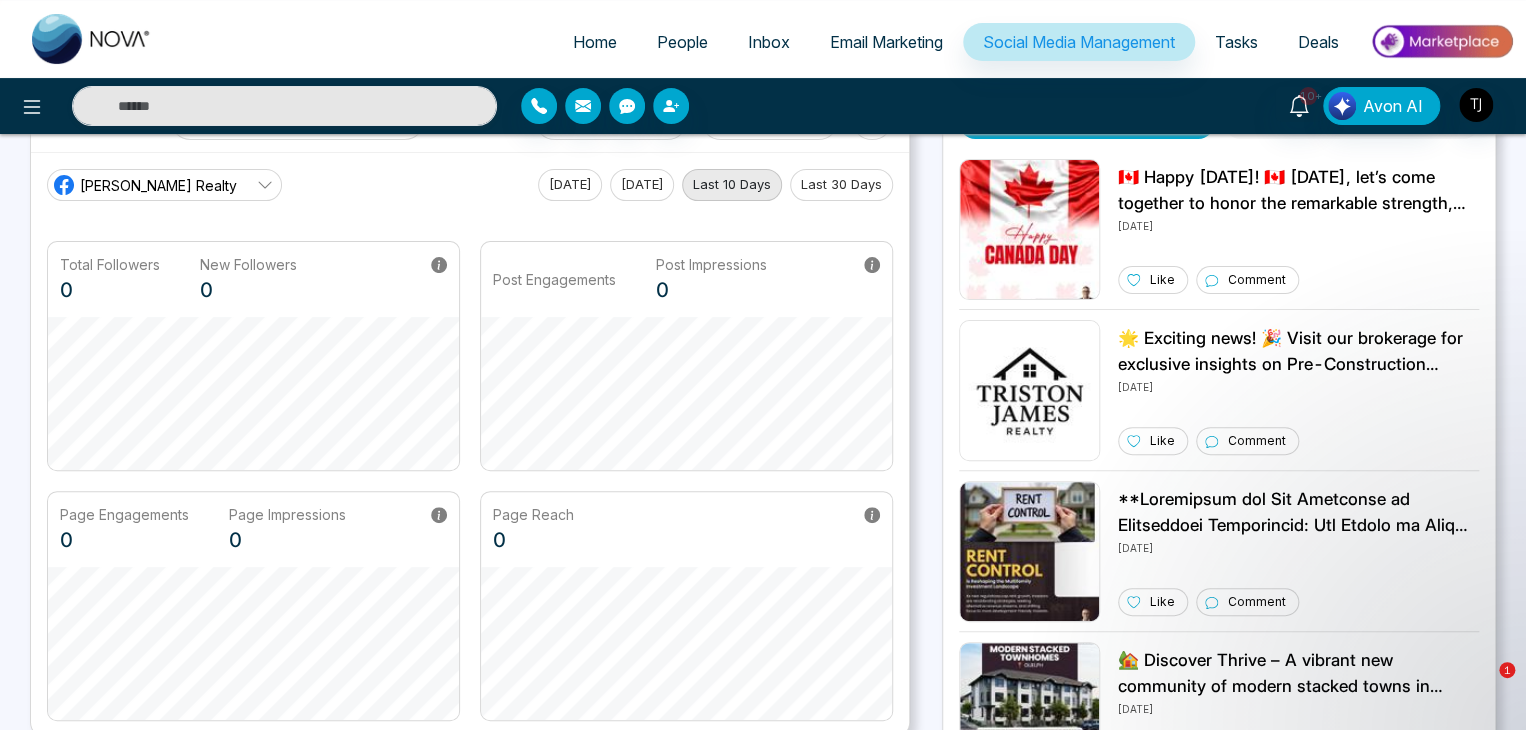 scroll, scrollTop: 0, scrollLeft: 0, axis: both 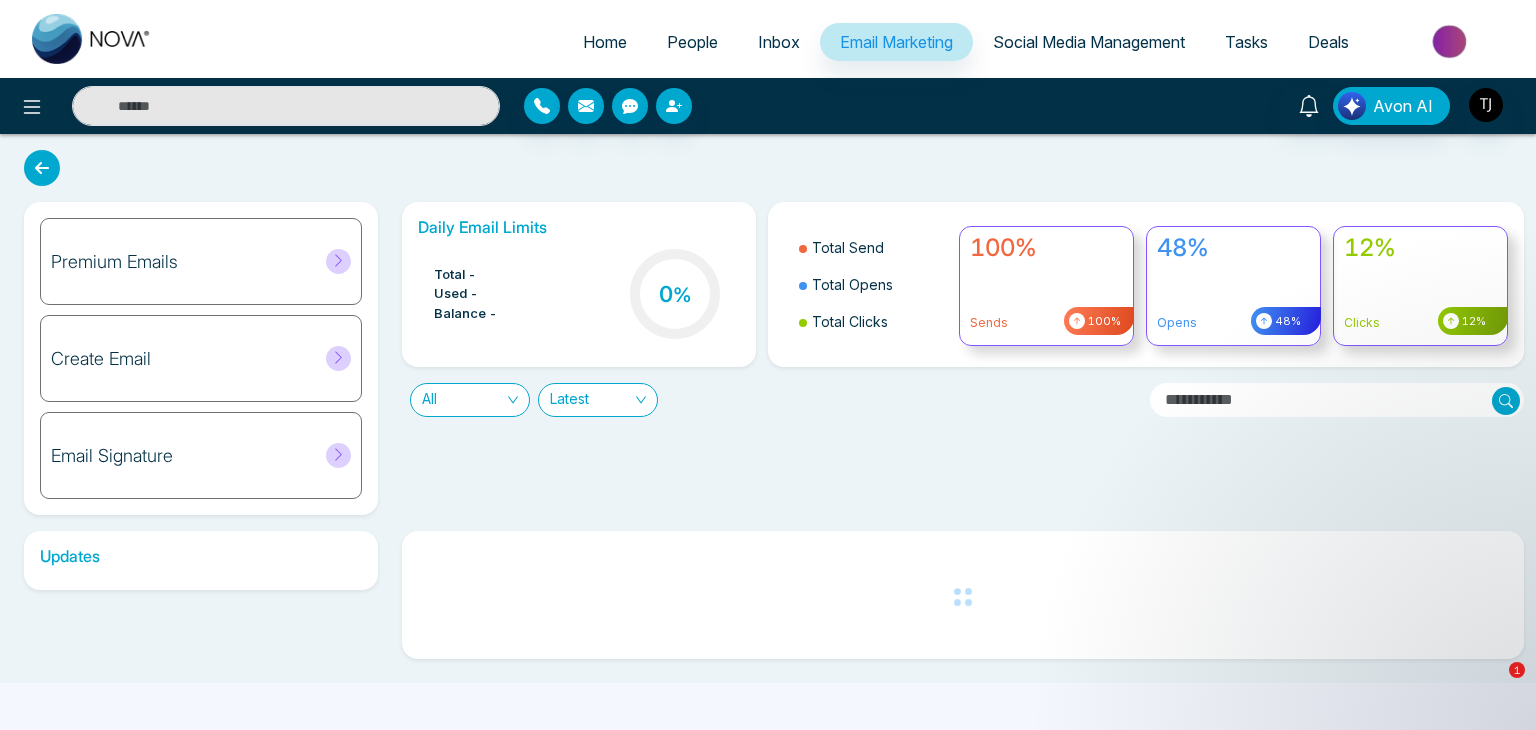click on "Home" at bounding box center (605, 42) 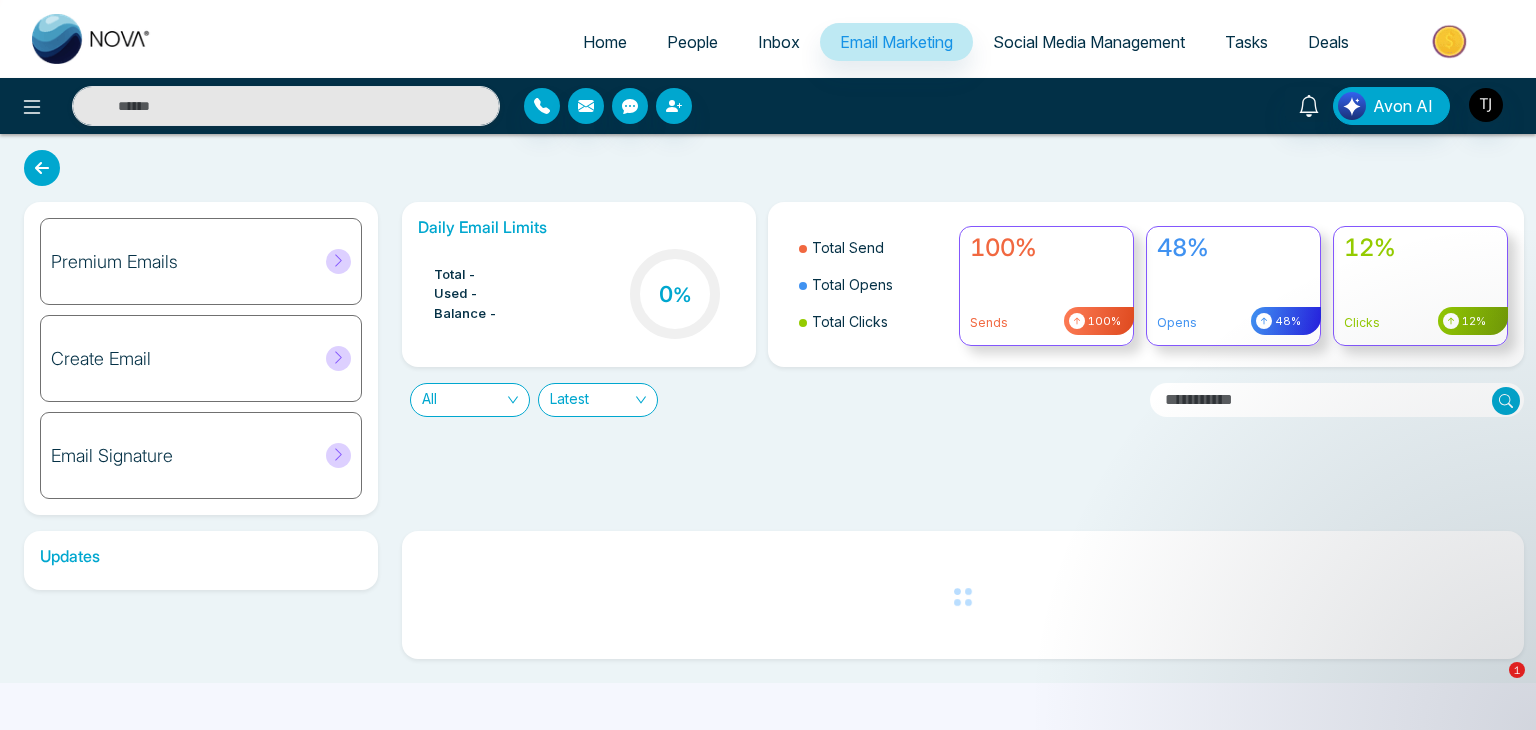select on "*" 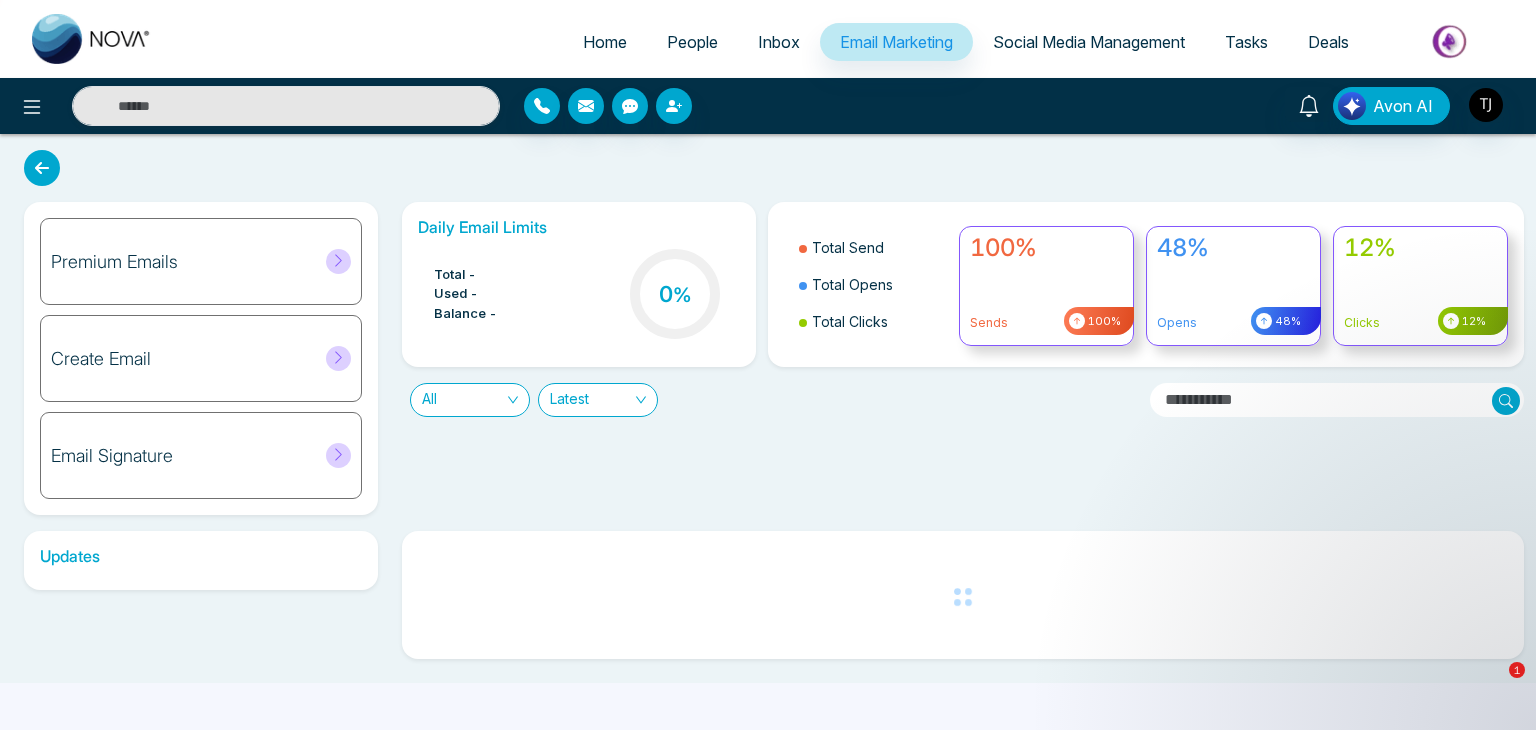 select on "*" 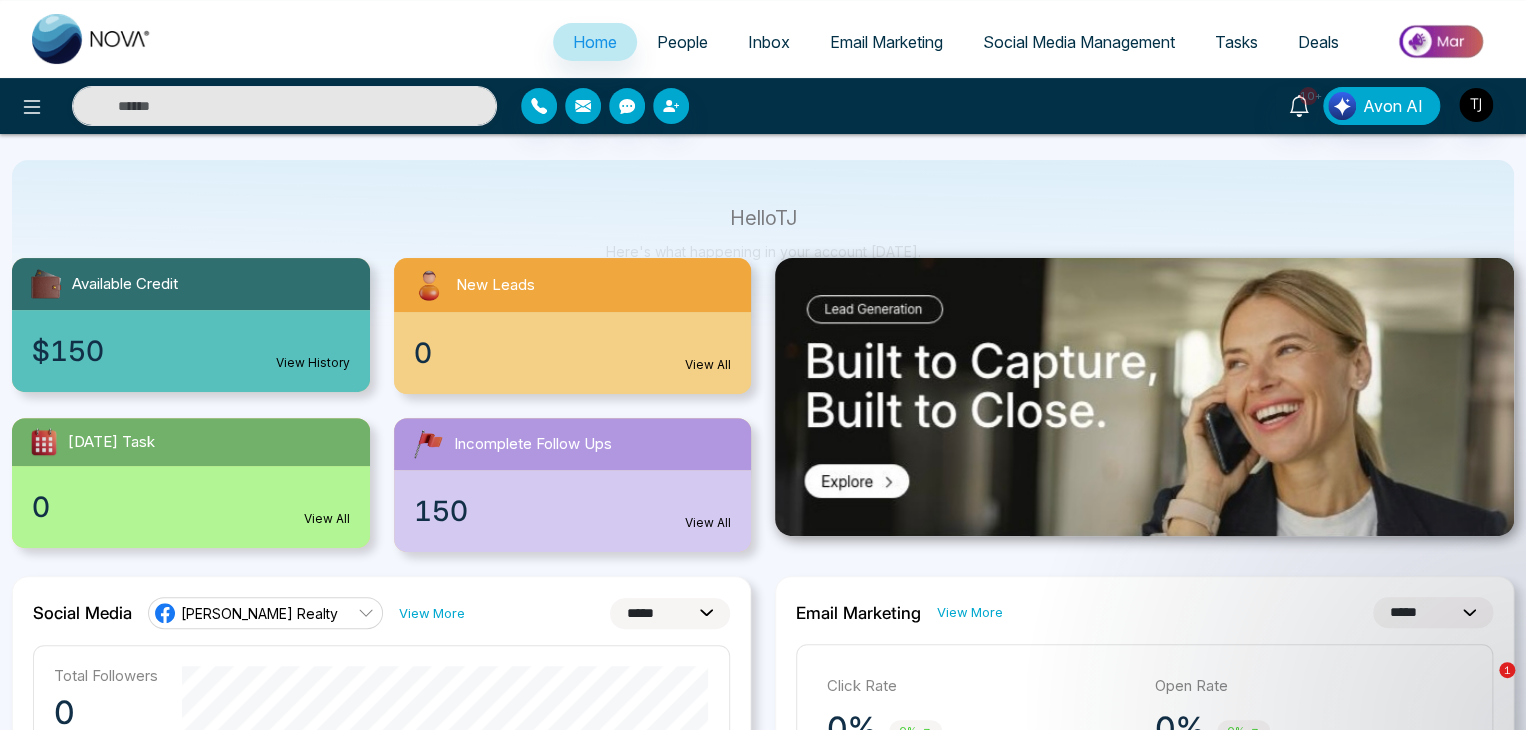 scroll, scrollTop: 0, scrollLeft: 0, axis: both 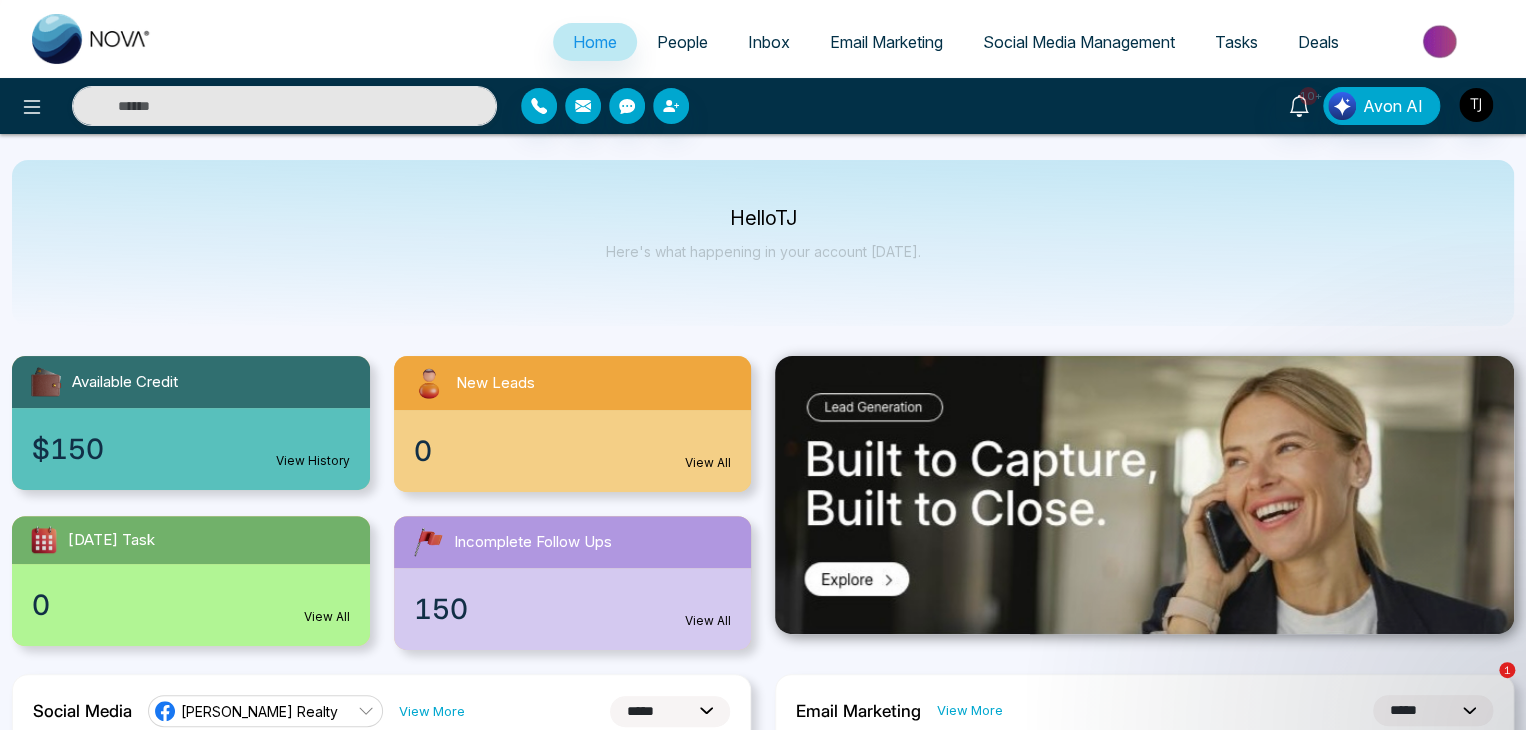 click on "Email Marketing" at bounding box center (886, 42) 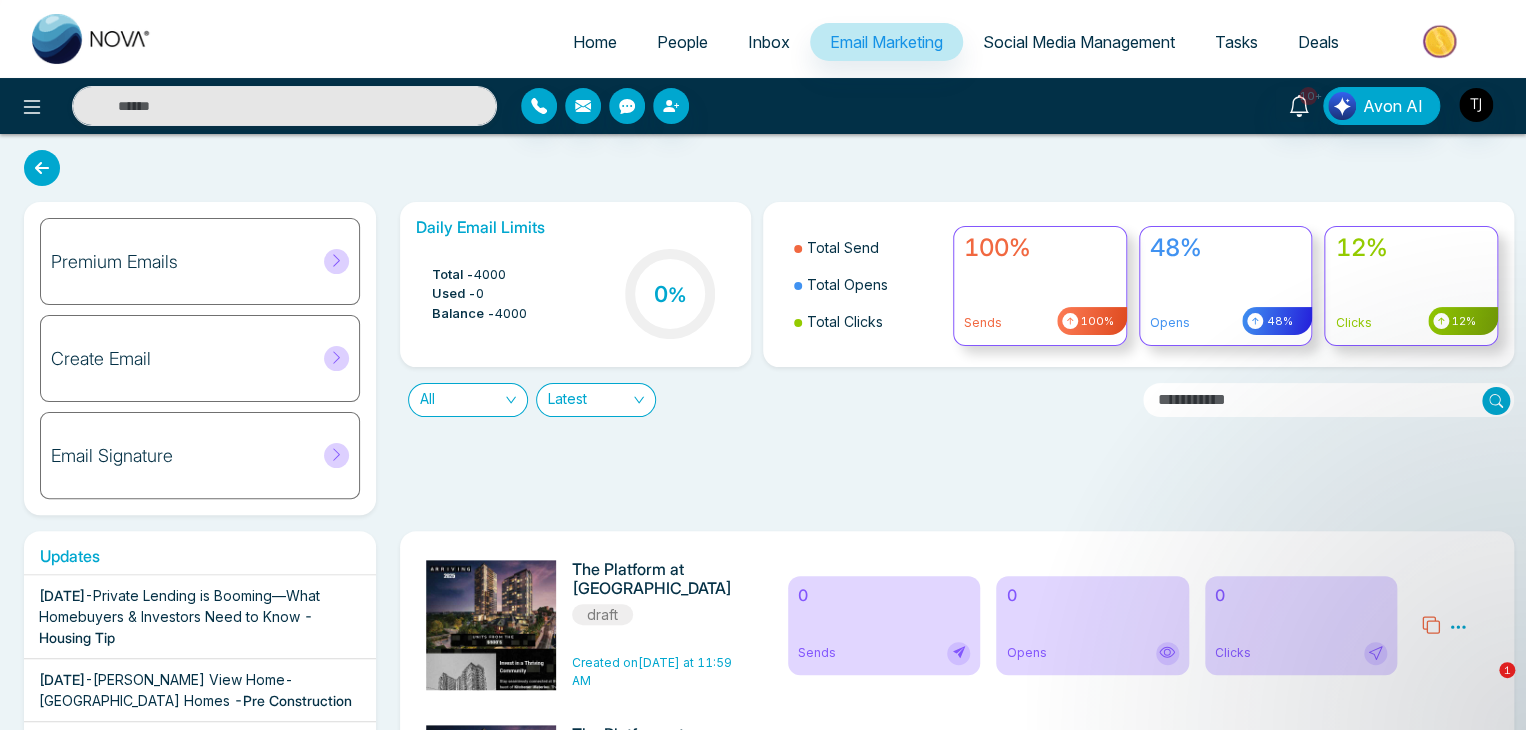 click on "Social Media Management" at bounding box center (1079, 42) 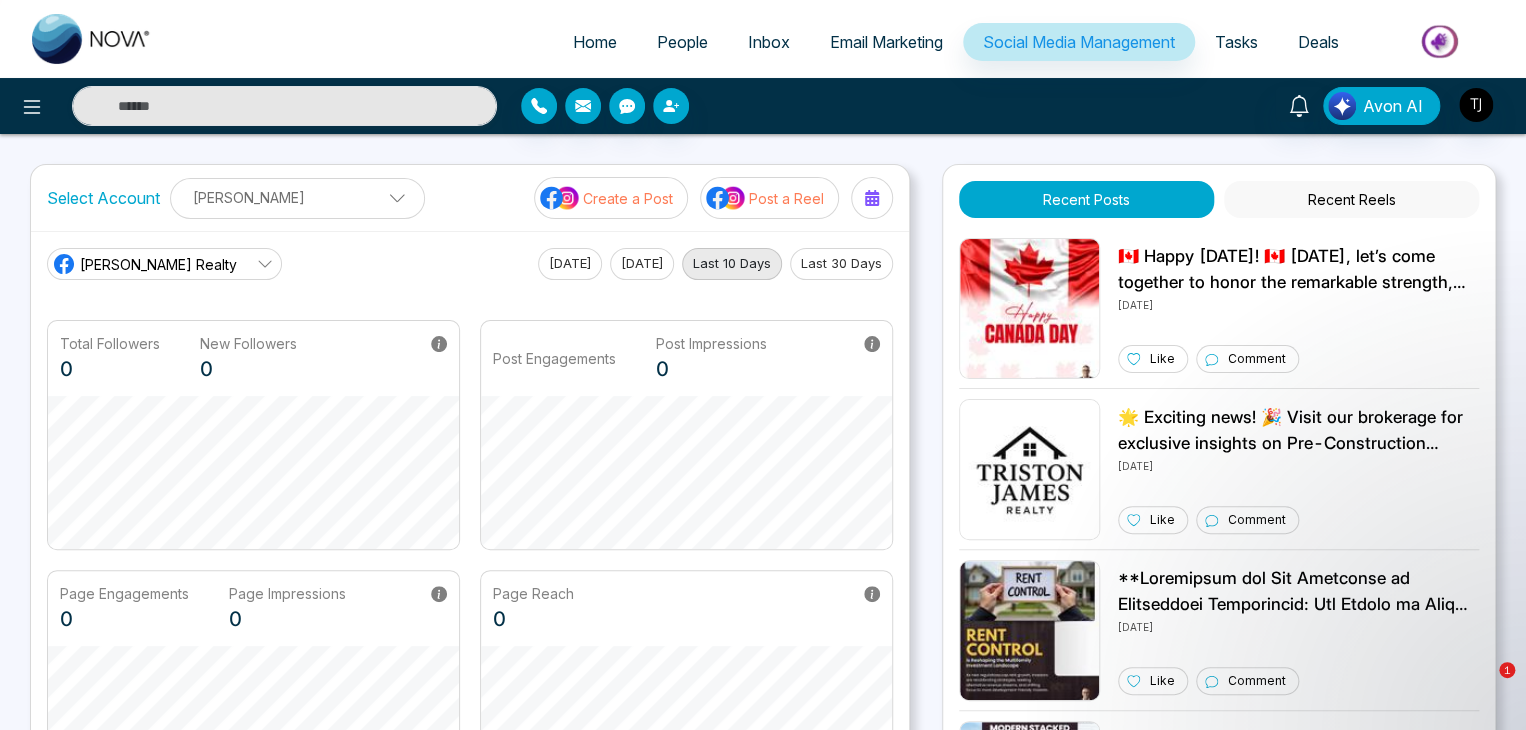 scroll, scrollTop: 560, scrollLeft: 0, axis: vertical 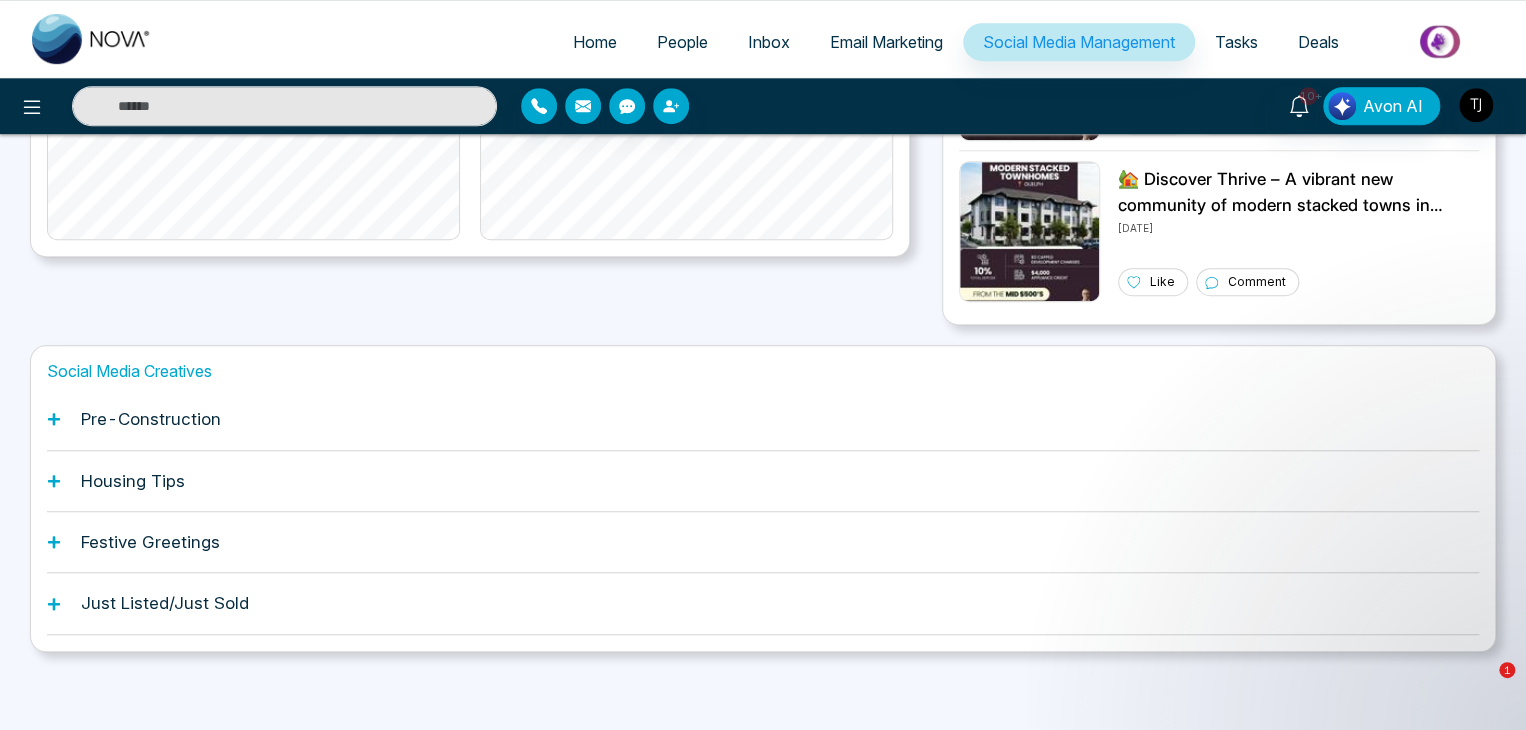 click on "Pre-Construction" at bounding box center (763, 419) 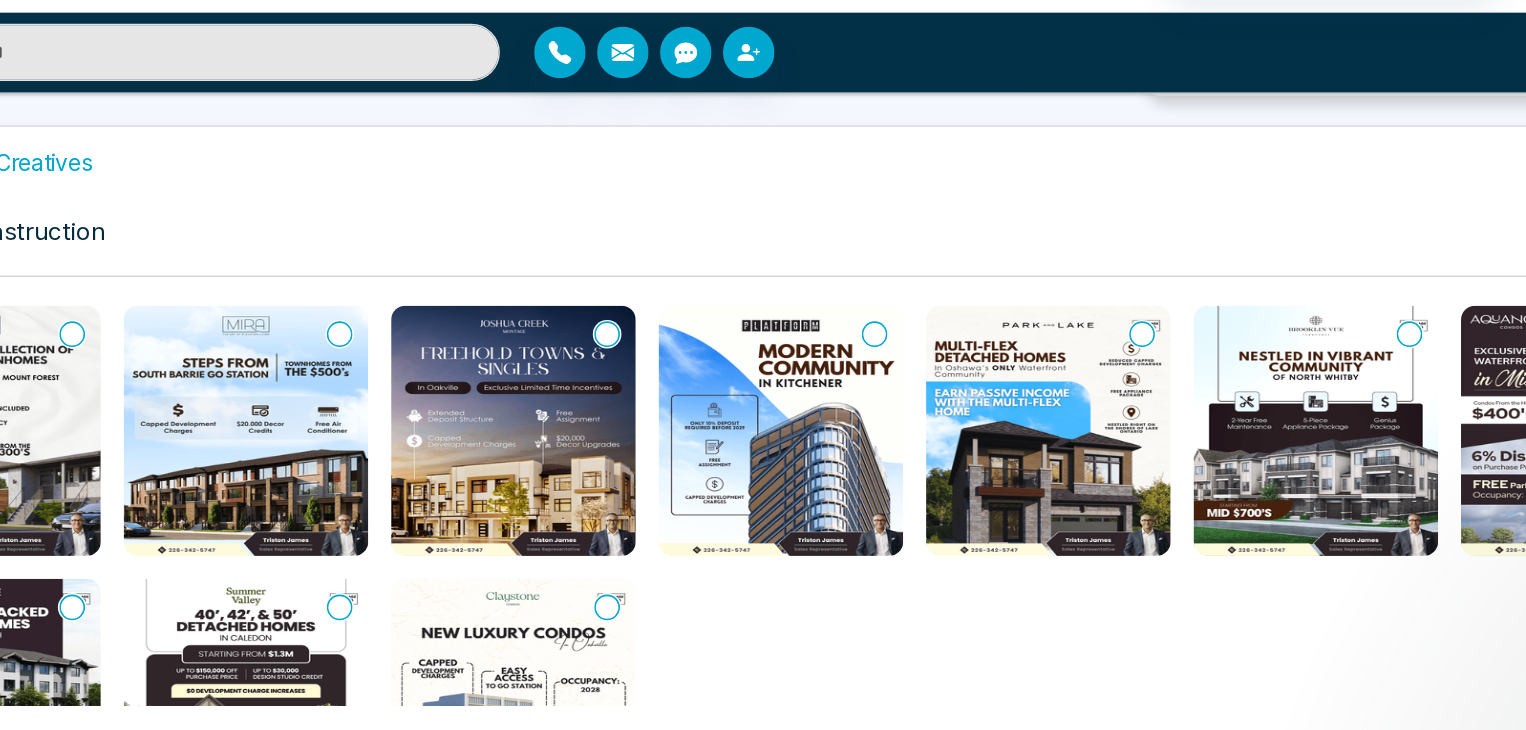 scroll, scrollTop: 748, scrollLeft: 0, axis: vertical 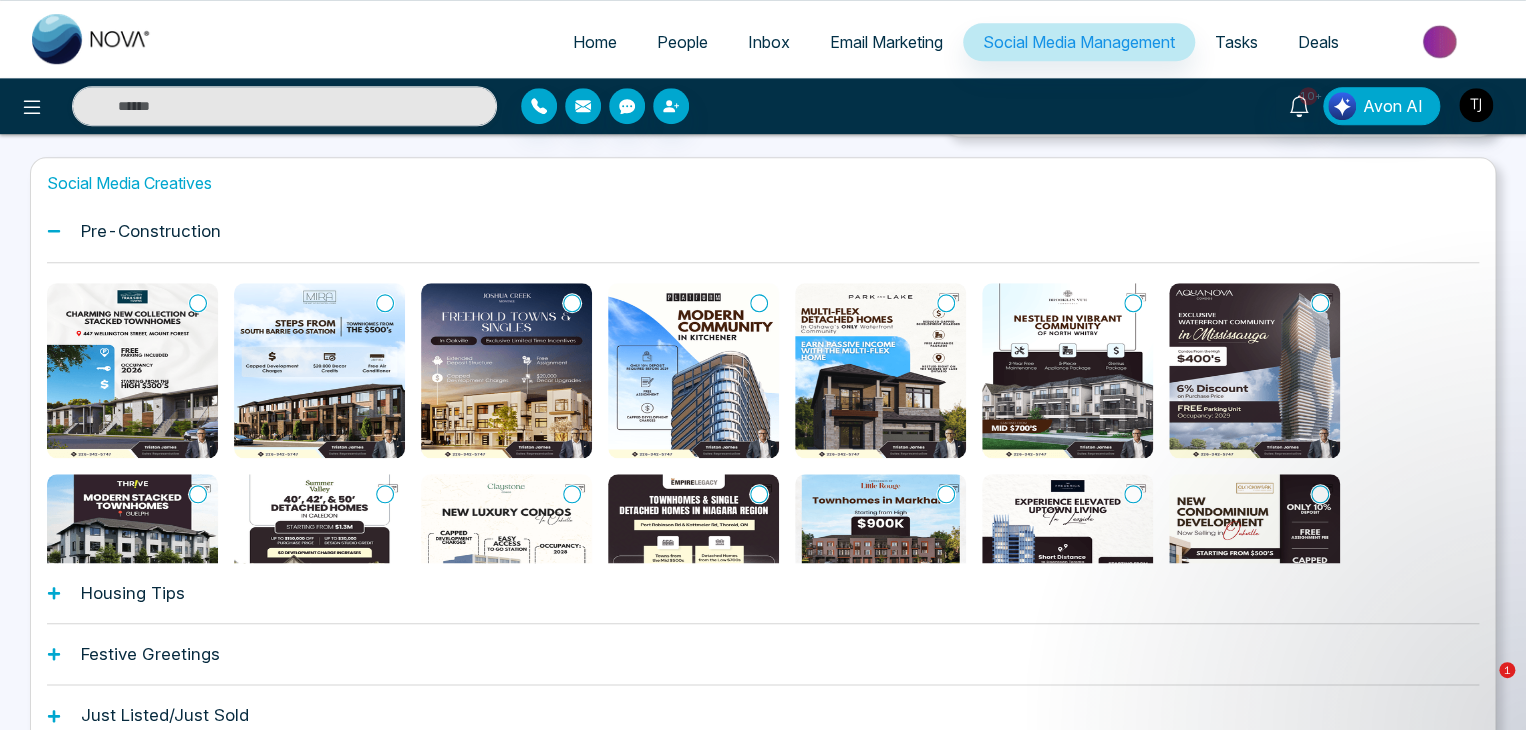 click 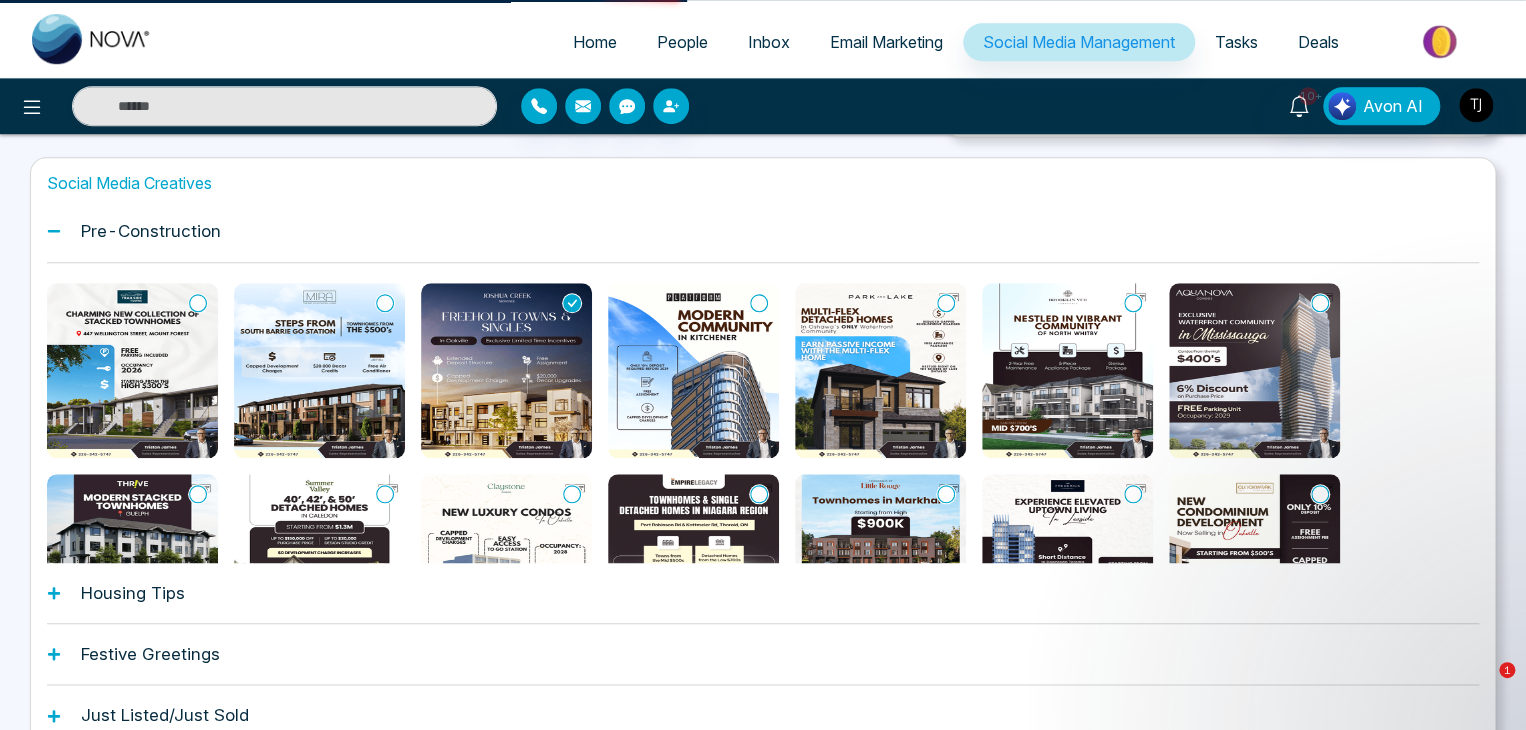 scroll, scrollTop: 0, scrollLeft: 0, axis: both 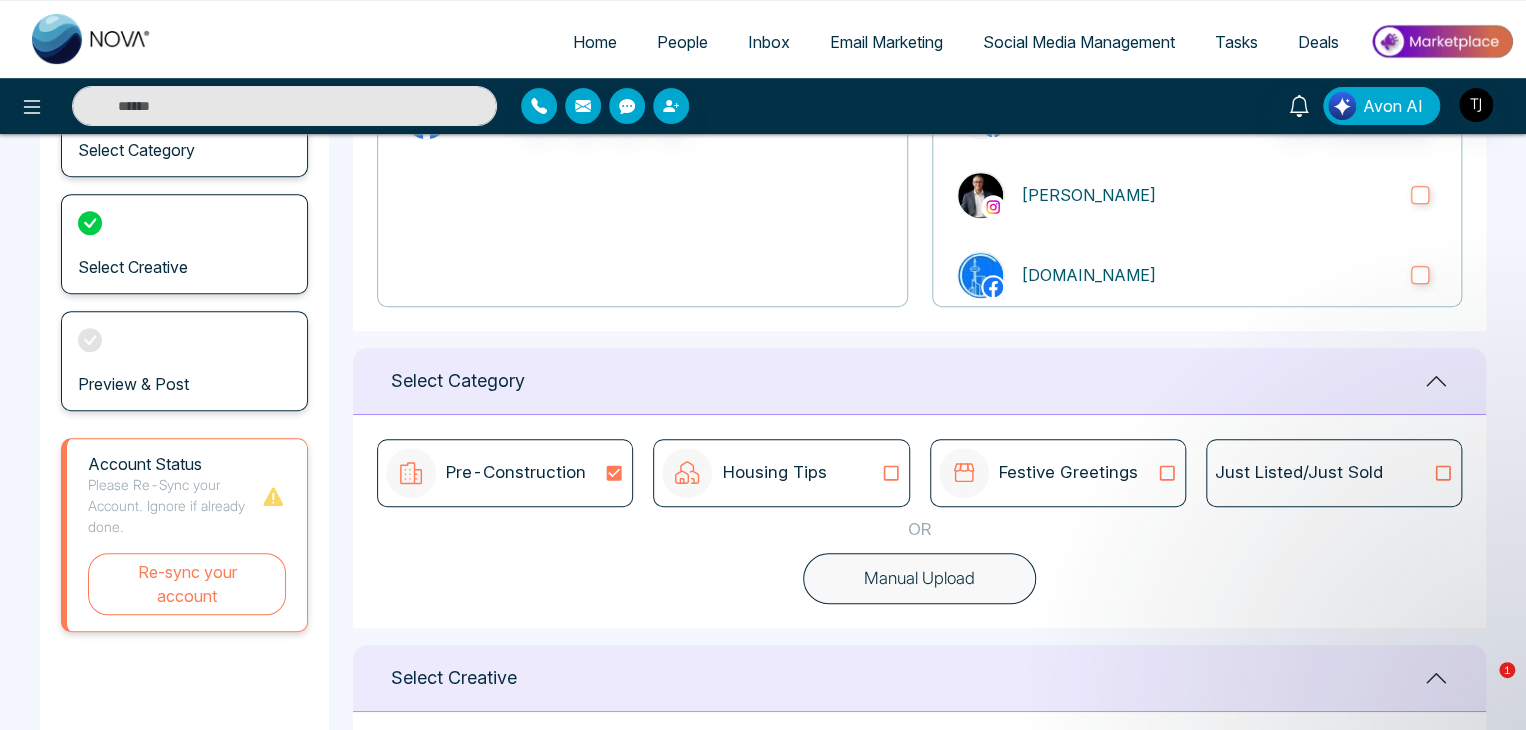 type on "**********" 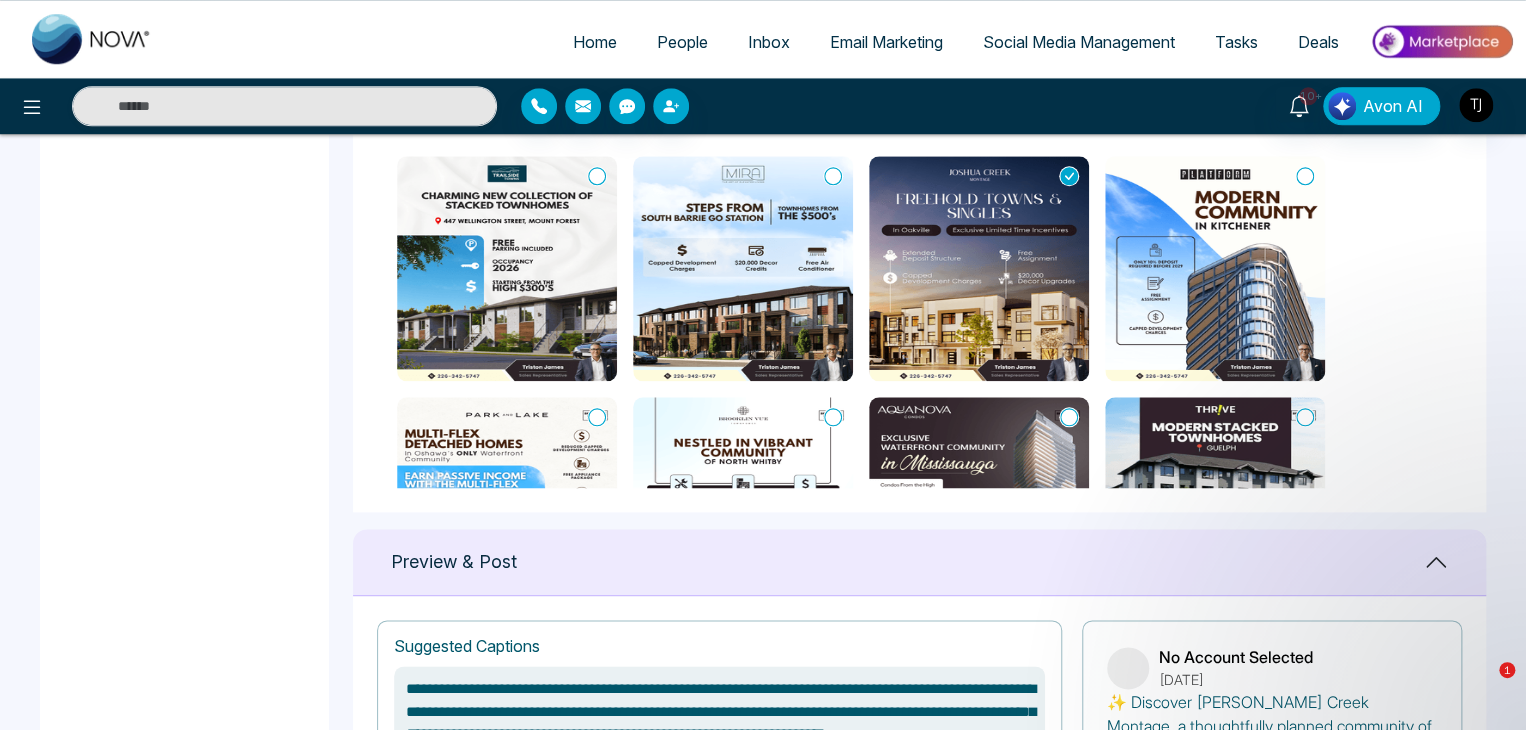 scroll, scrollTop: 1206, scrollLeft: 0, axis: vertical 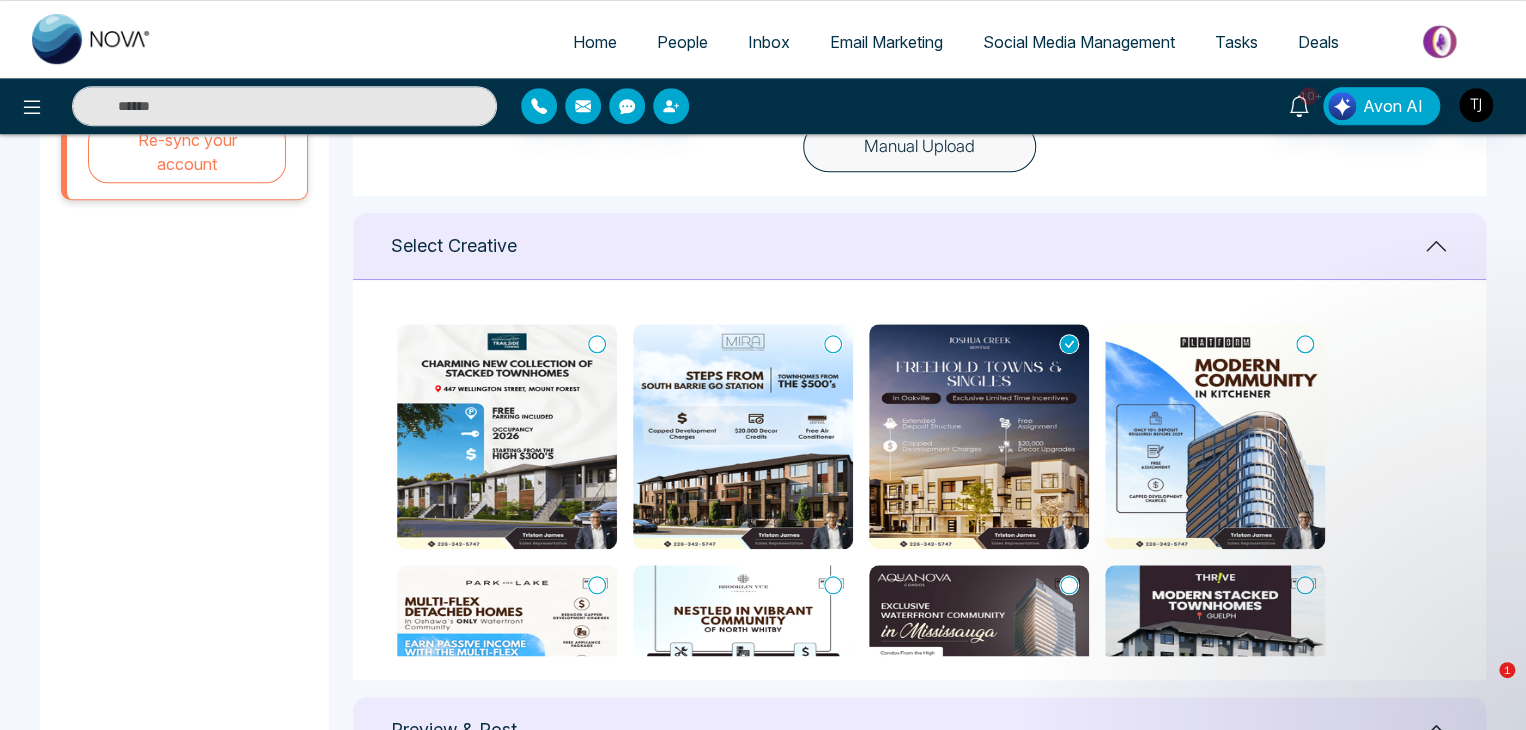 click on "Home" at bounding box center (595, 42) 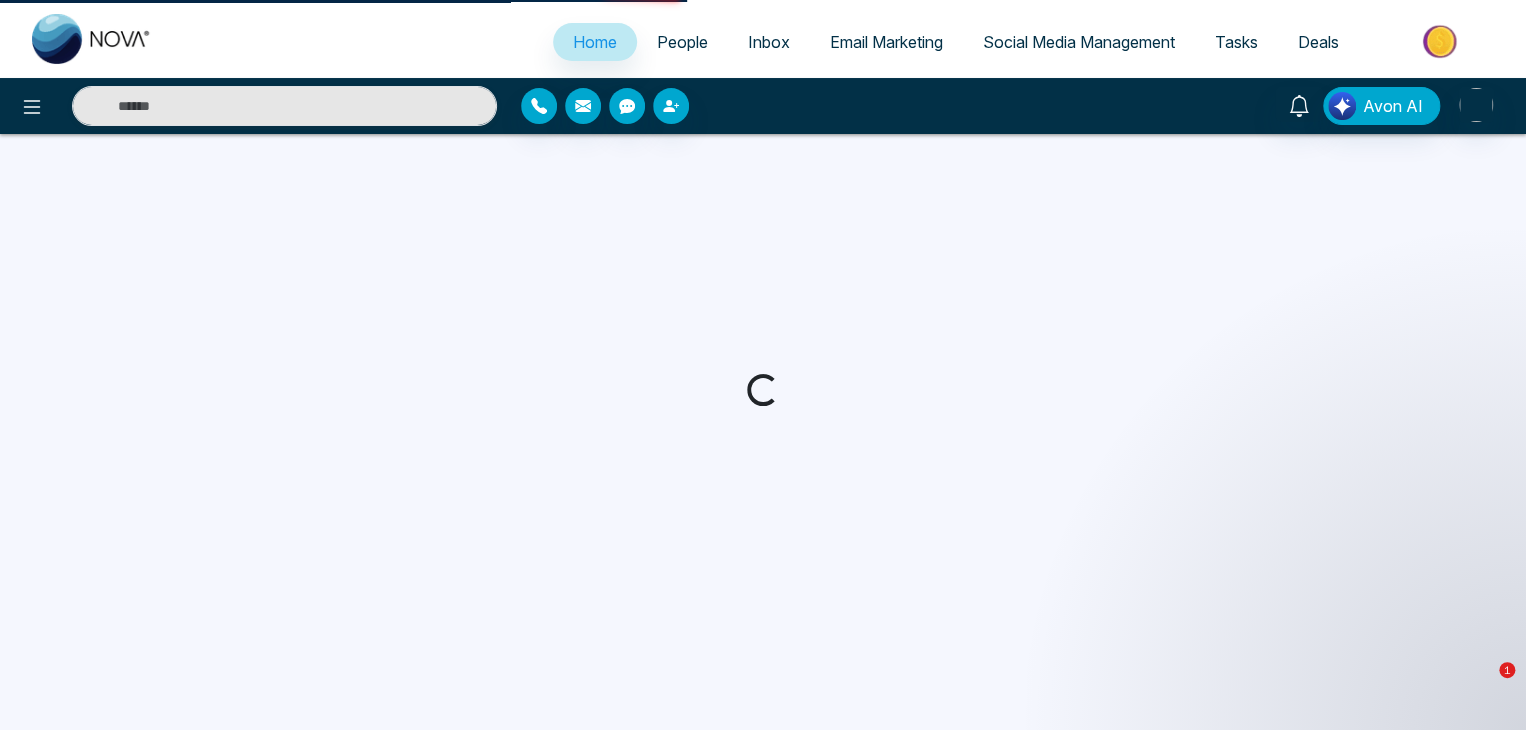 select on "*" 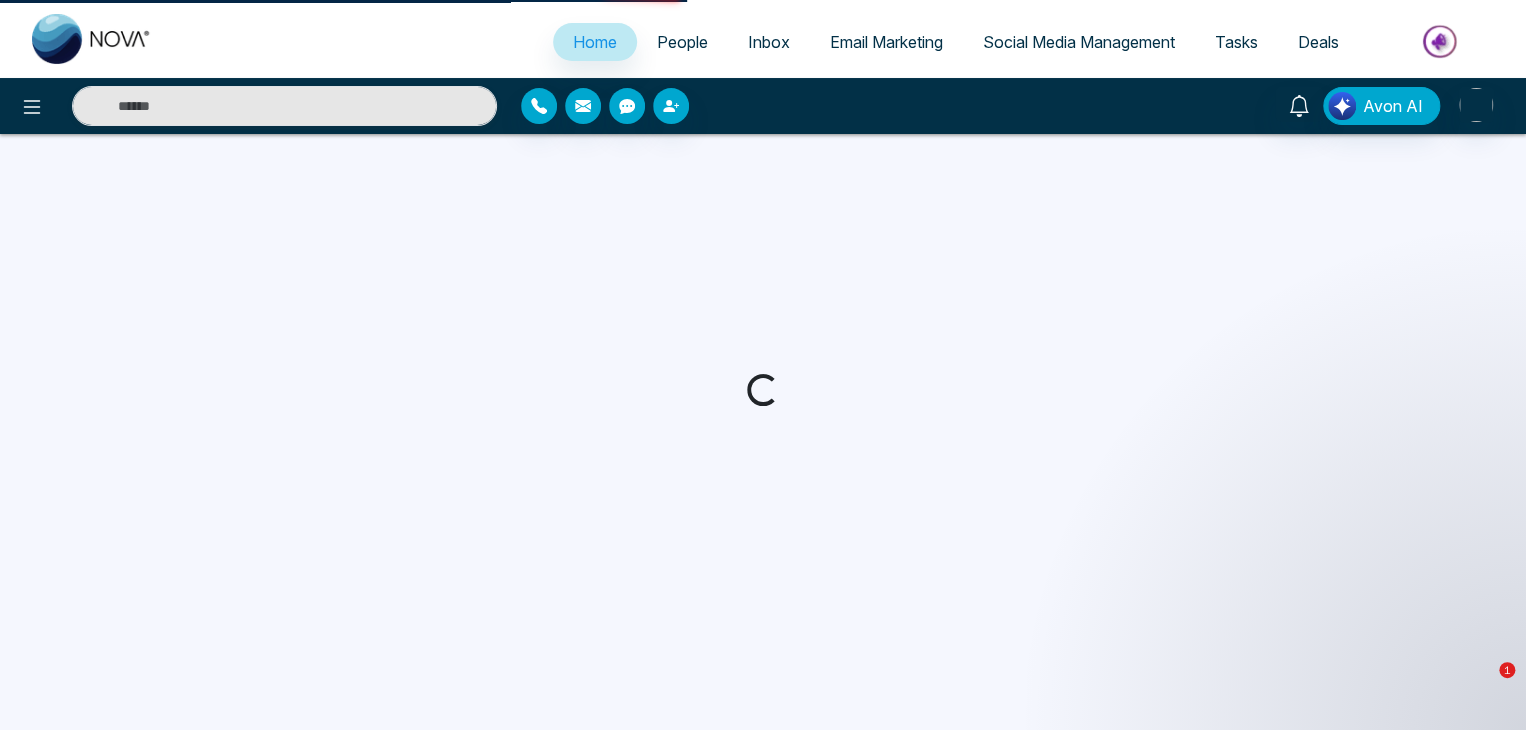 select on "*" 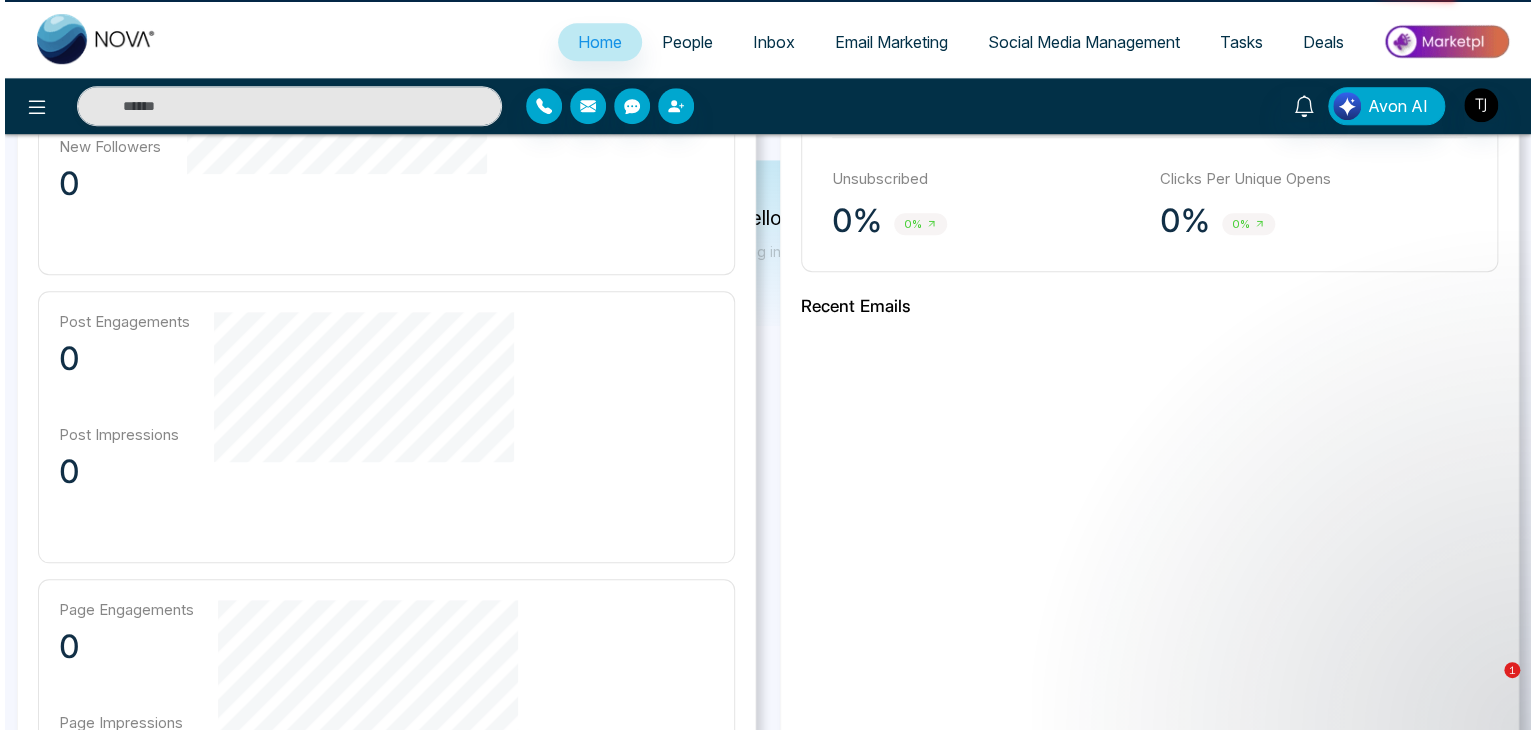 scroll, scrollTop: 0, scrollLeft: 0, axis: both 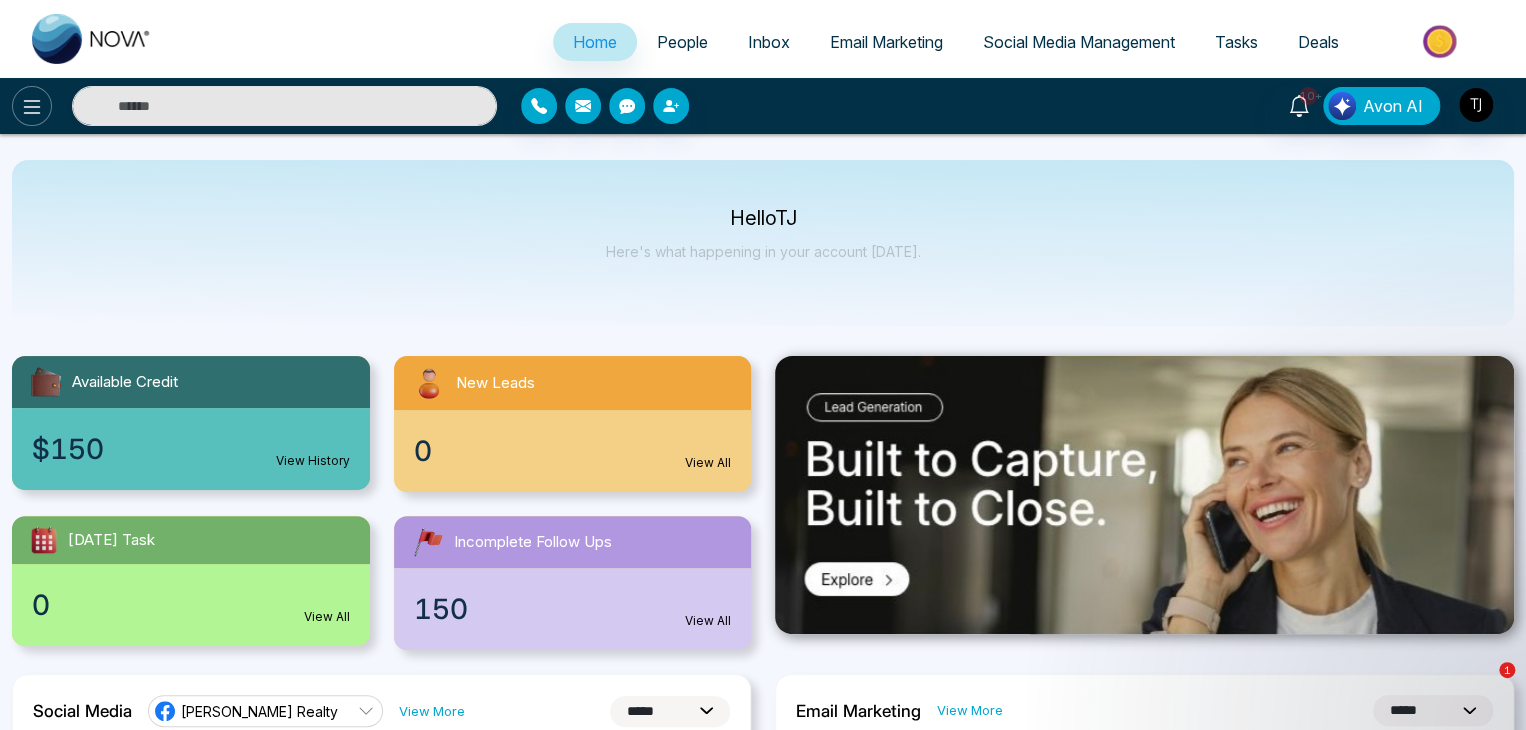 click at bounding box center [32, 106] 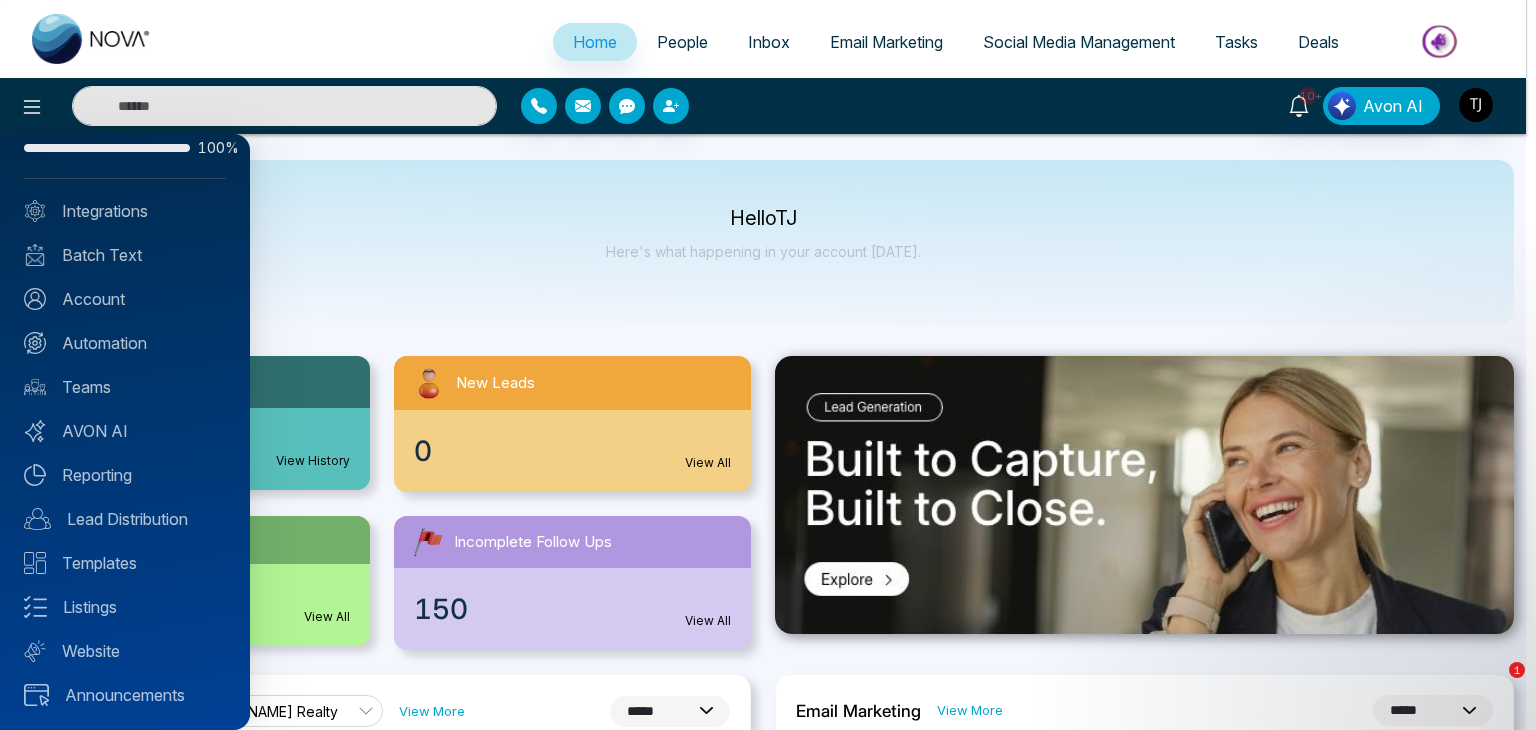 scroll, scrollTop: 0, scrollLeft: 0, axis: both 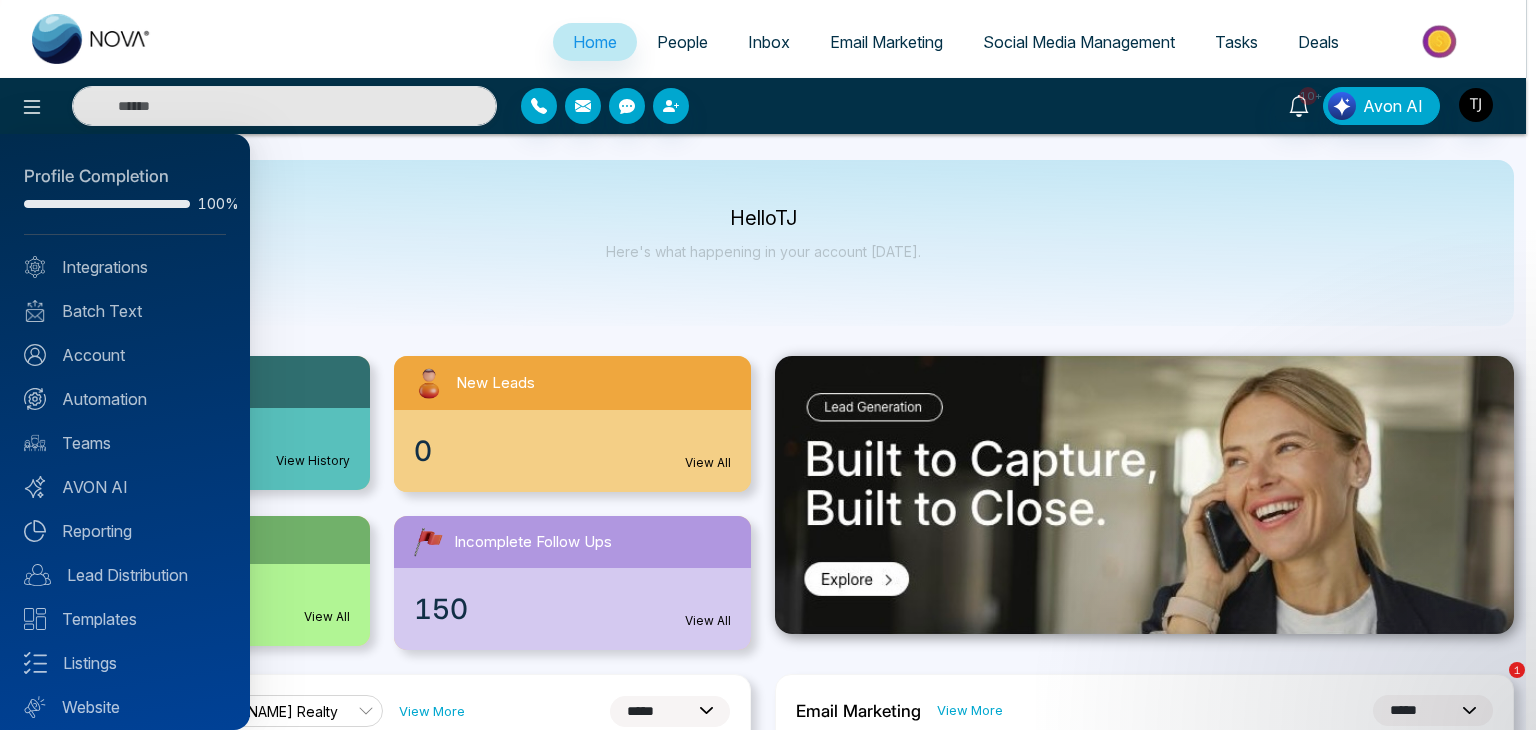click at bounding box center [768, 365] 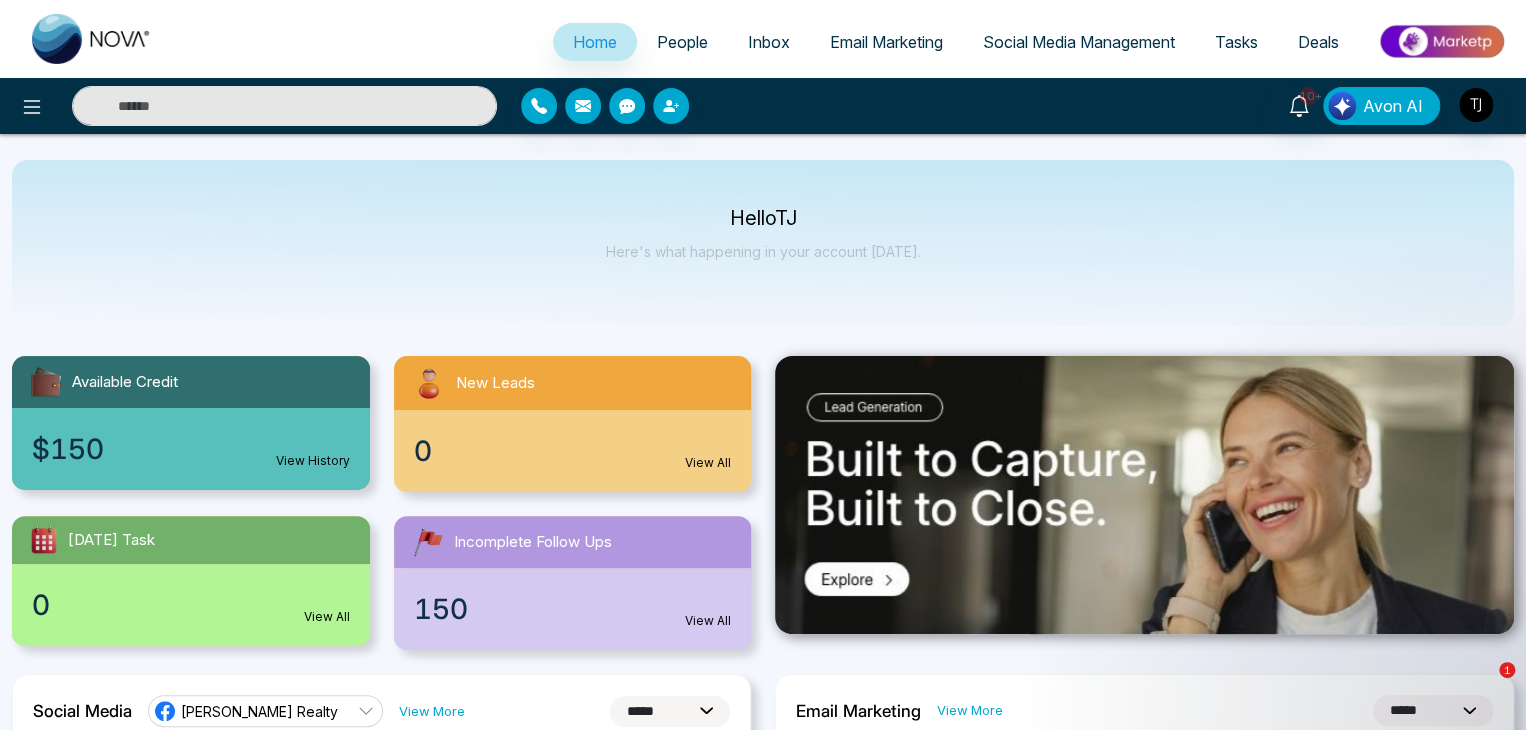 click on "Avon AI" at bounding box center [1393, 106] 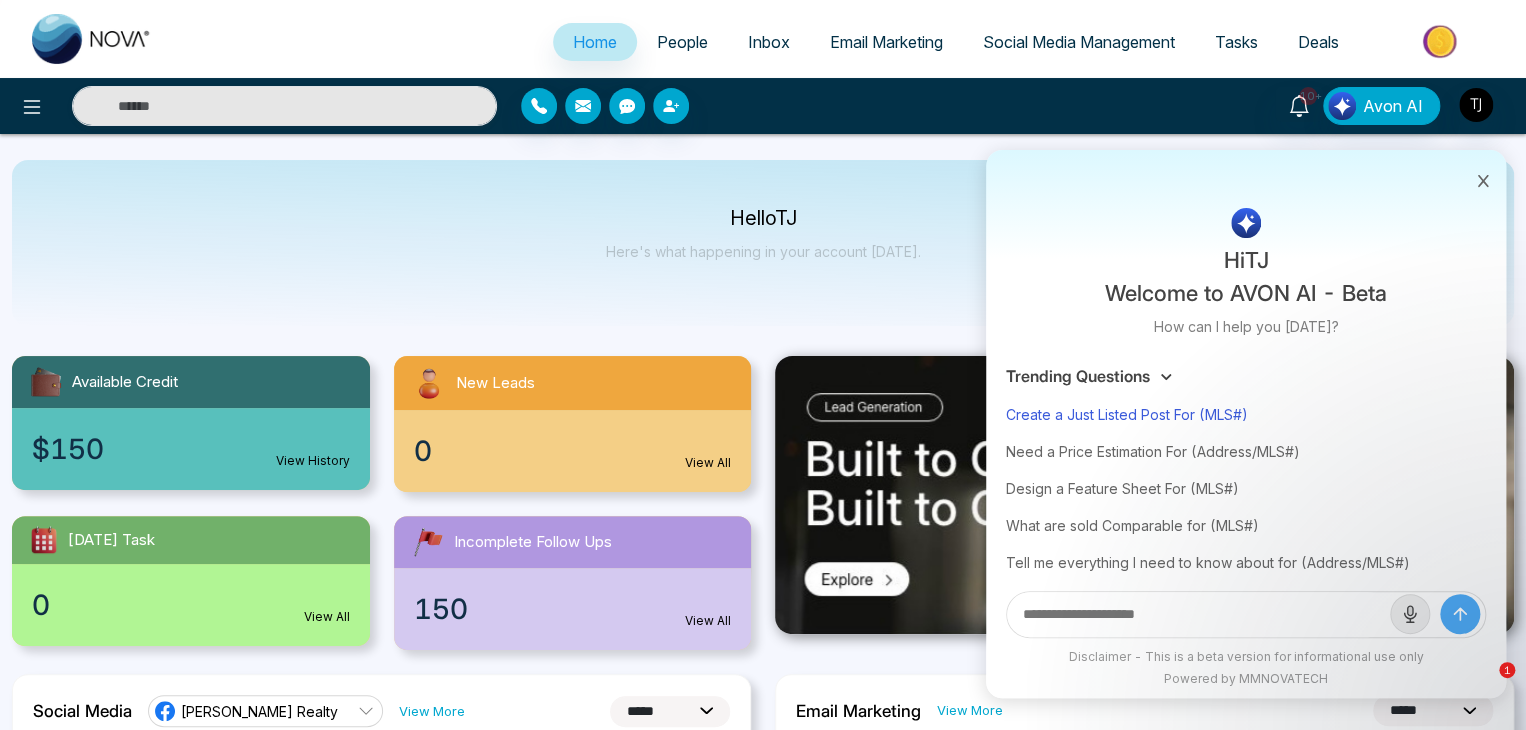 click on "Create a Just Listed Post For (MLS#)" at bounding box center [1246, 414] 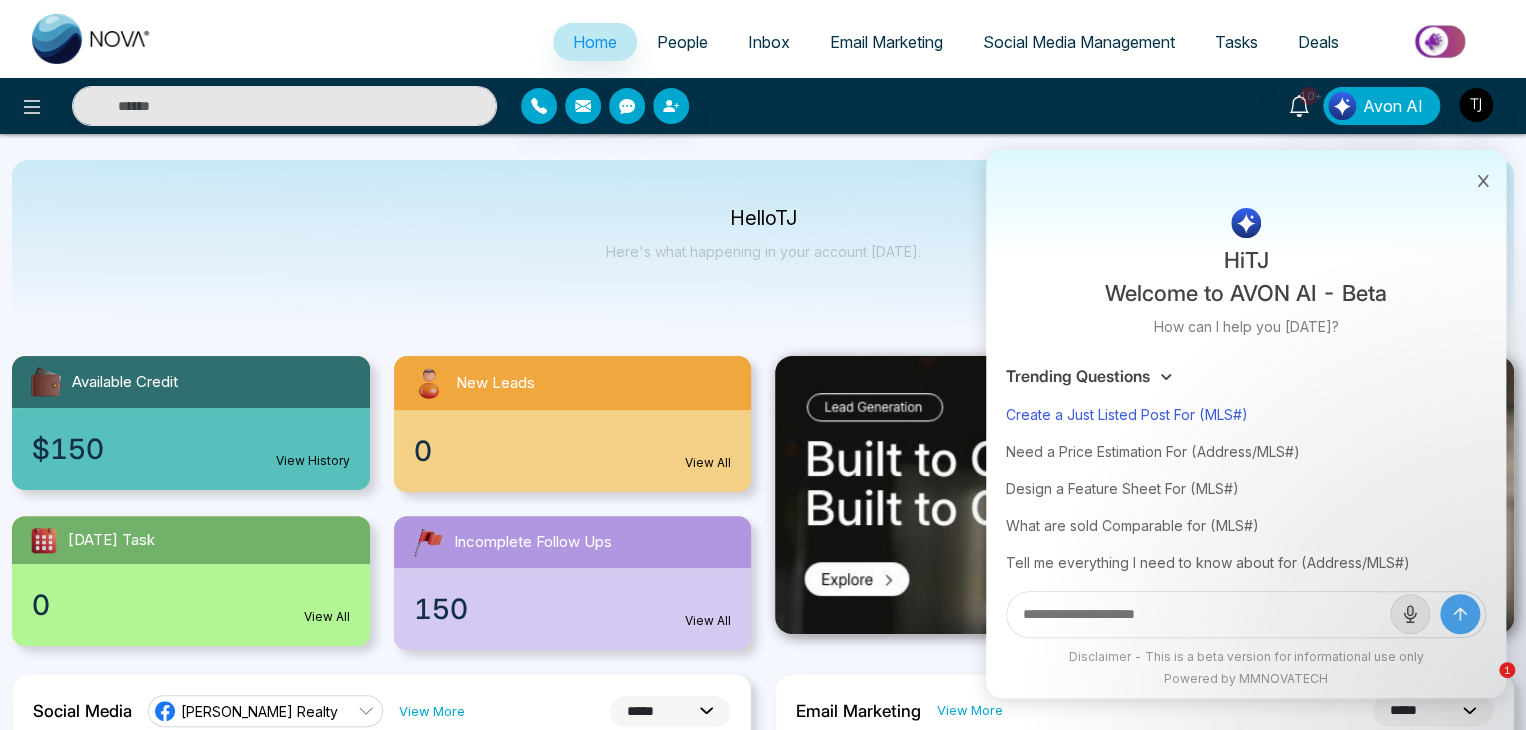 type on "**********" 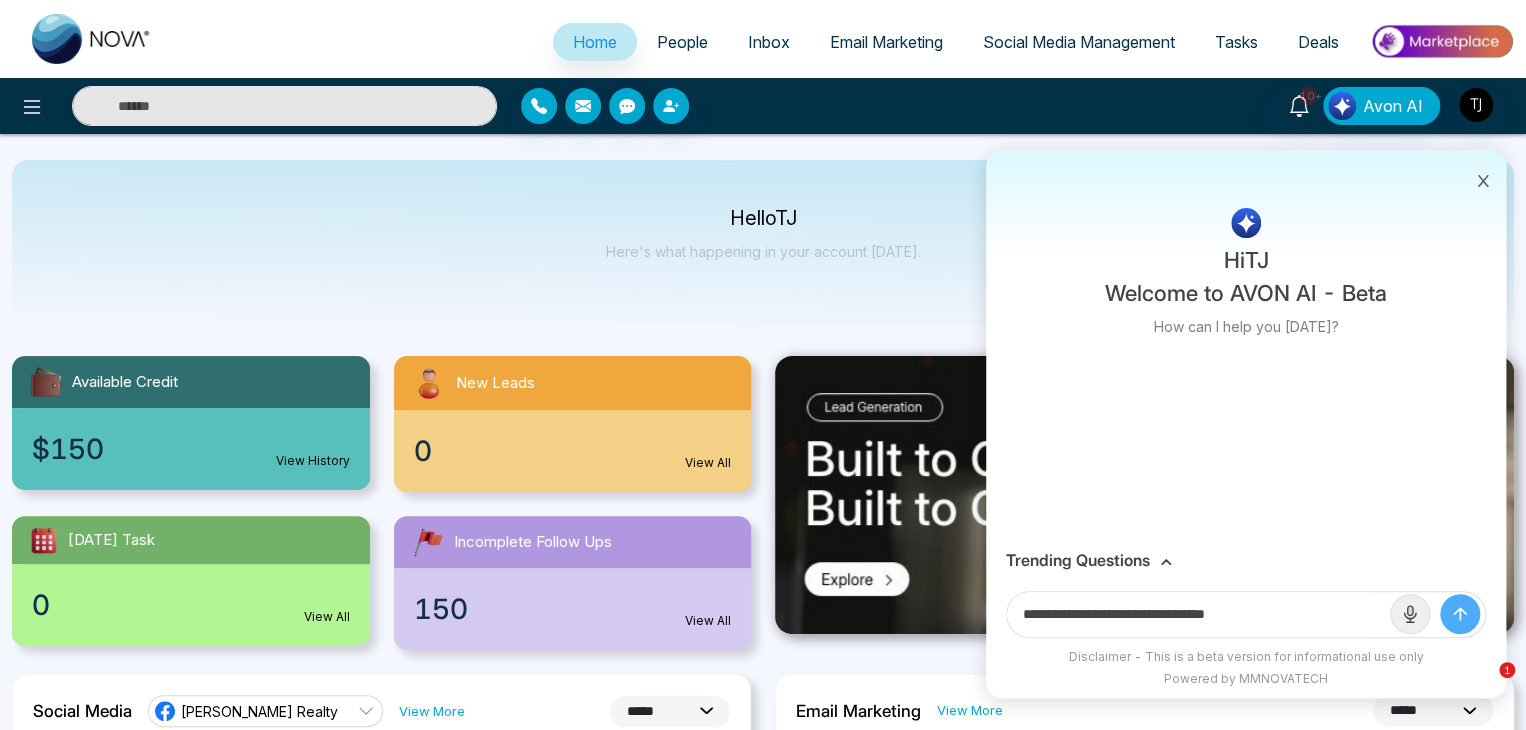 drag, startPoint x: 1275, startPoint y: 622, endPoint x: 1217, endPoint y: 620, distance: 58.034473 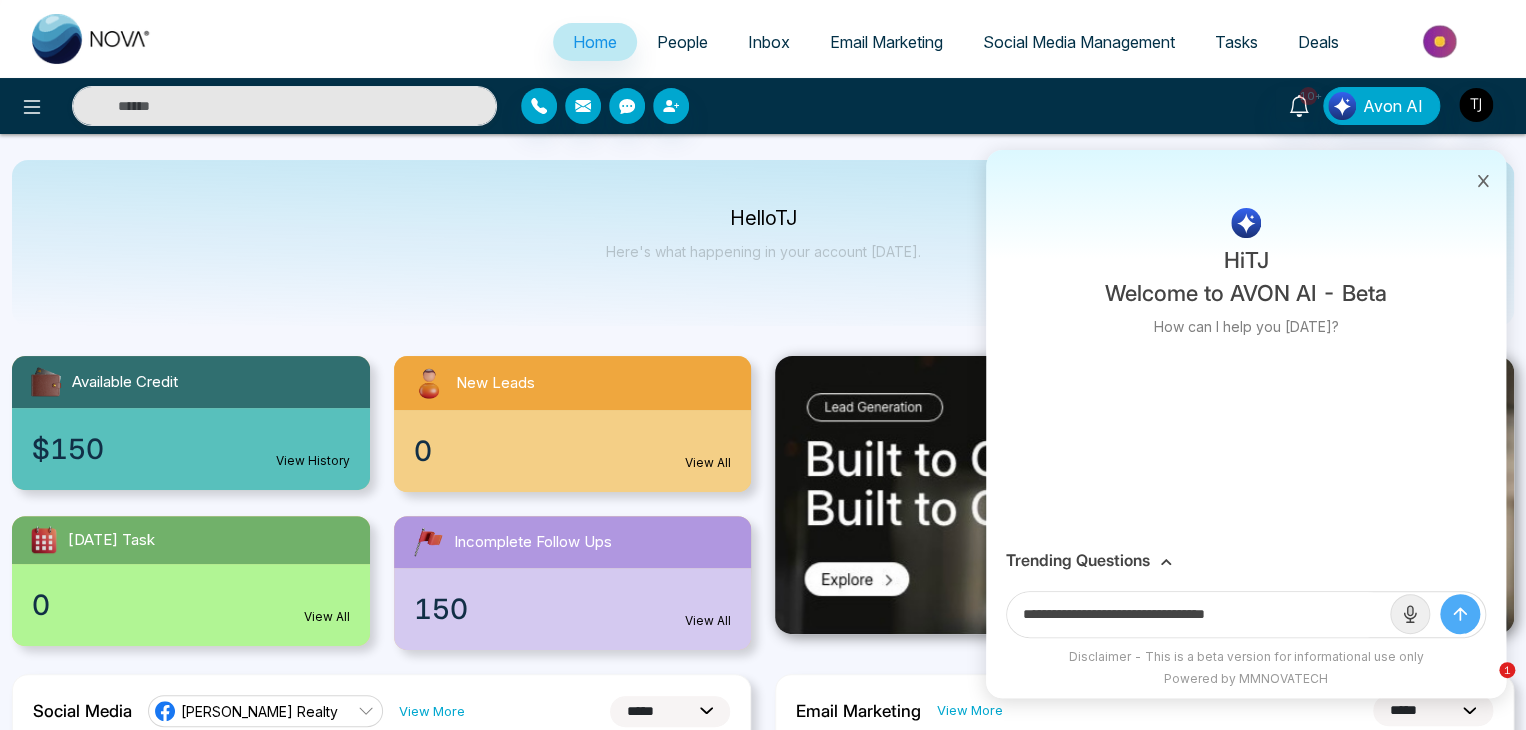 click on "**********" at bounding box center (1198, 614) 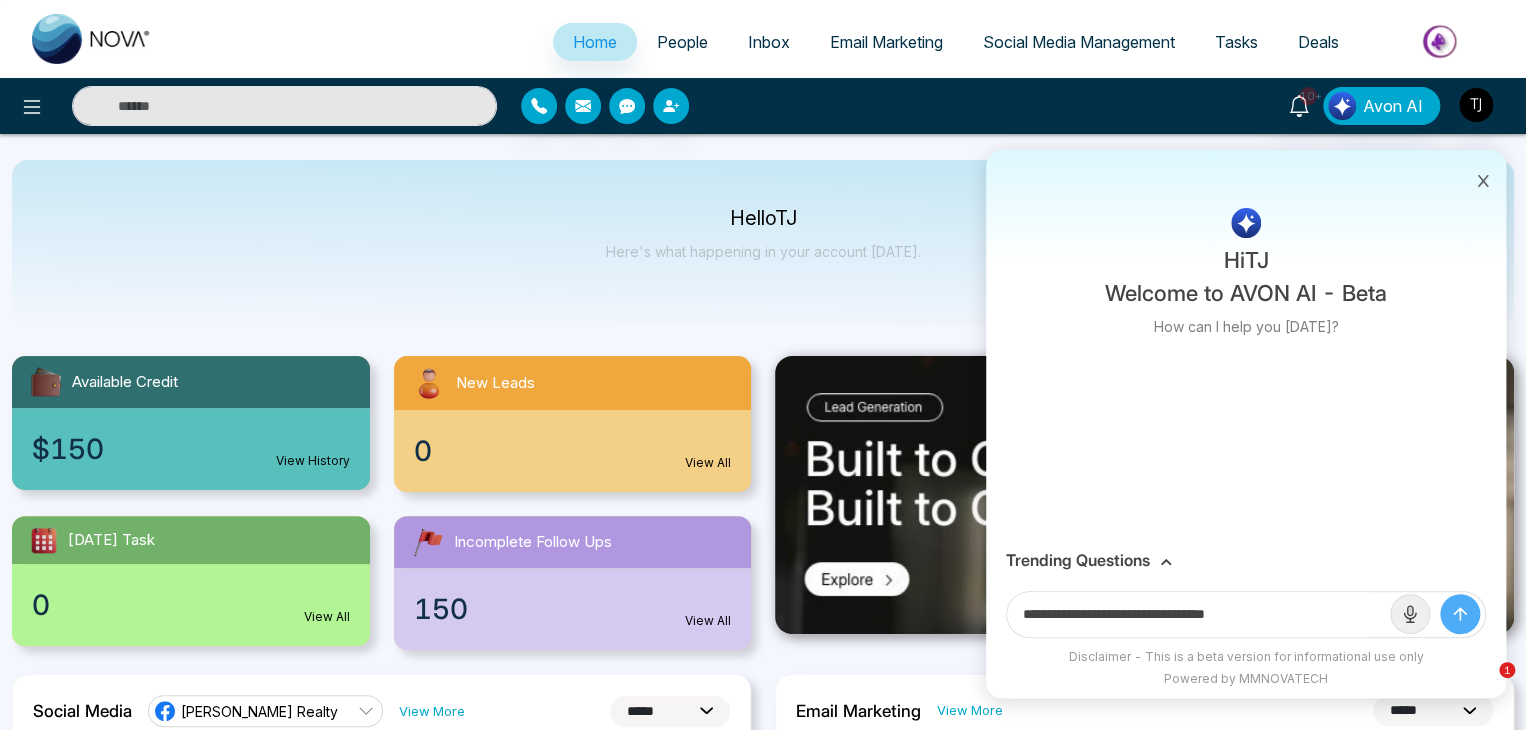 click on "**********" at bounding box center (1198, 614) 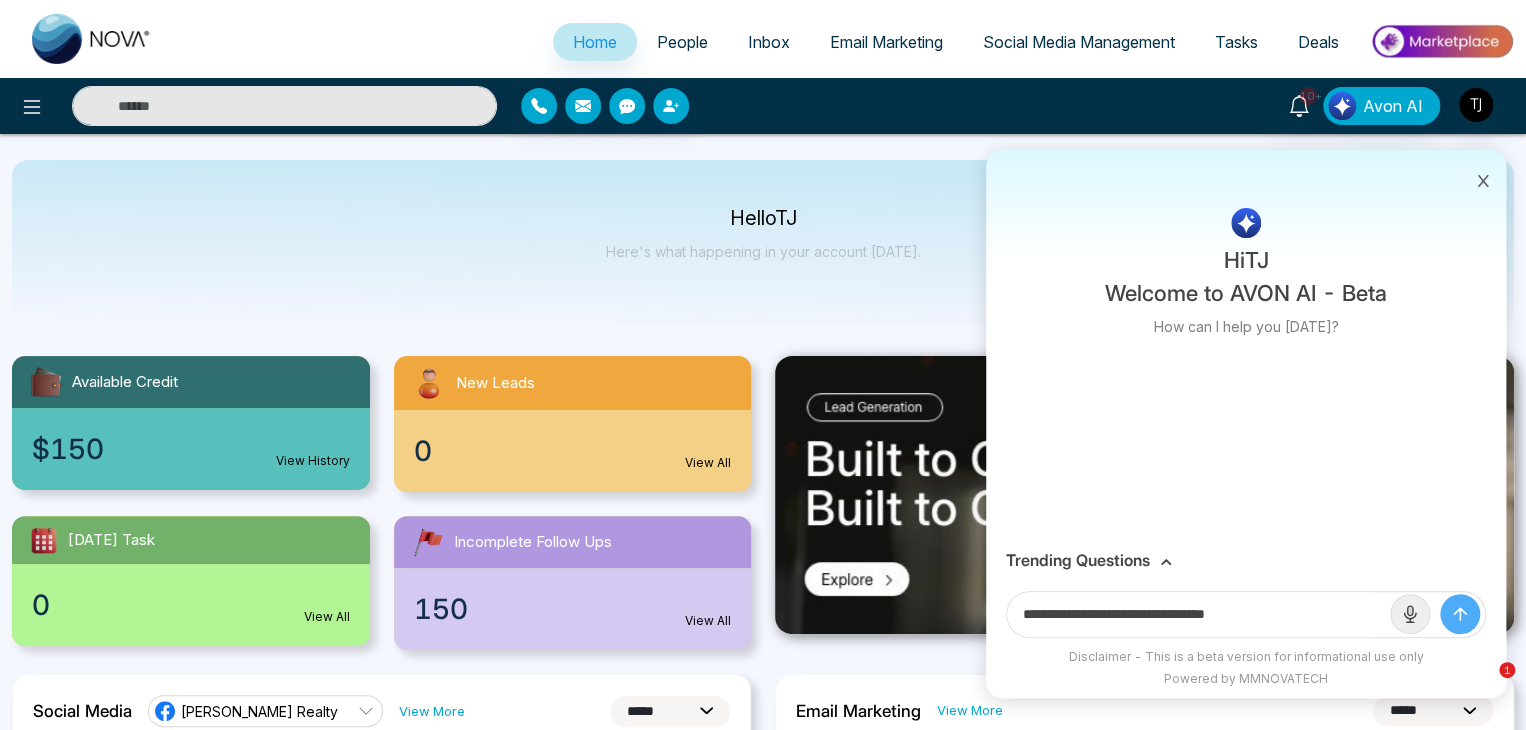 click on "**********" at bounding box center (1198, 614) 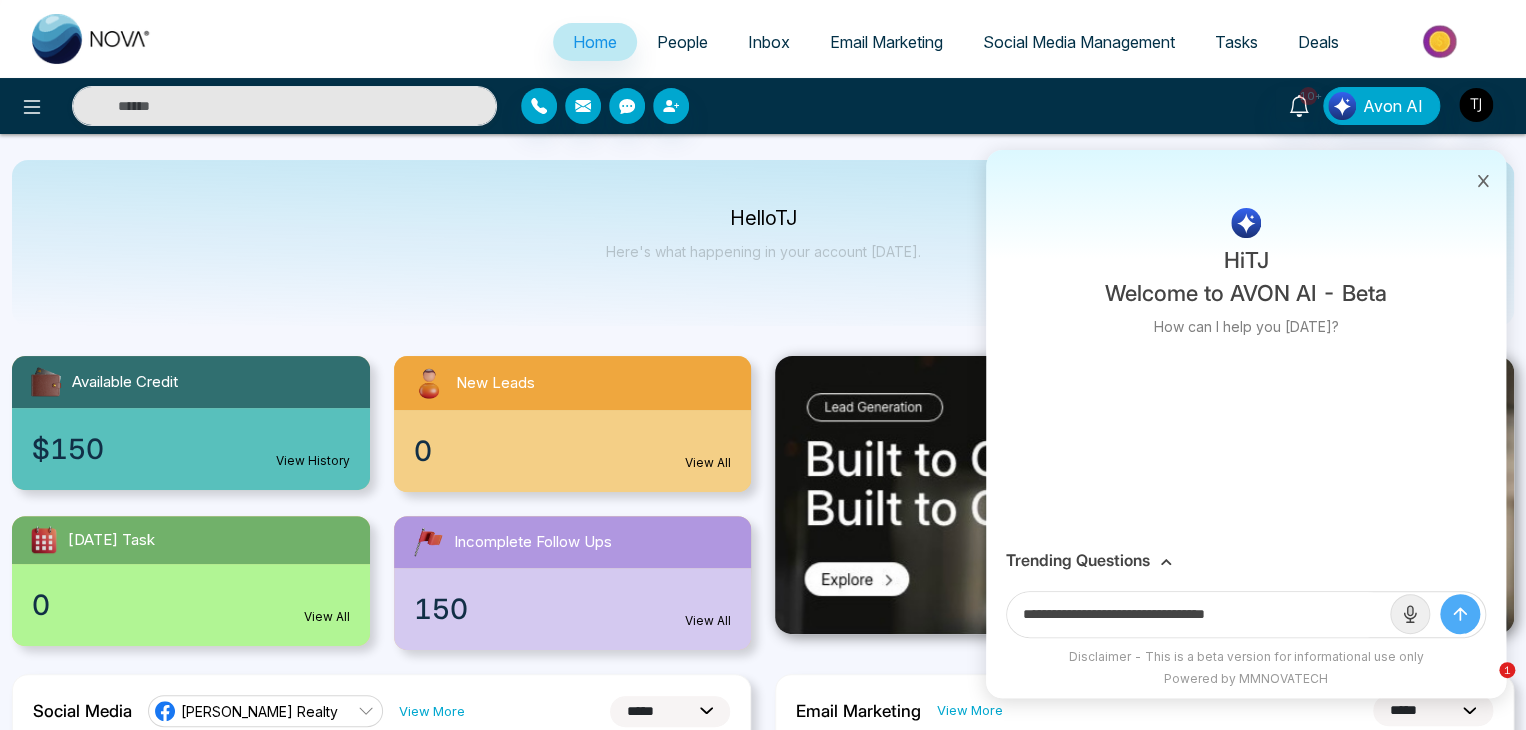 click on "**********" at bounding box center (1198, 614) 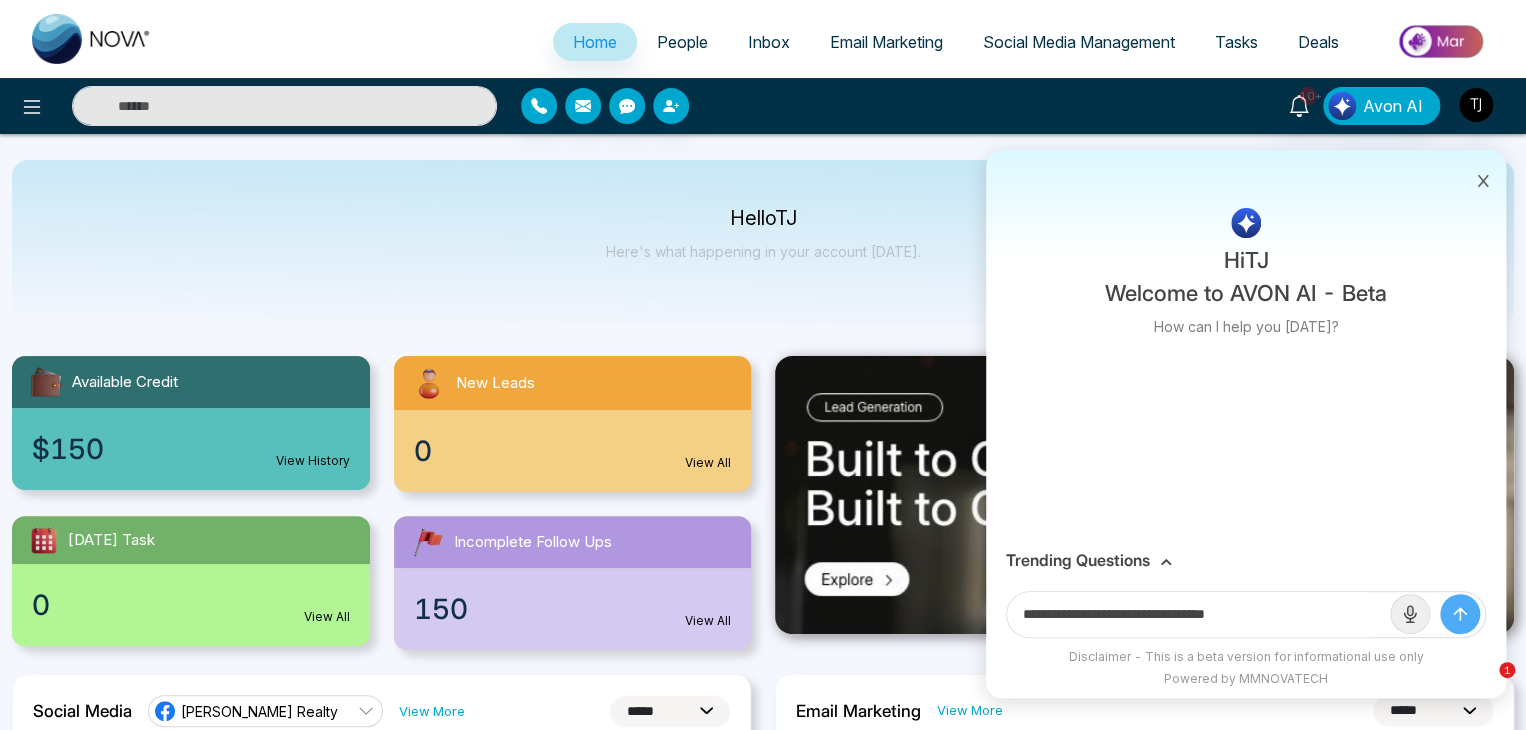 click 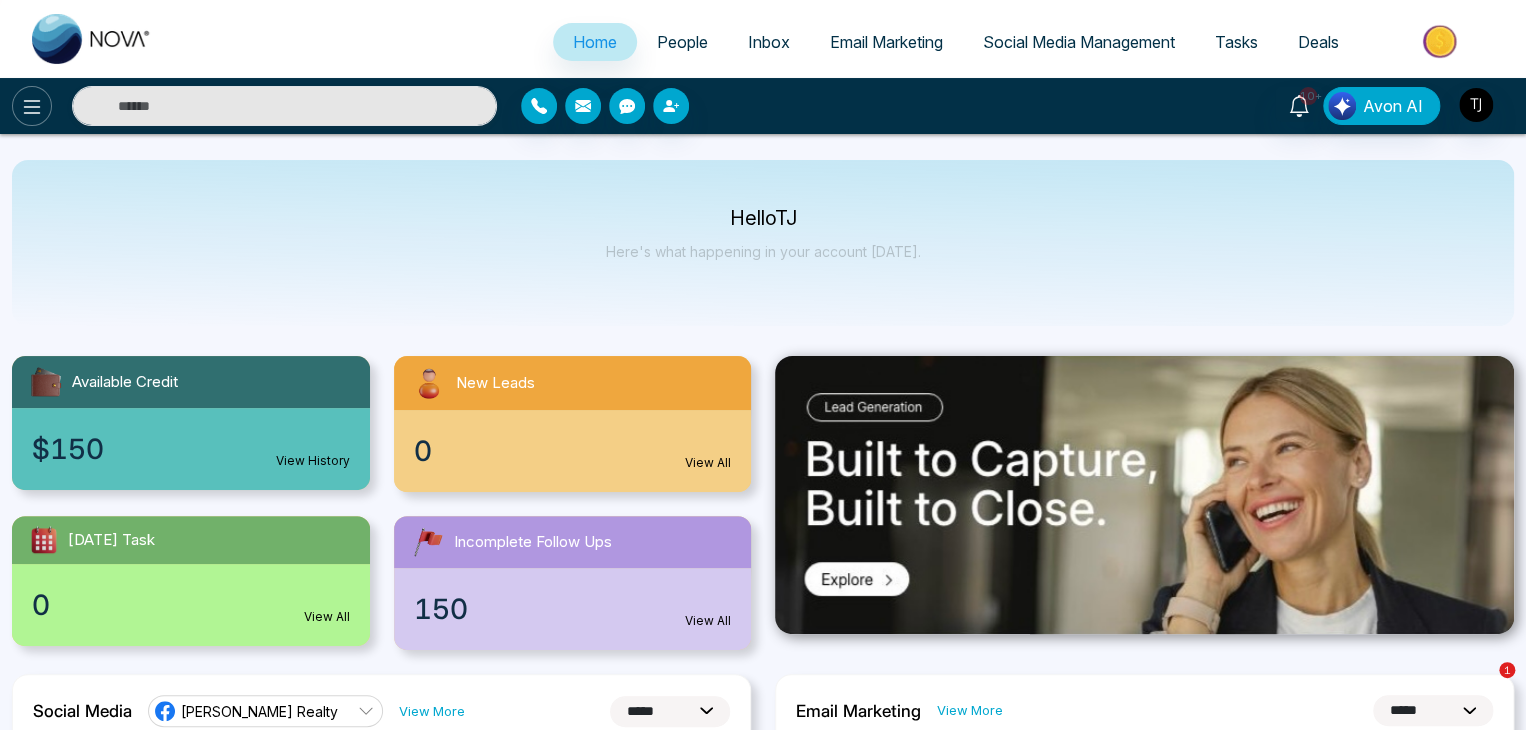 click at bounding box center (32, 106) 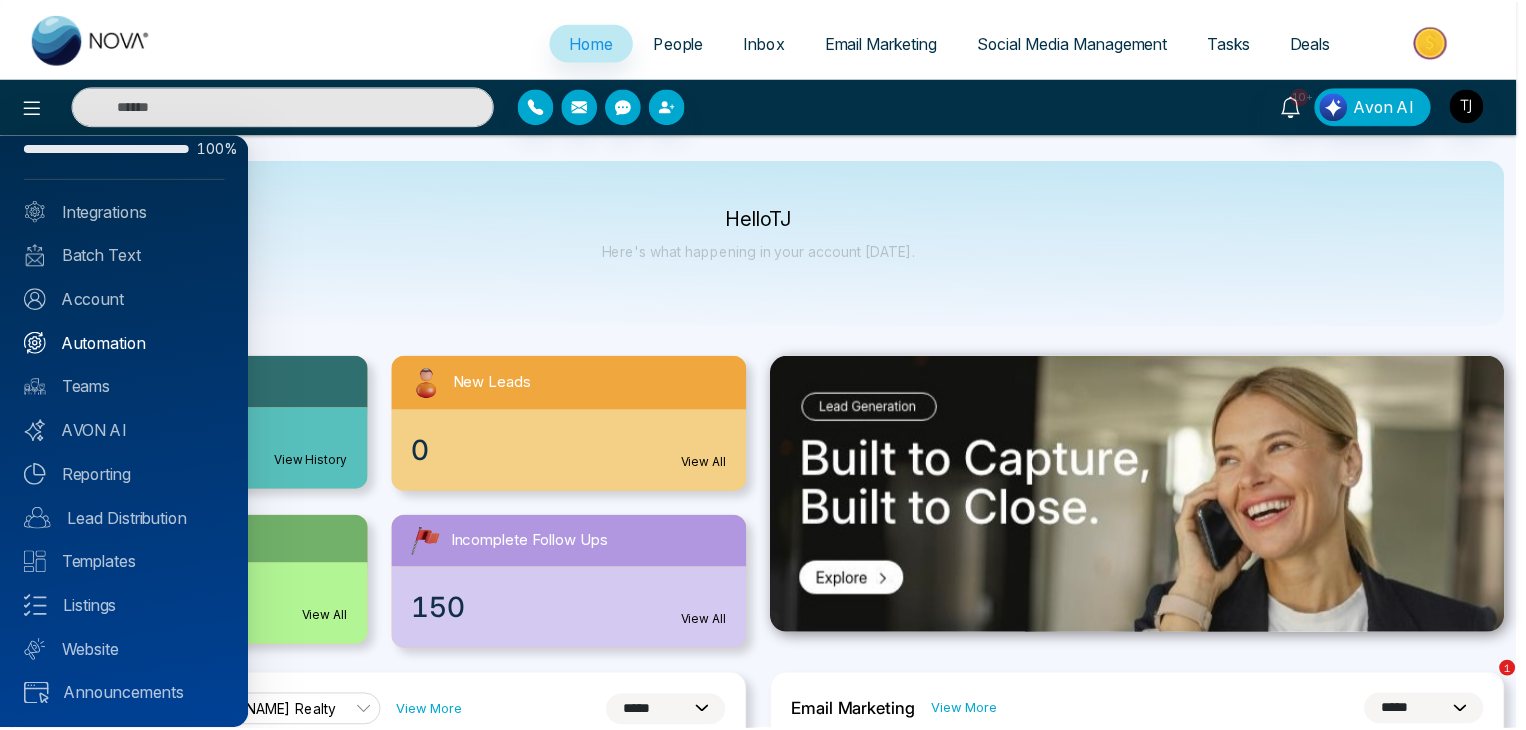 scroll, scrollTop: 0, scrollLeft: 0, axis: both 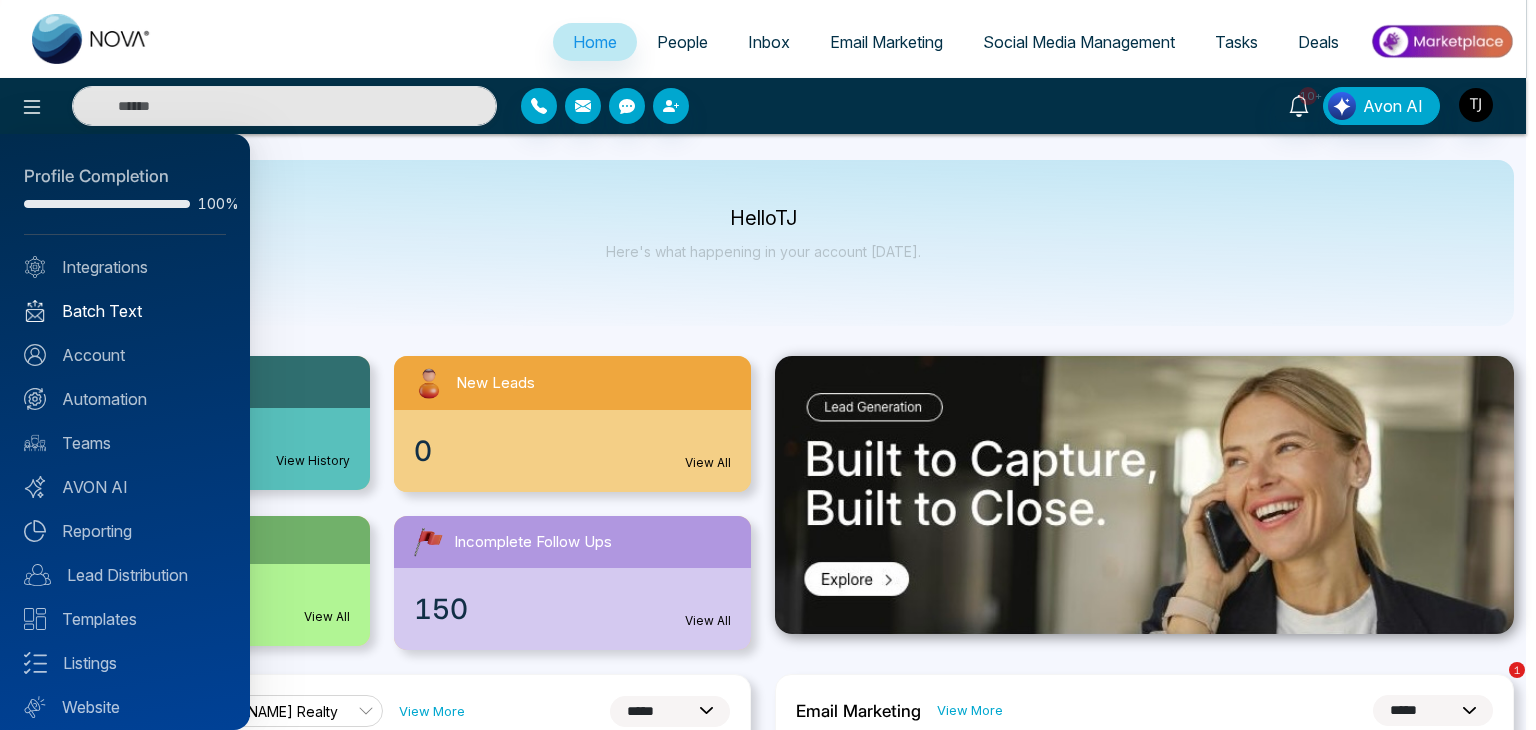 click on "Batch Text" at bounding box center (125, 311) 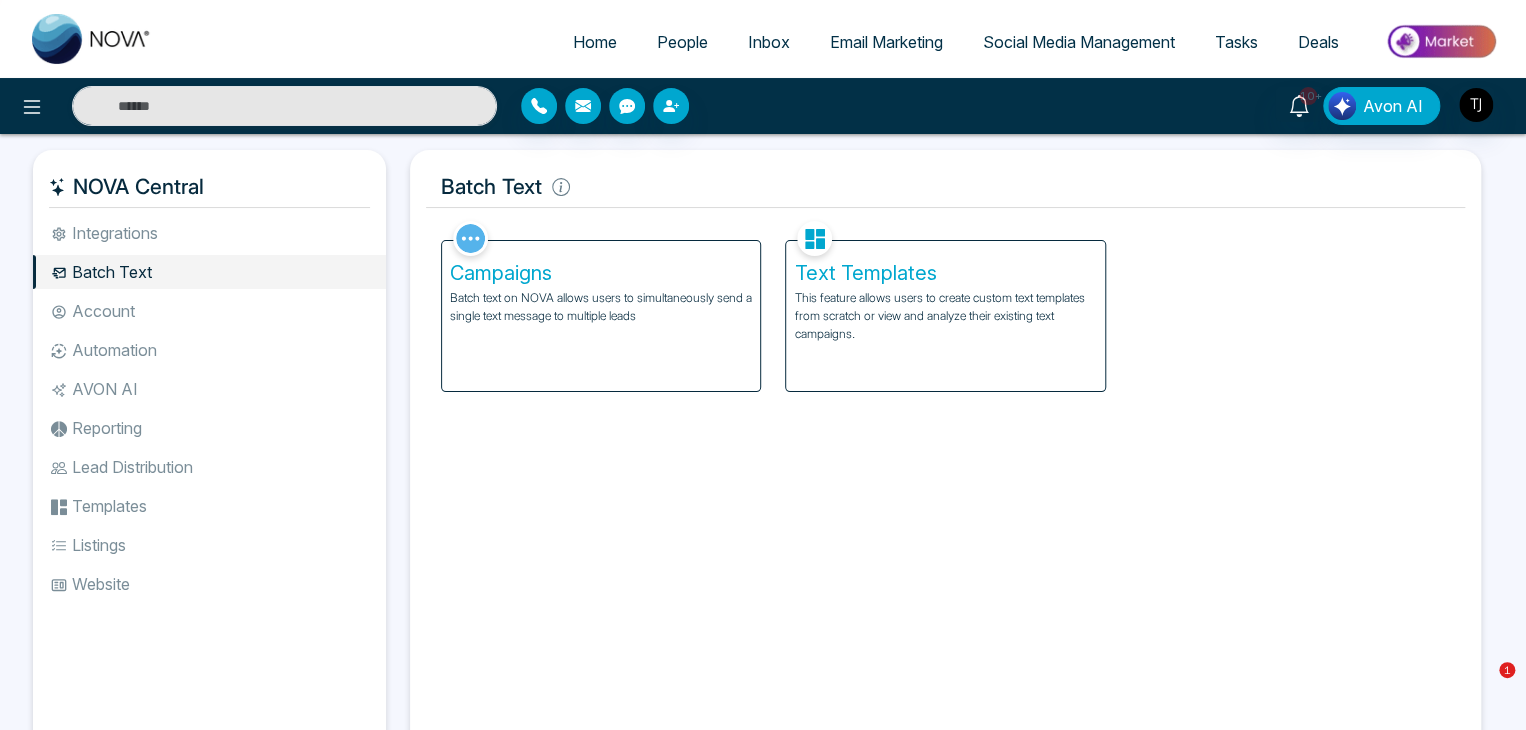 click on "Batch text on NOVA allows users to simultaneously send a single text message to multiple leads" at bounding box center (601, 307) 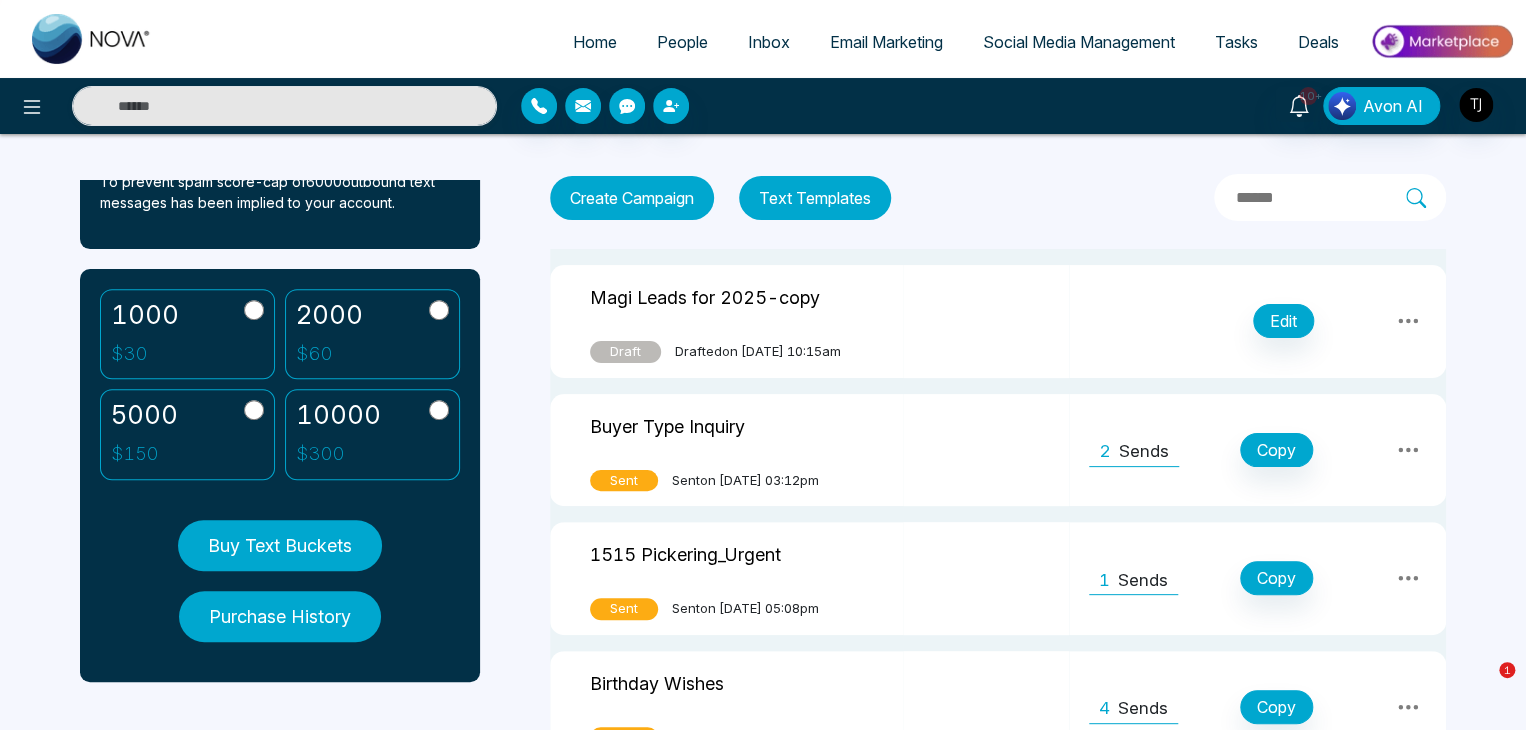 scroll, scrollTop: 0, scrollLeft: 0, axis: both 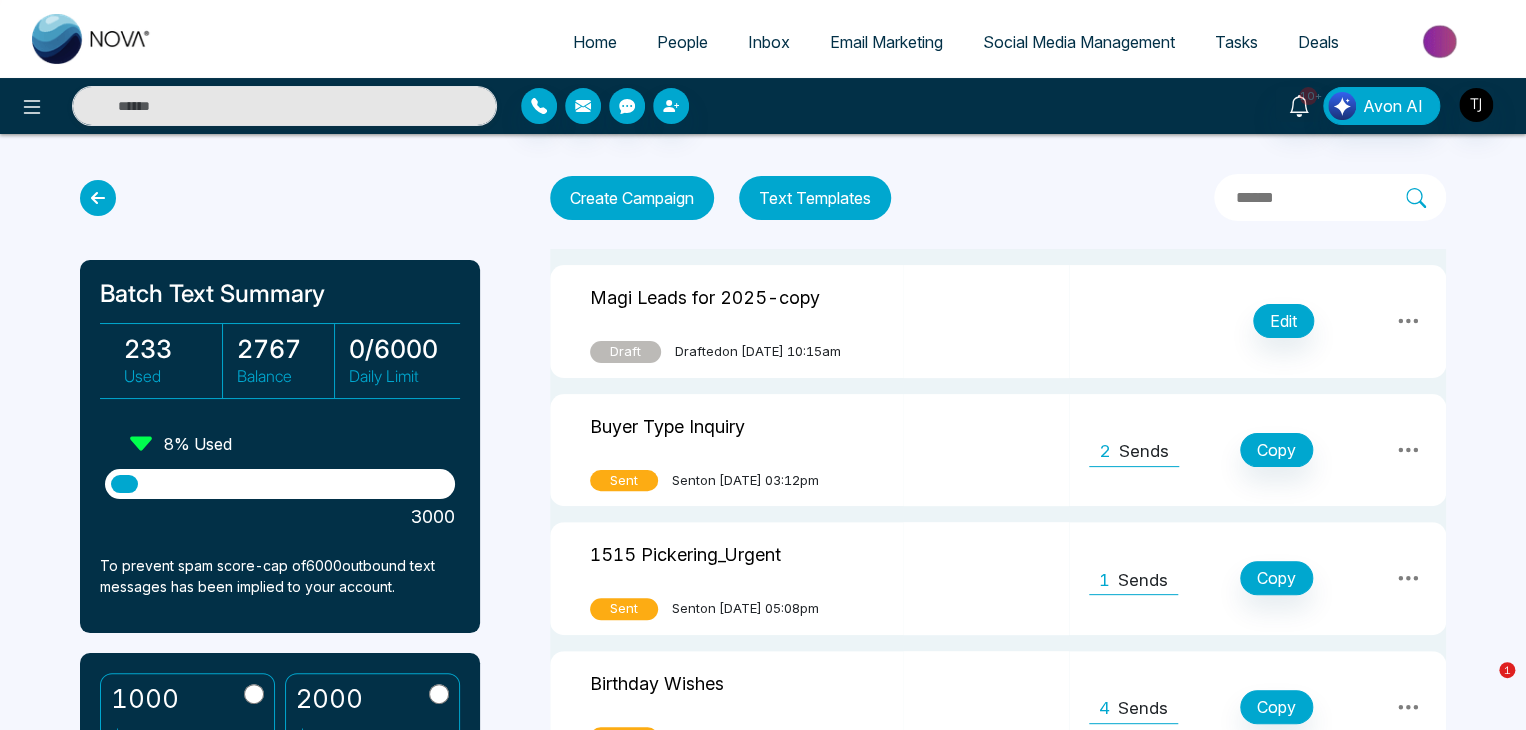 click on "Email Marketing" at bounding box center [886, 42] 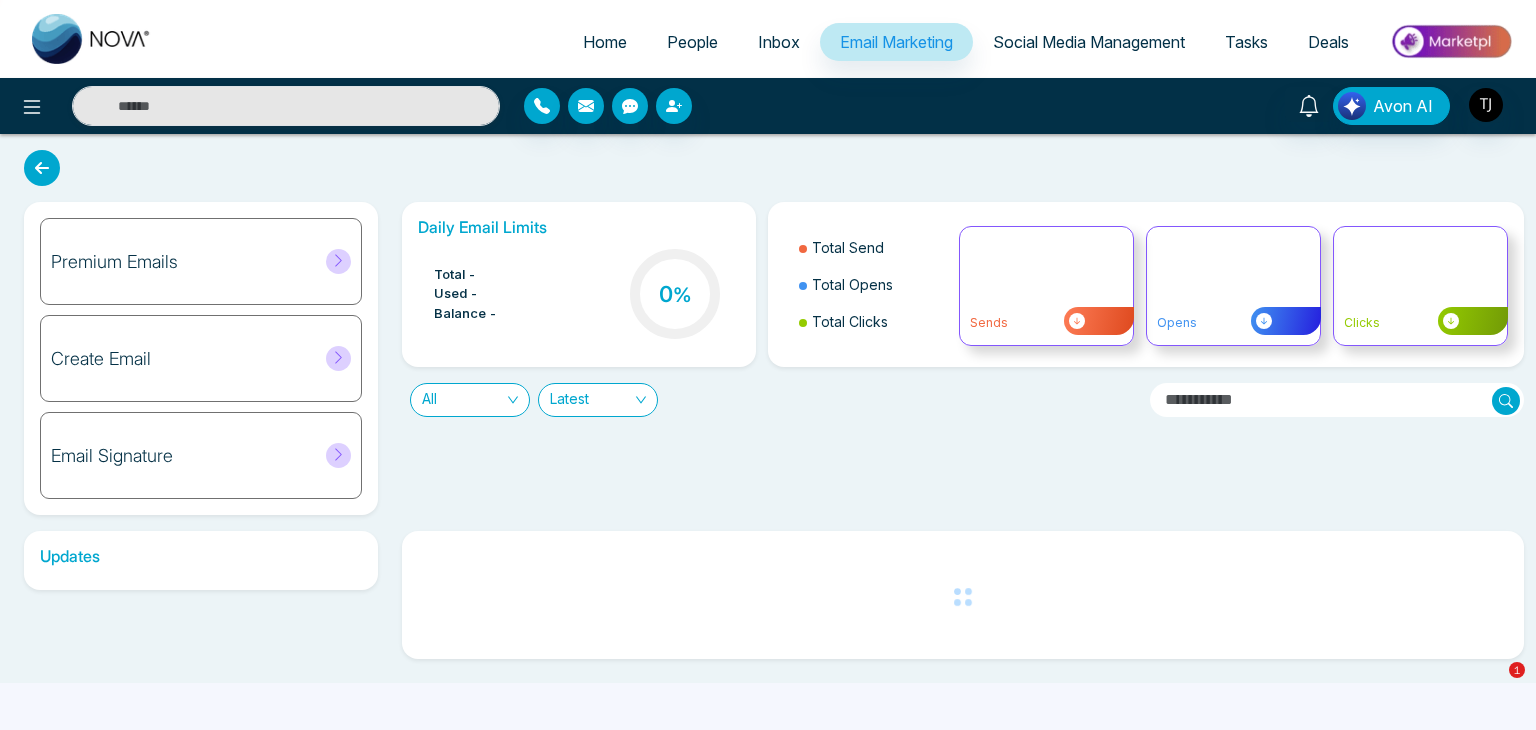 click on "Social Media Management" at bounding box center (1089, 42) 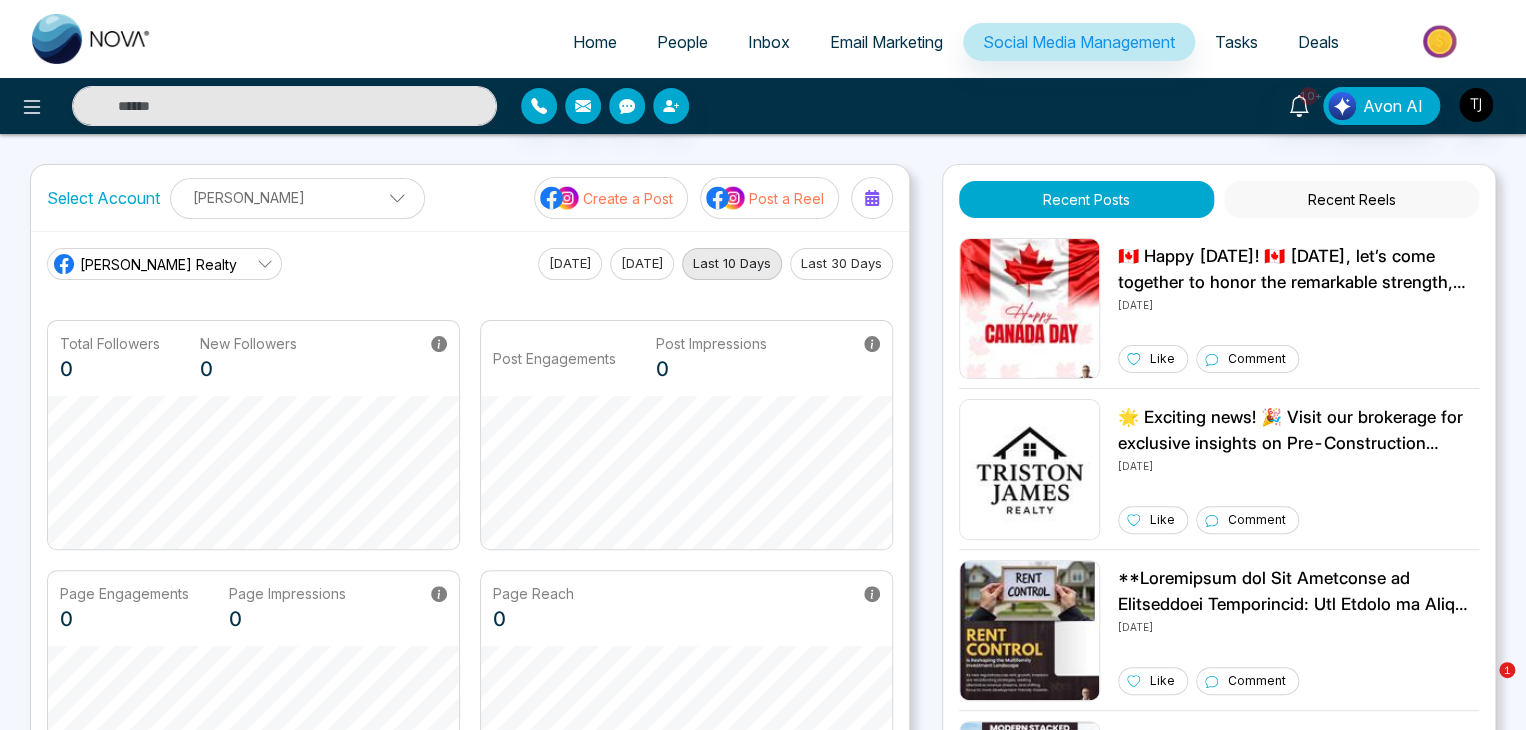 click on "Email Marketing" at bounding box center (886, 42) 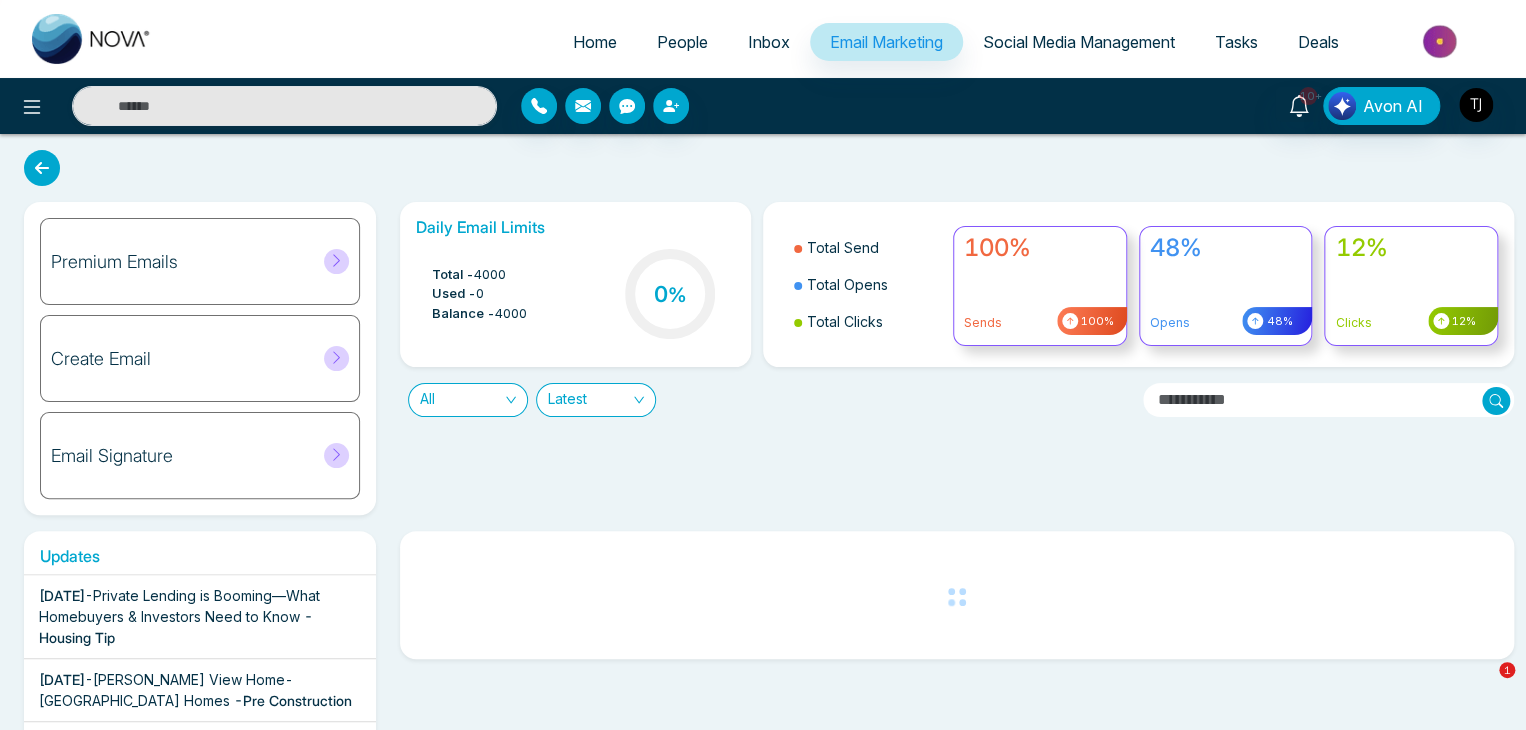 click on "Home" at bounding box center [595, 42] 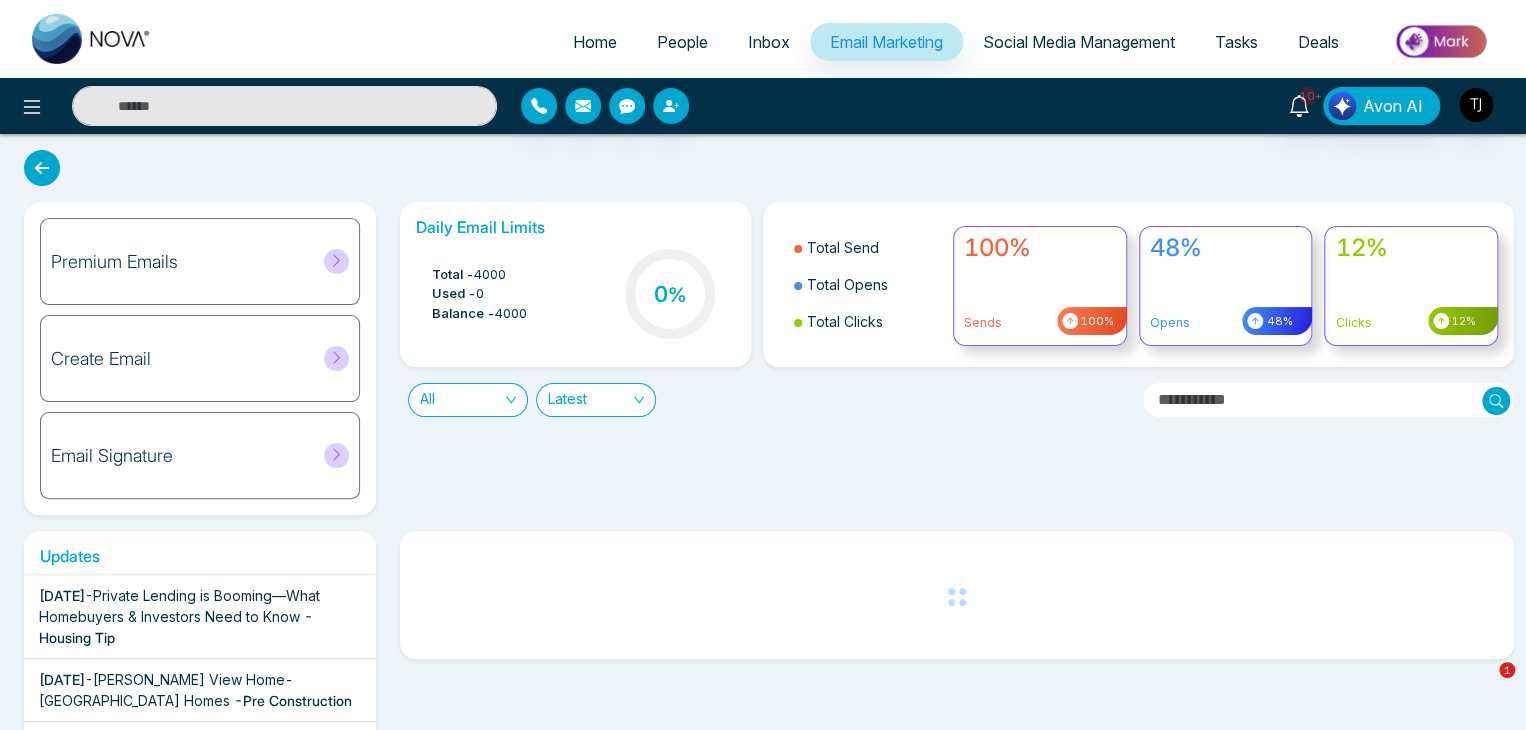 select on "*" 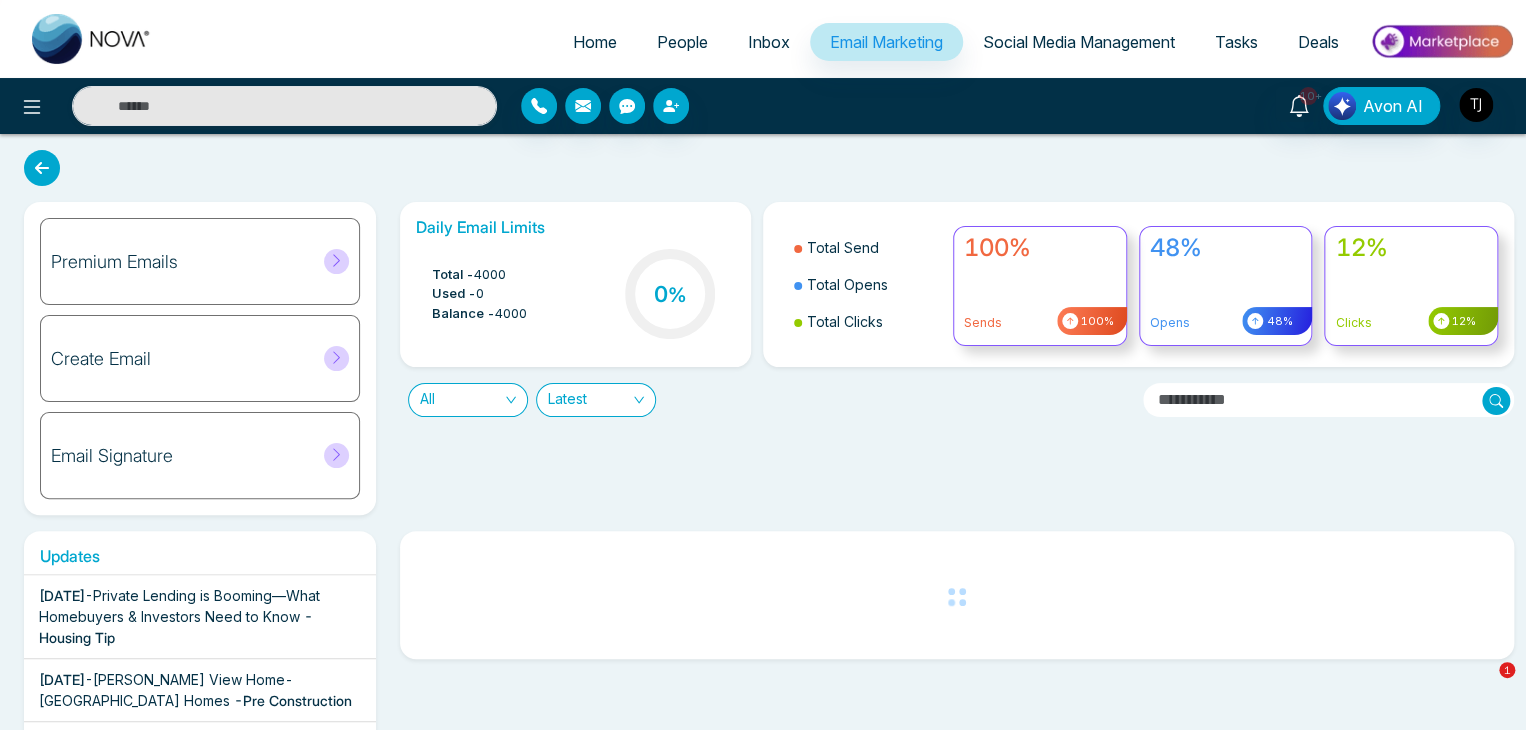 select on "*" 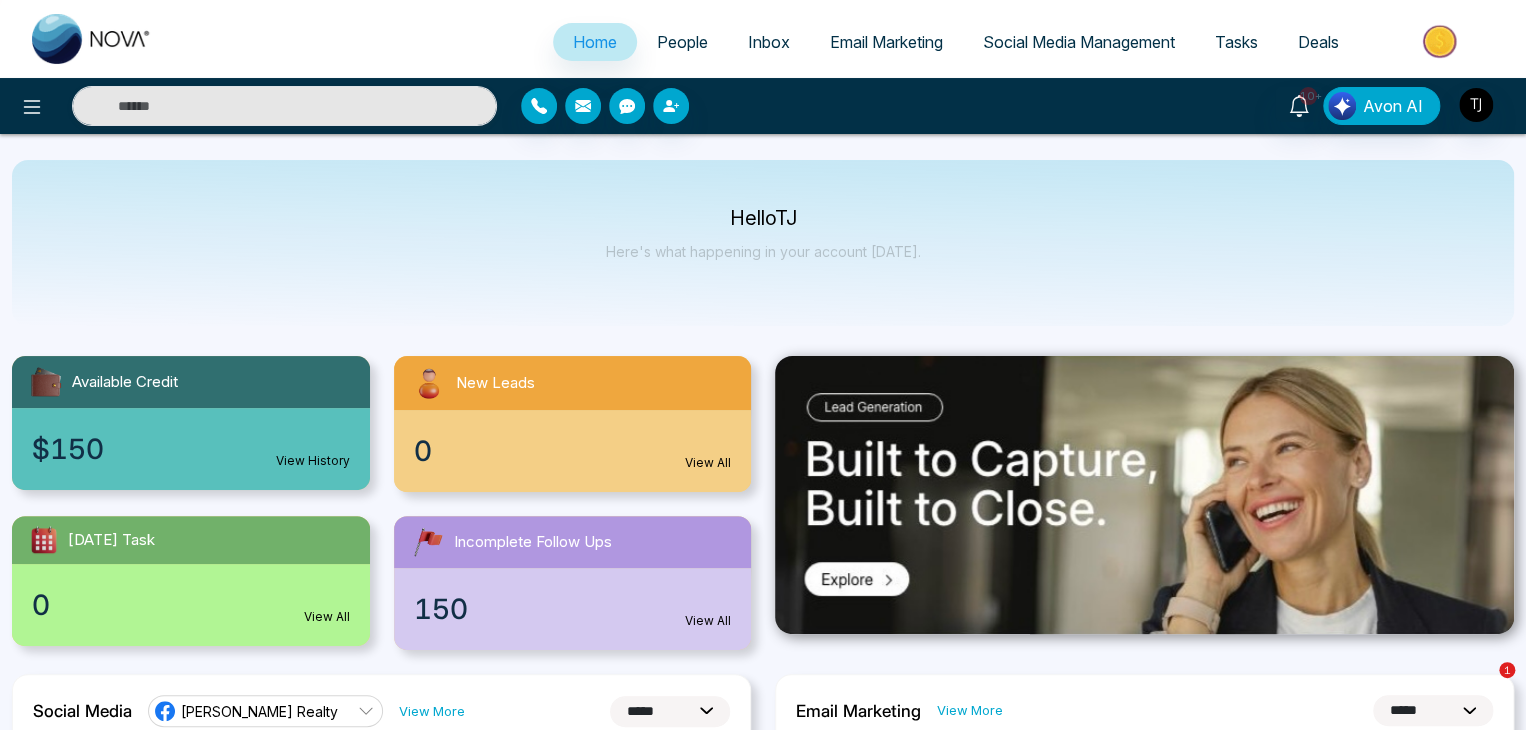 click at bounding box center (1441, 41) 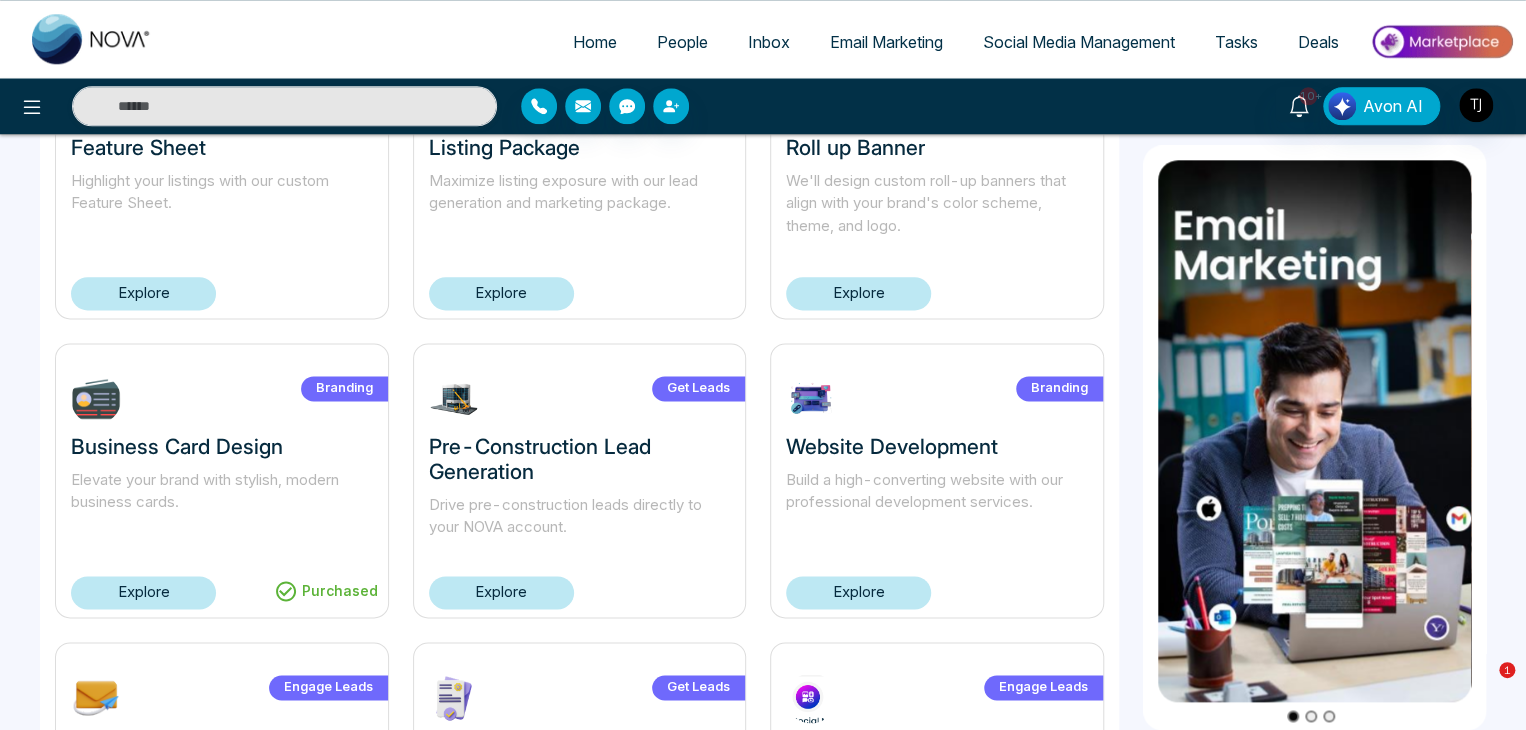 scroll, scrollTop: 1368, scrollLeft: 0, axis: vertical 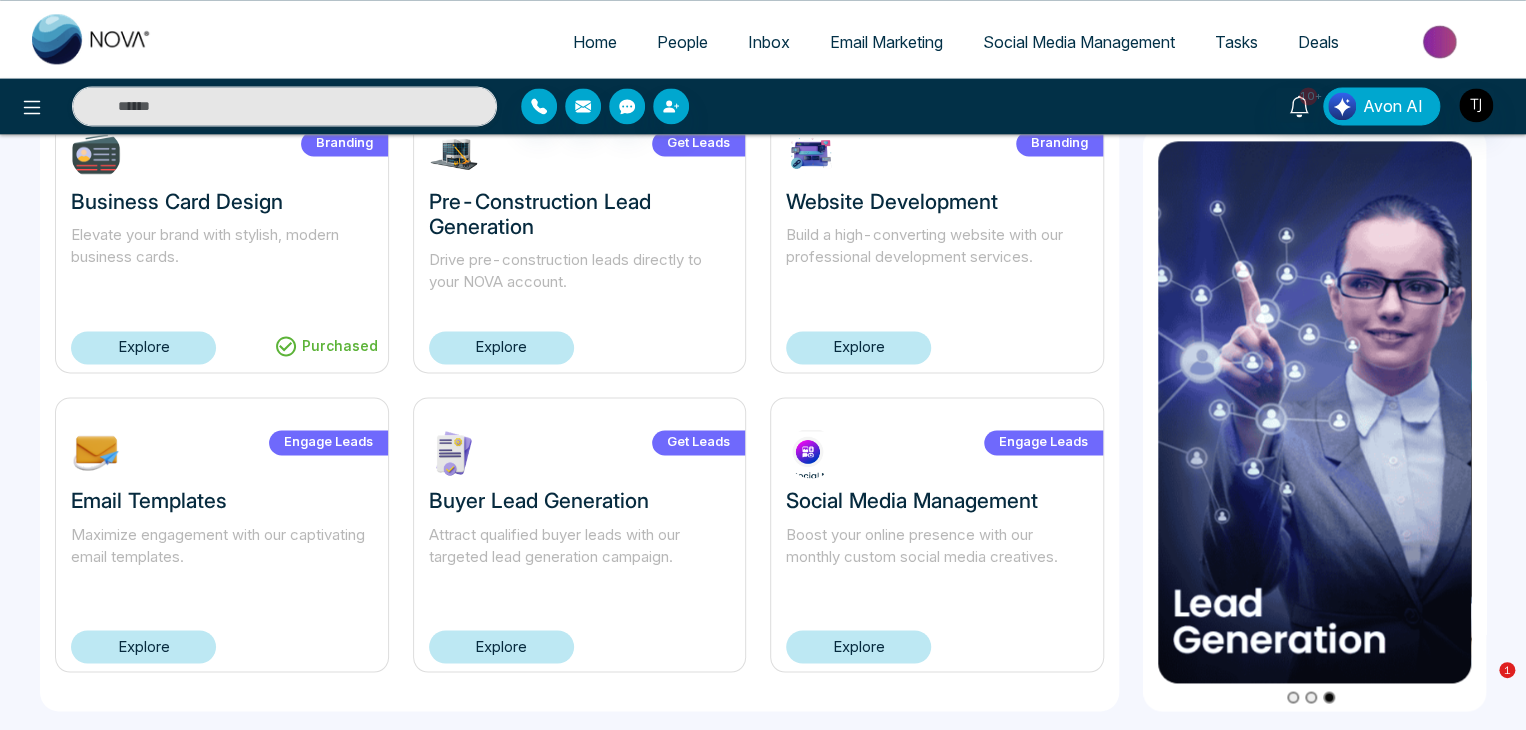 click on "Social Media Management" at bounding box center (1079, 42) 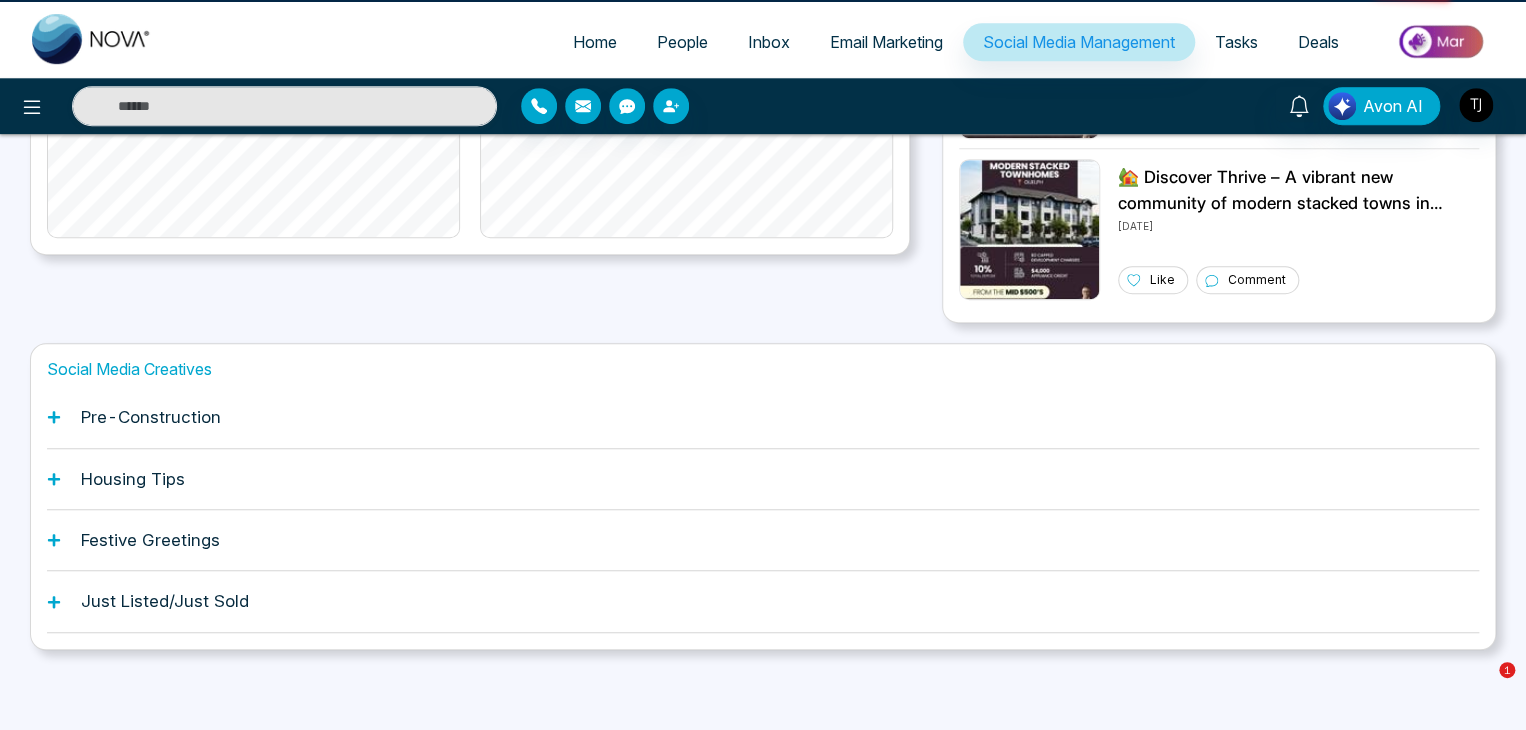 scroll, scrollTop: 0, scrollLeft: 0, axis: both 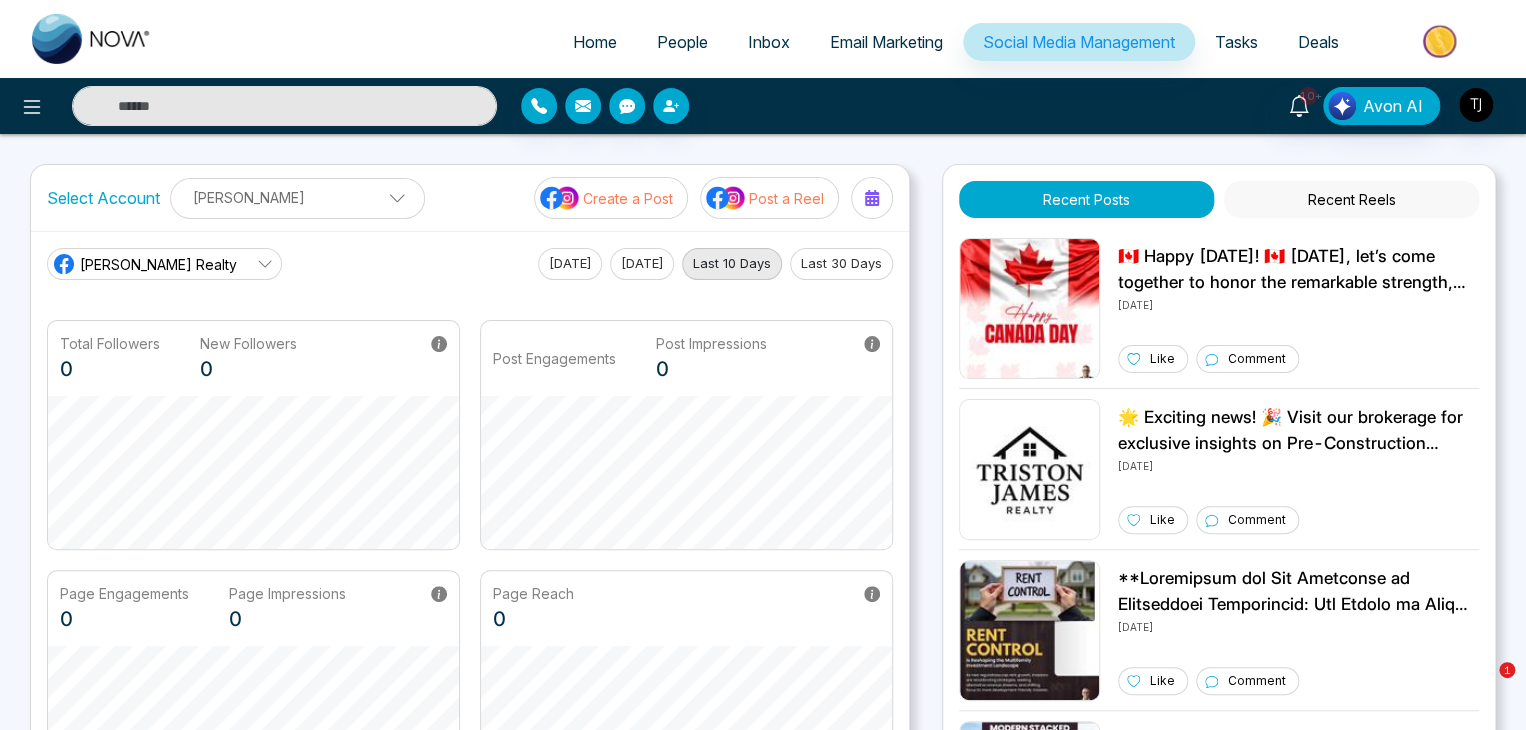 click at bounding box center [1441, 41] 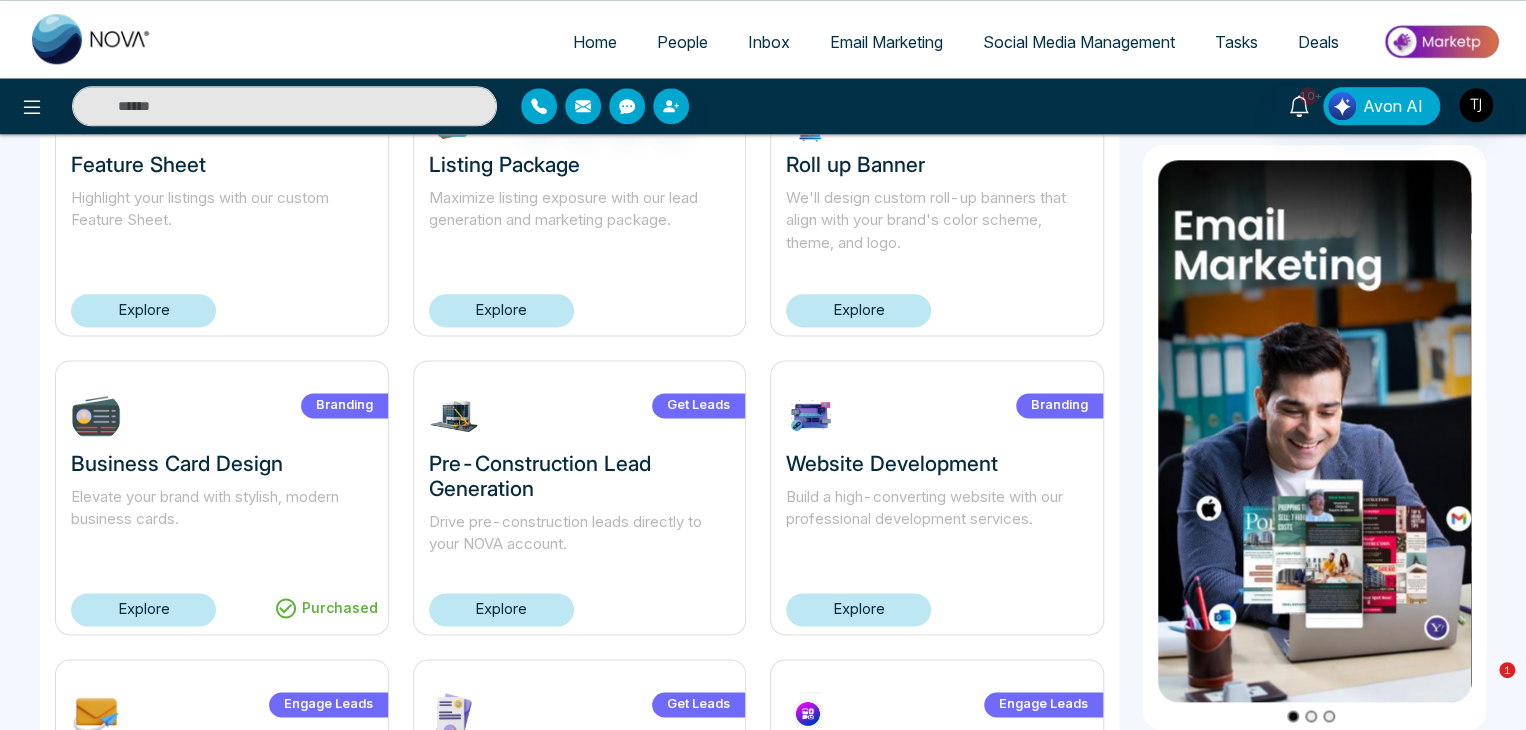 scroll, scrollTop: 1368, scrollLeft: 0, axis: vertical 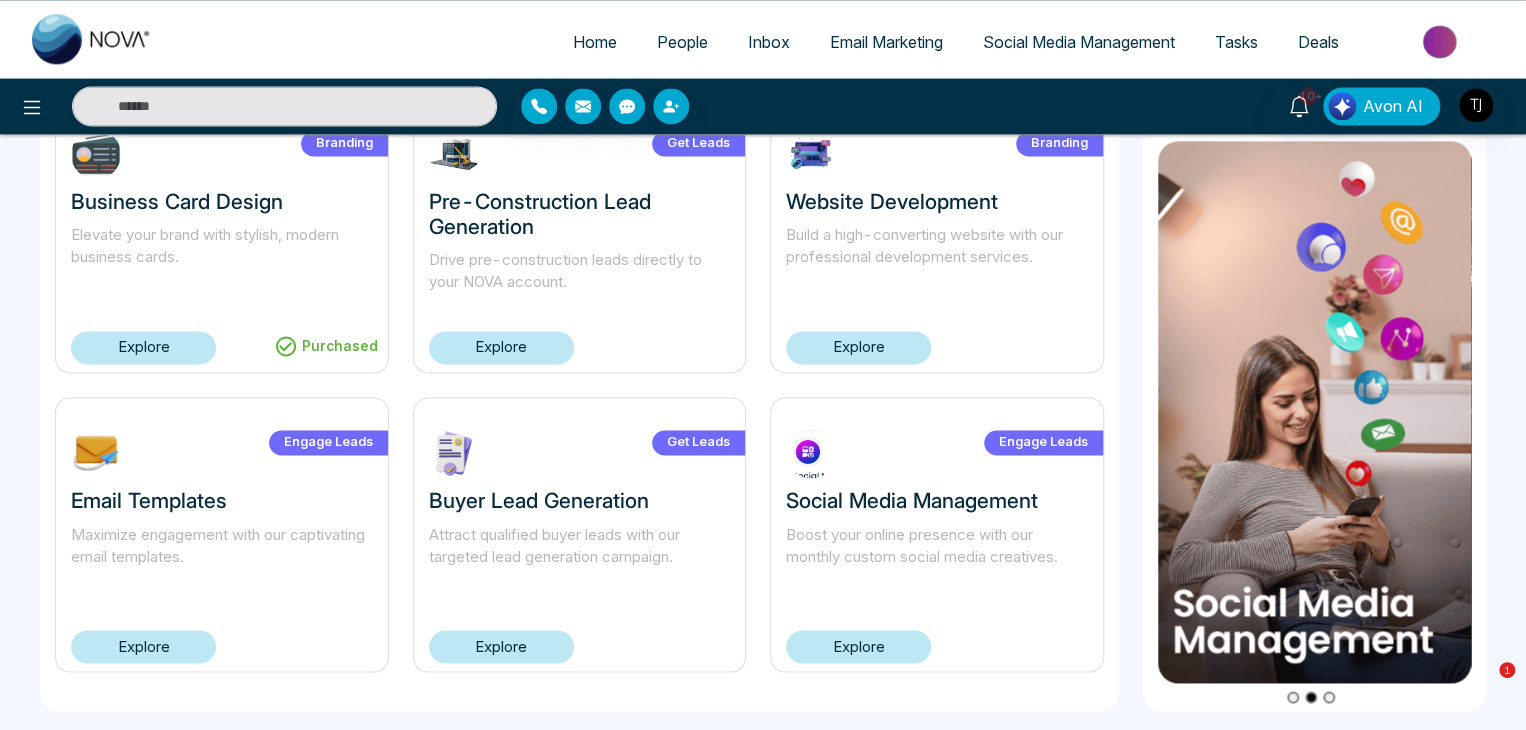 click on "Explore" at bounding box center [858, 646] 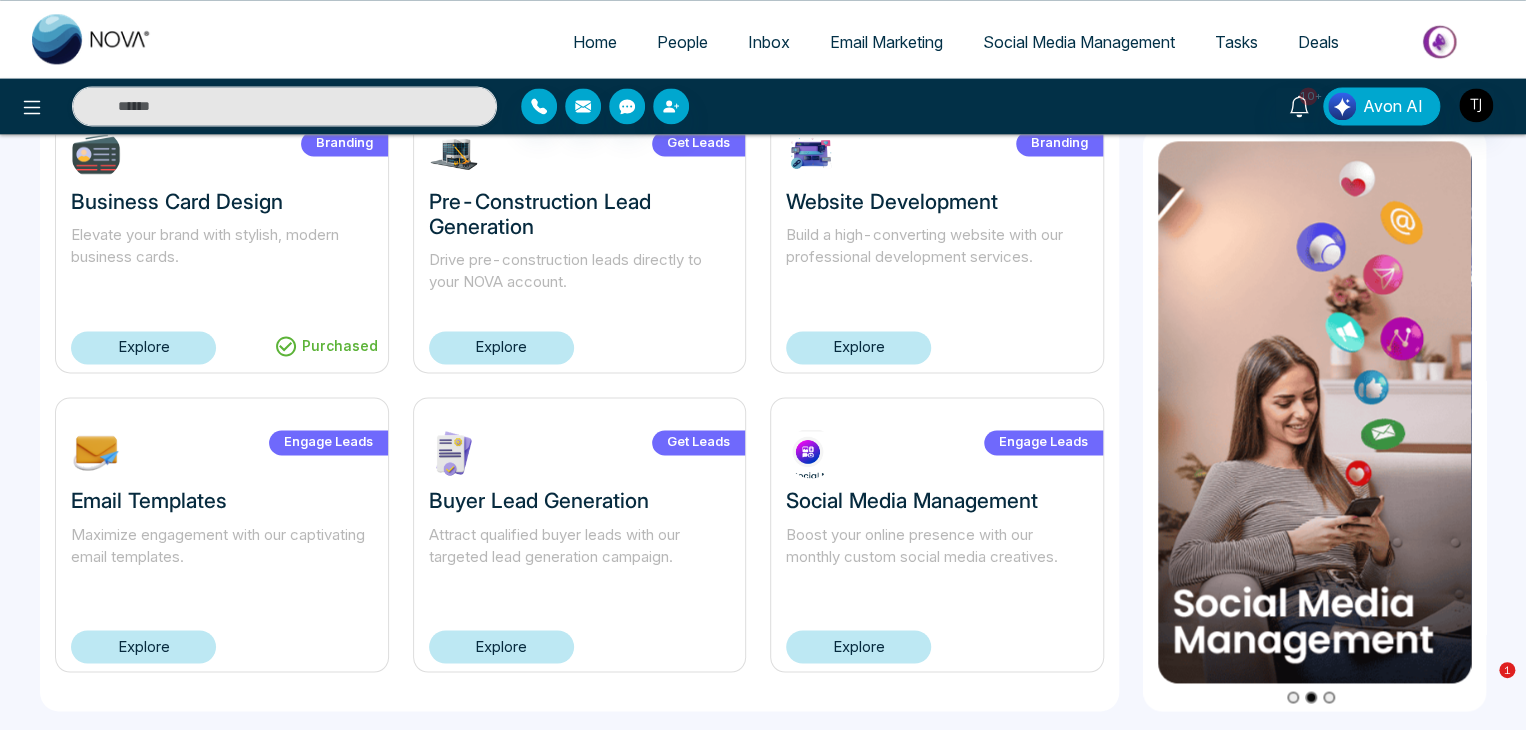 scroll, scrollTop: 0, scrollLeft: 0, axis: both 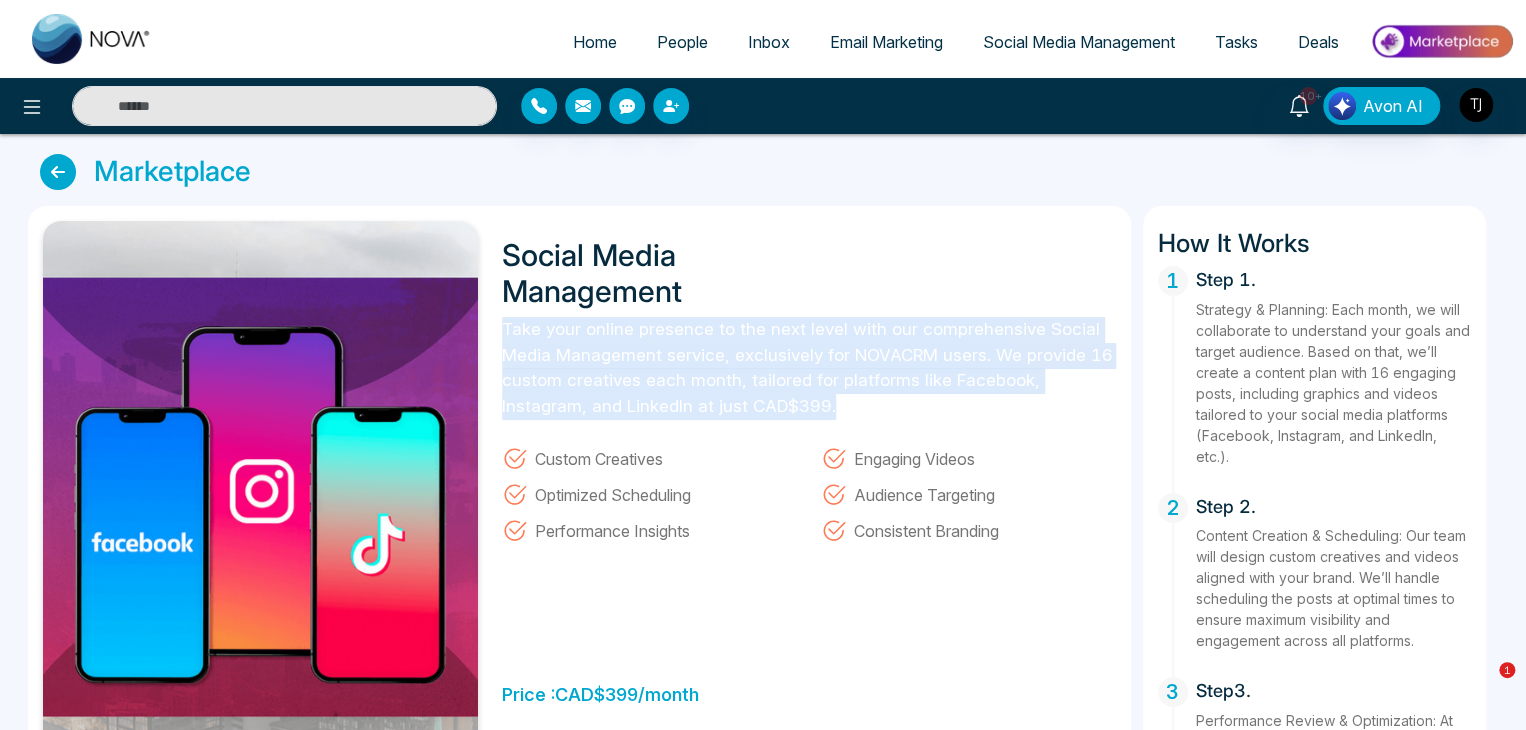 drag, startPoint x: 496, startPoint y: 328, endPoint x: 915, endPoint y: 413, distance: 427.5348 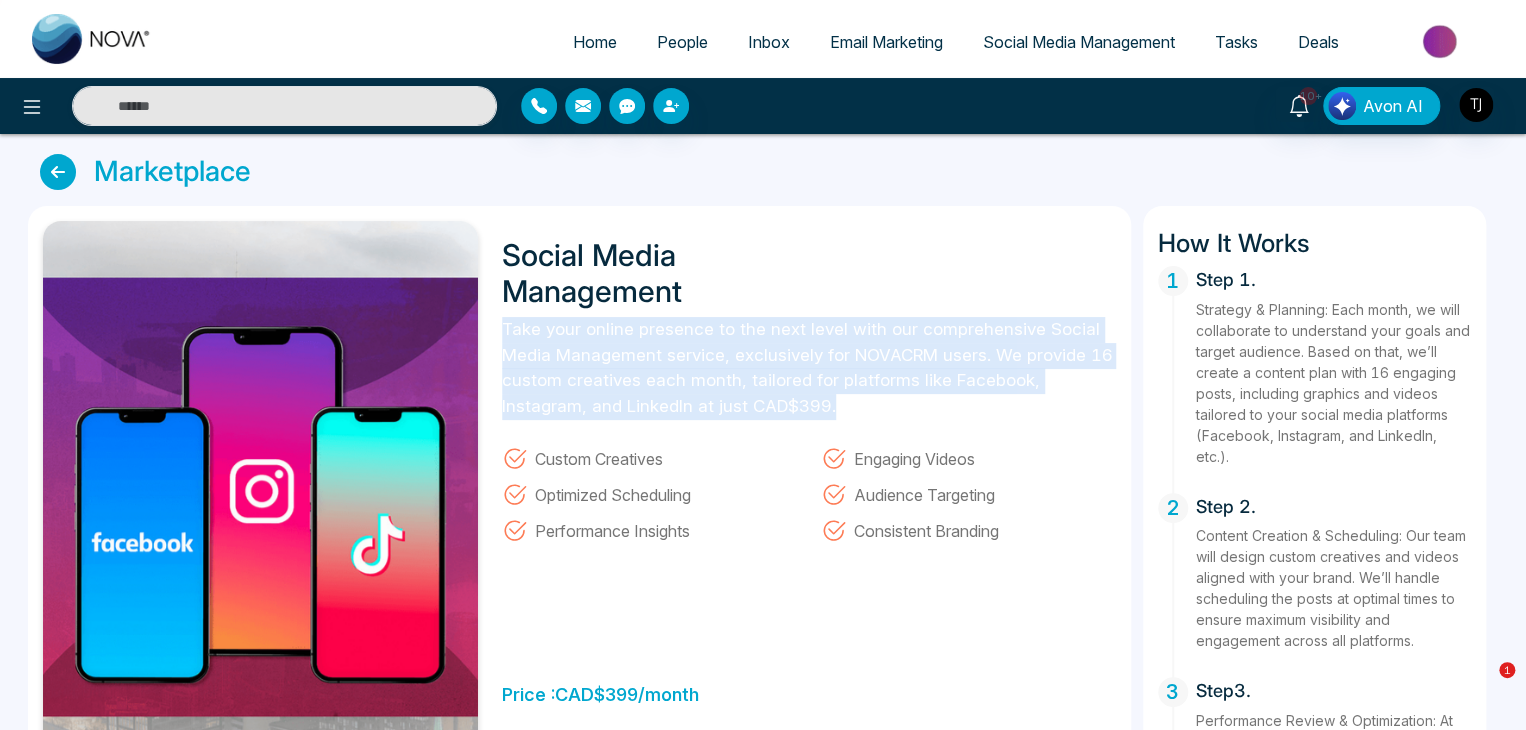 click on "Social Media Management Take your online presence to the next level with our comprehensive Social Media Management service, exclusively for NOVACRM users. We provide 16 custom creatives each month, tailored for platforms like Facebook, Instagram, and LinkedIn at just CAD$399. Custom Creatives Engaging Videos Optimized Scheduling Audience Targeting Performance Insights Consistent Branding Price :  CAD  $ 399 /month Purchase" at bounding box center [803, 497] 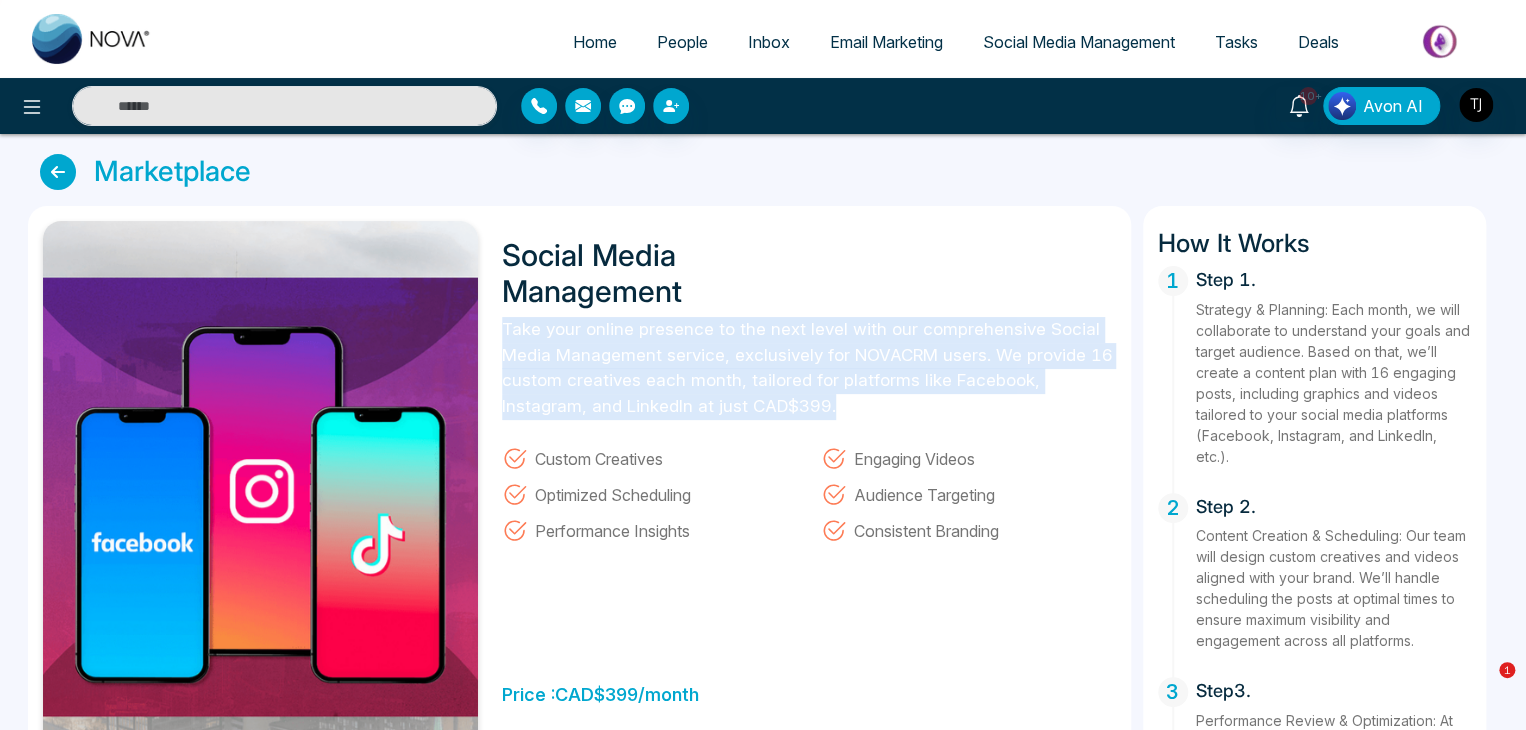 click on "Take your online presence to the next level with our comprehensive Social Media Management service, exclusively for NOVACRM users. We provide 16 custom creatives each month, tailored for platforms like Facebook, Instagram, and LinkedIn at just CAD$399." at bounding box center (809, 368) 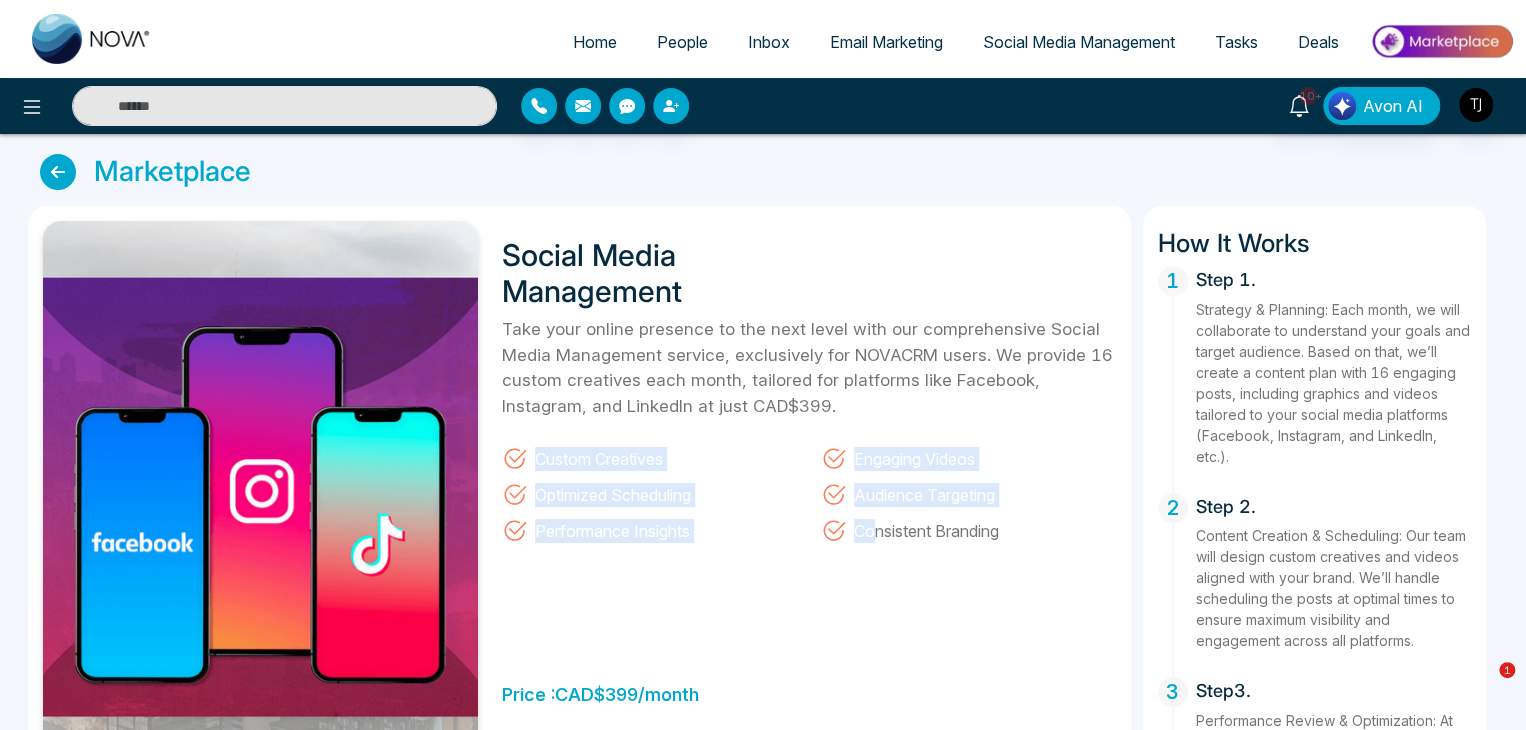 drag, startPoint x: 536, startPoint y: 460, endPoint x: 876, endPoint y: 590, distance: 364.0055 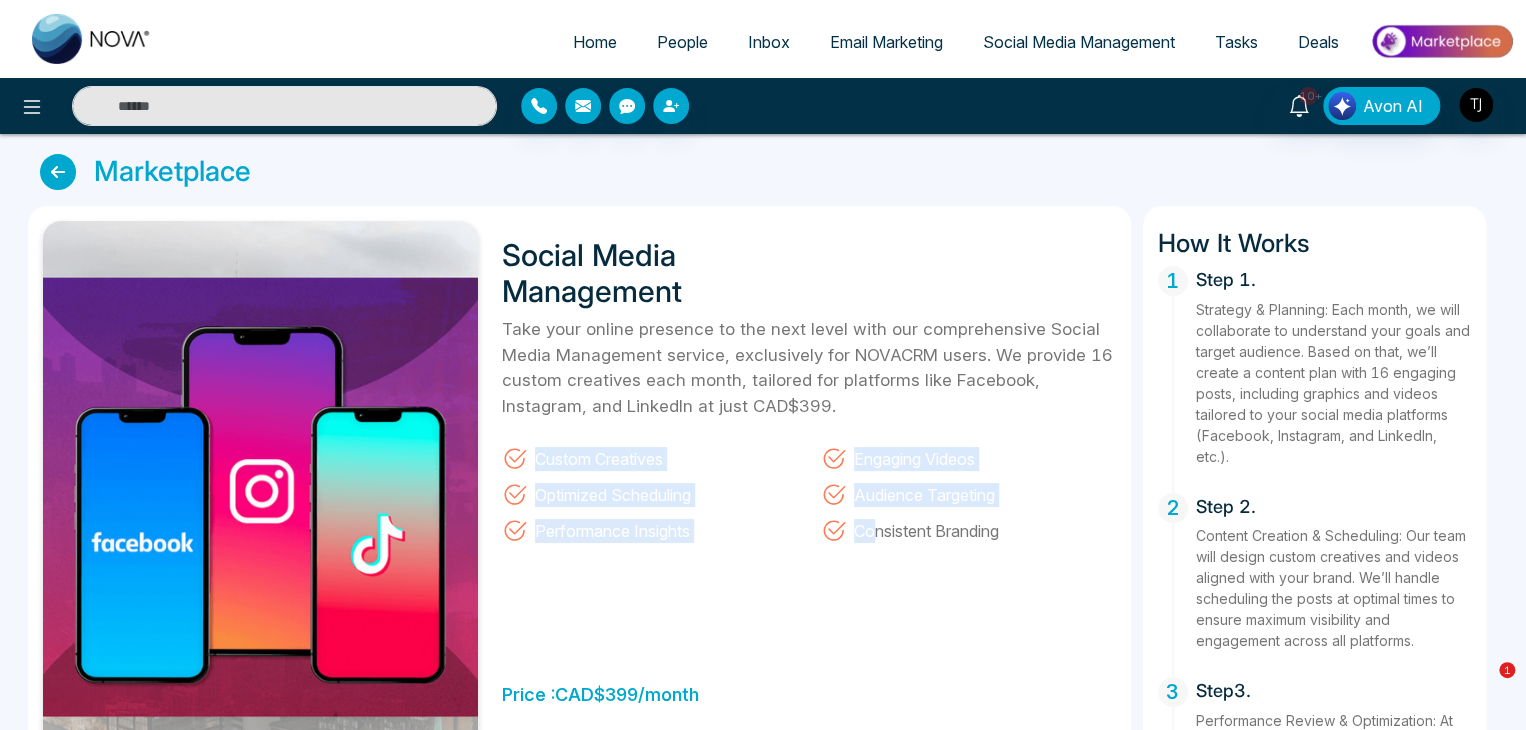 click on "Social Media Management Take your online presence to the next level with our comprehensive Social Media Management service, exclusively for NOVACRM users. We provide 16 custom creatives each month, tailored for platforms like Facebook, Instagram, and LinkedIn at just CAD$399. Custom Creatives Engaging Videos Optimized Scheduling Audience Targeting Performance Insights Consistent Branding Price :  CAD  $ 399 /month Purchase" at bounding box center (803, 497) 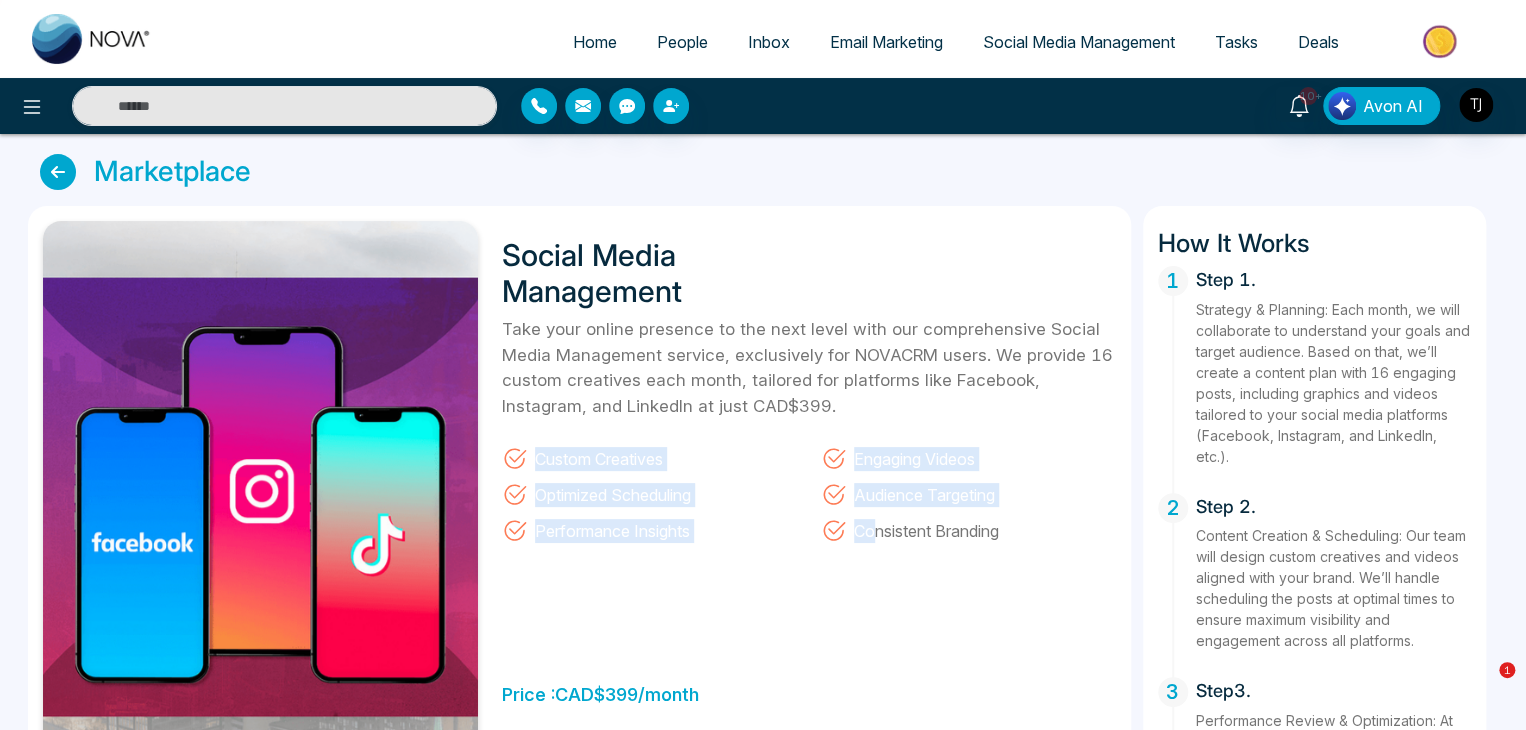 click on "Social Media Management Take your online presence to the next level with our comprehensive Social Media Management service, exclusively for NOVACRM users. We provide 16 custom creatives each month, tailored for platforms like Facebook, Instagram, and LinkedIn at just CAD$399. Custom Creatives Engaging Videos Optimized Scheduling Audience Targeting Performance Insights Consistent Branding Price :  CAD  $ 399 /month Purchase" at bounding box center [803, 497] 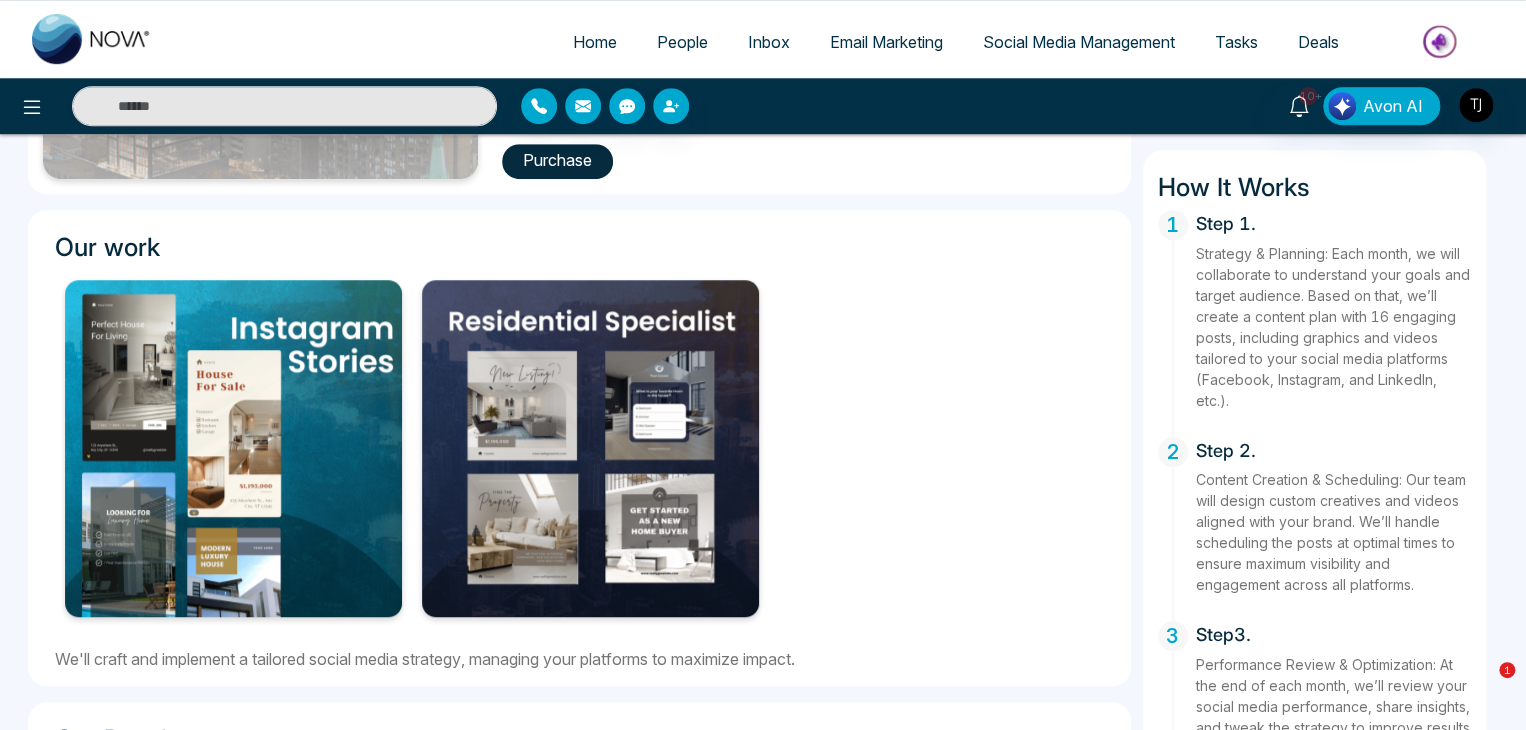 scroll, scrollTop: 720, scrollLeft: 0, axis: vertical 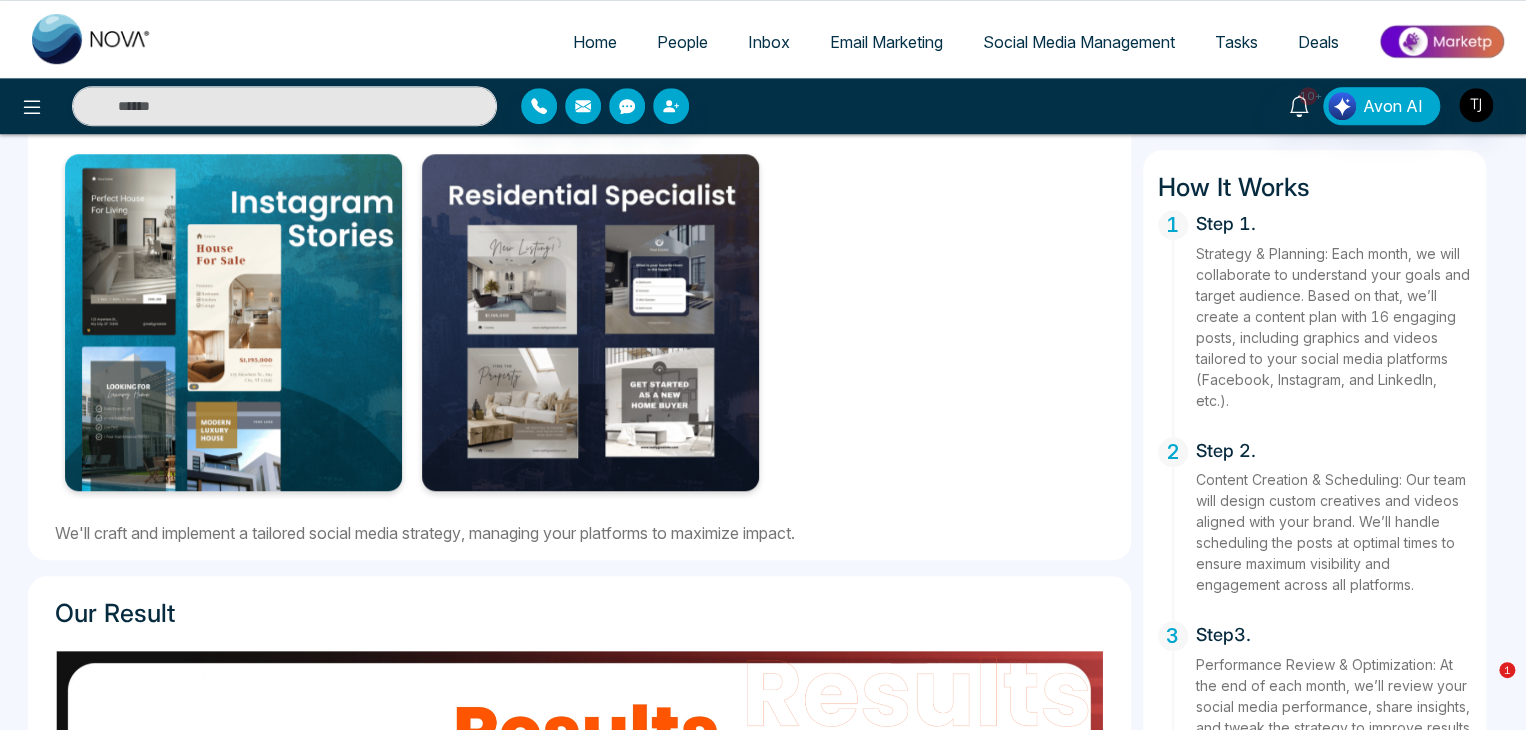 click on "Social Media Management" at bounding box center [1079, 42] 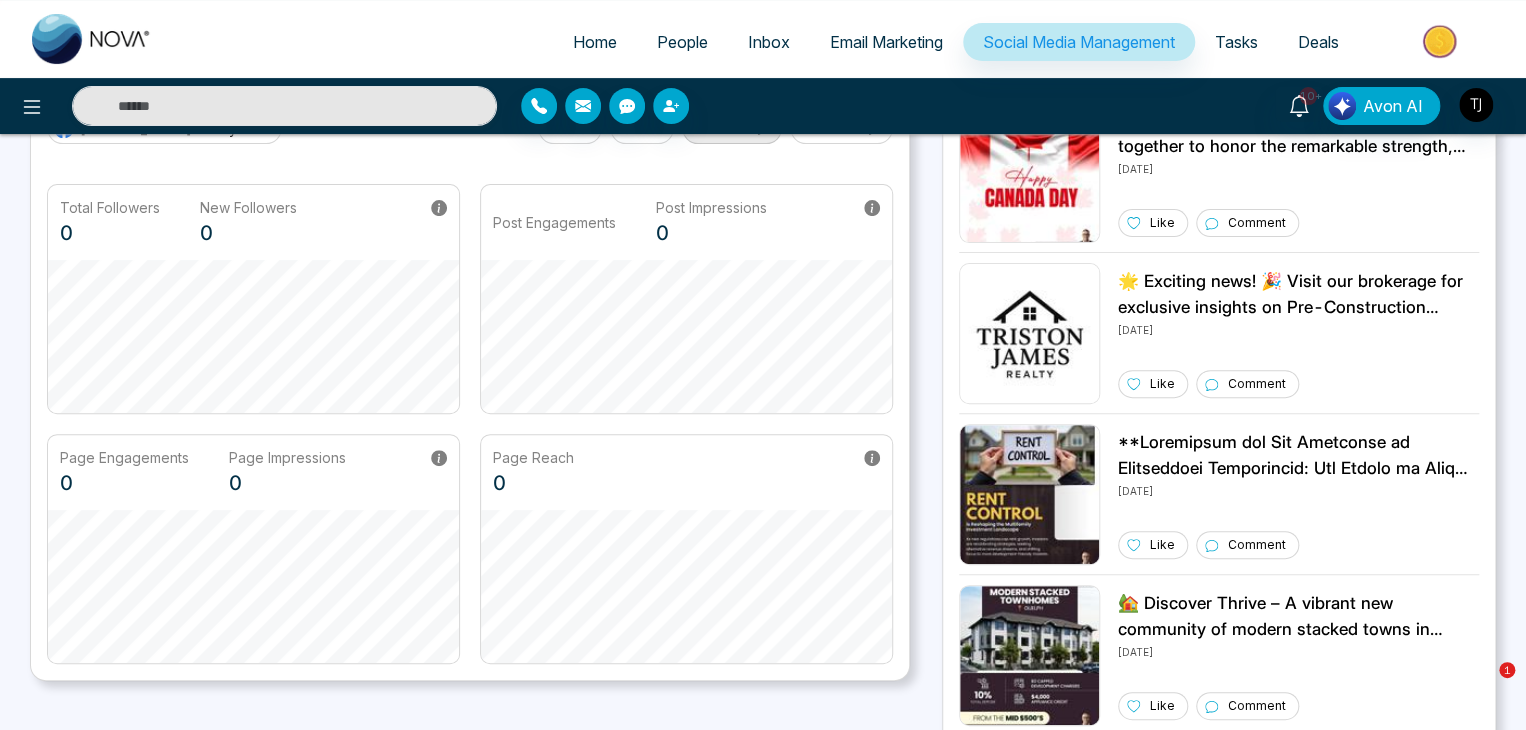 scroll, scrollTop: 560, scrollLeft: 0, axis: vertical 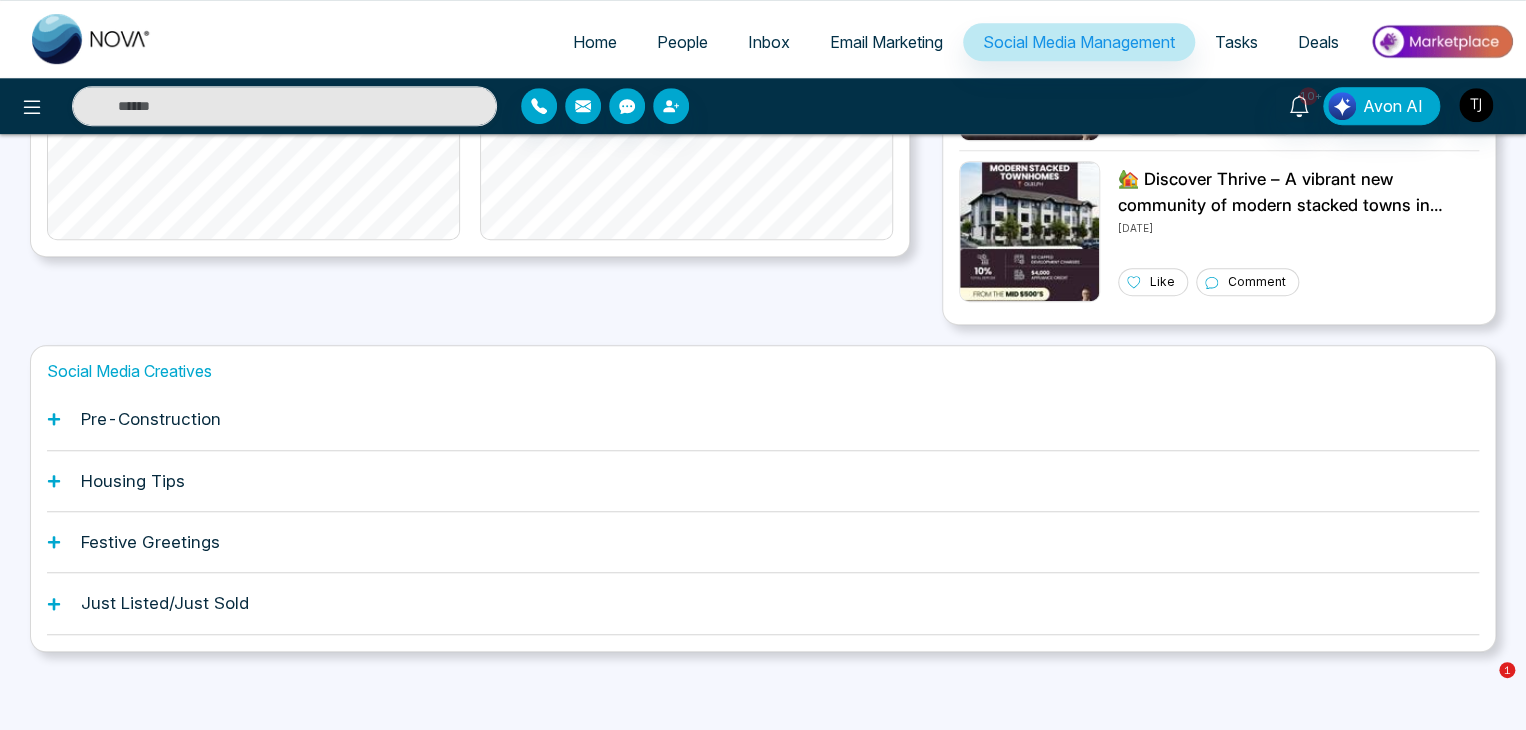 click on "Housing Tips" at bounding box center (763, 481) 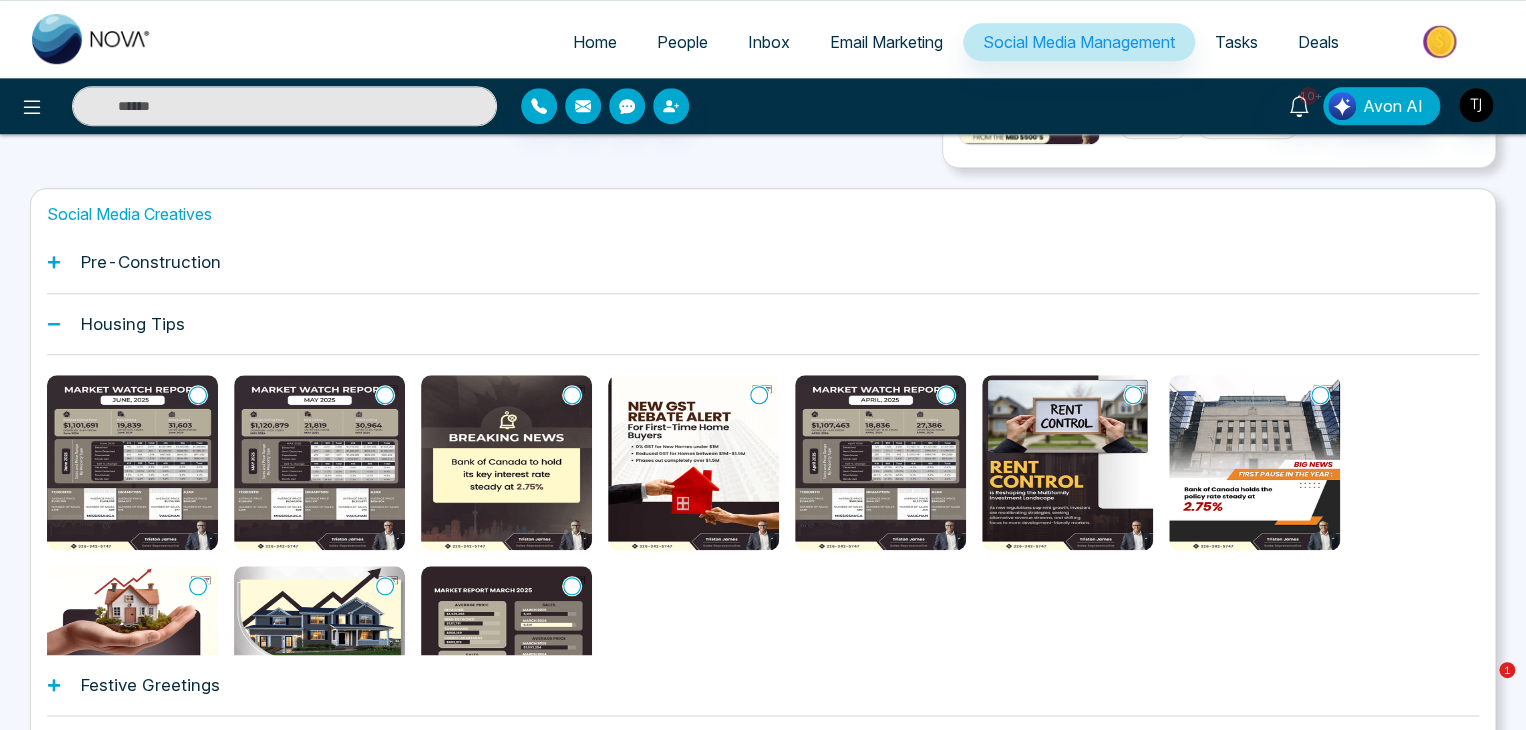 scroll, scrollTop: 721, scrollLeft: 0, axis: vertical 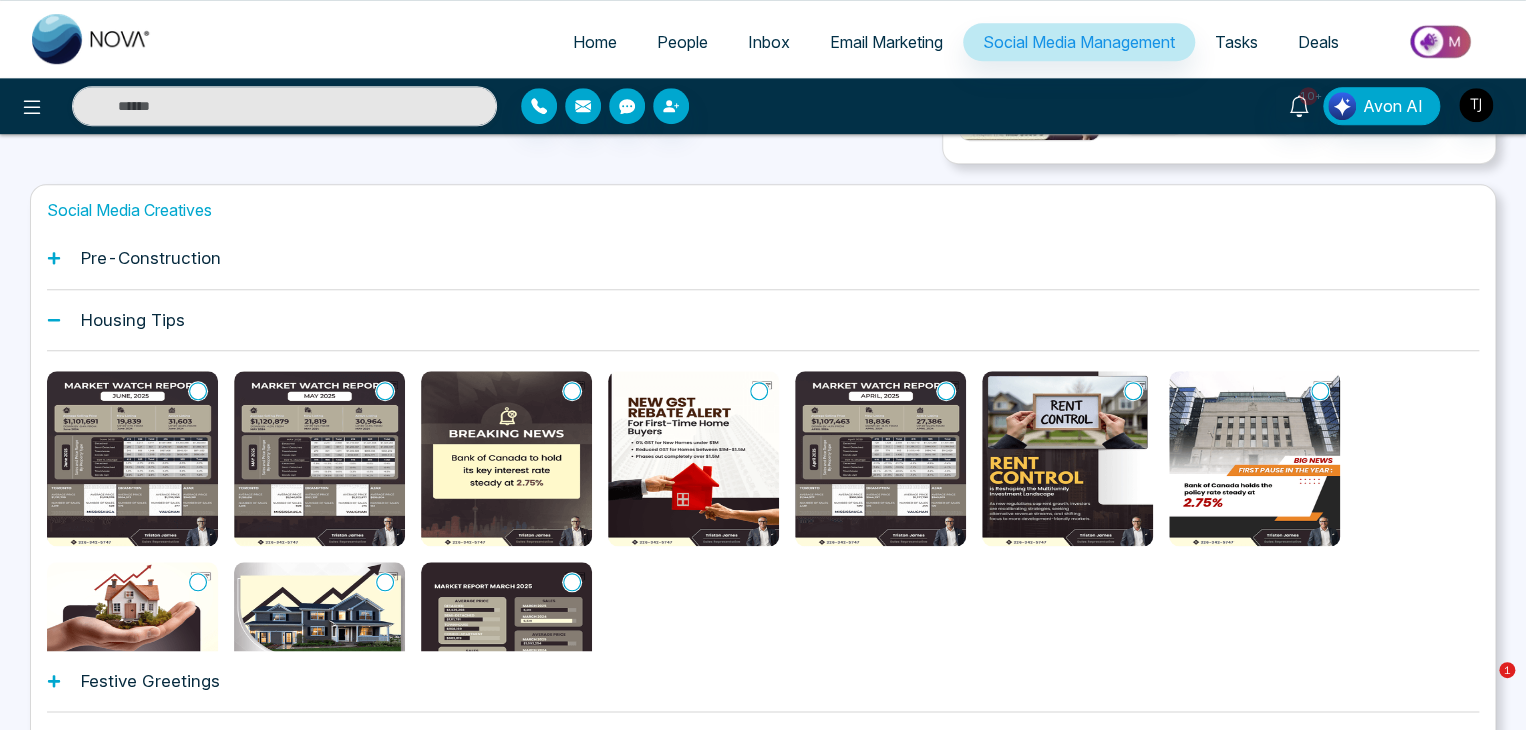click on "Housing Tips" at bounding box center [763, 320] 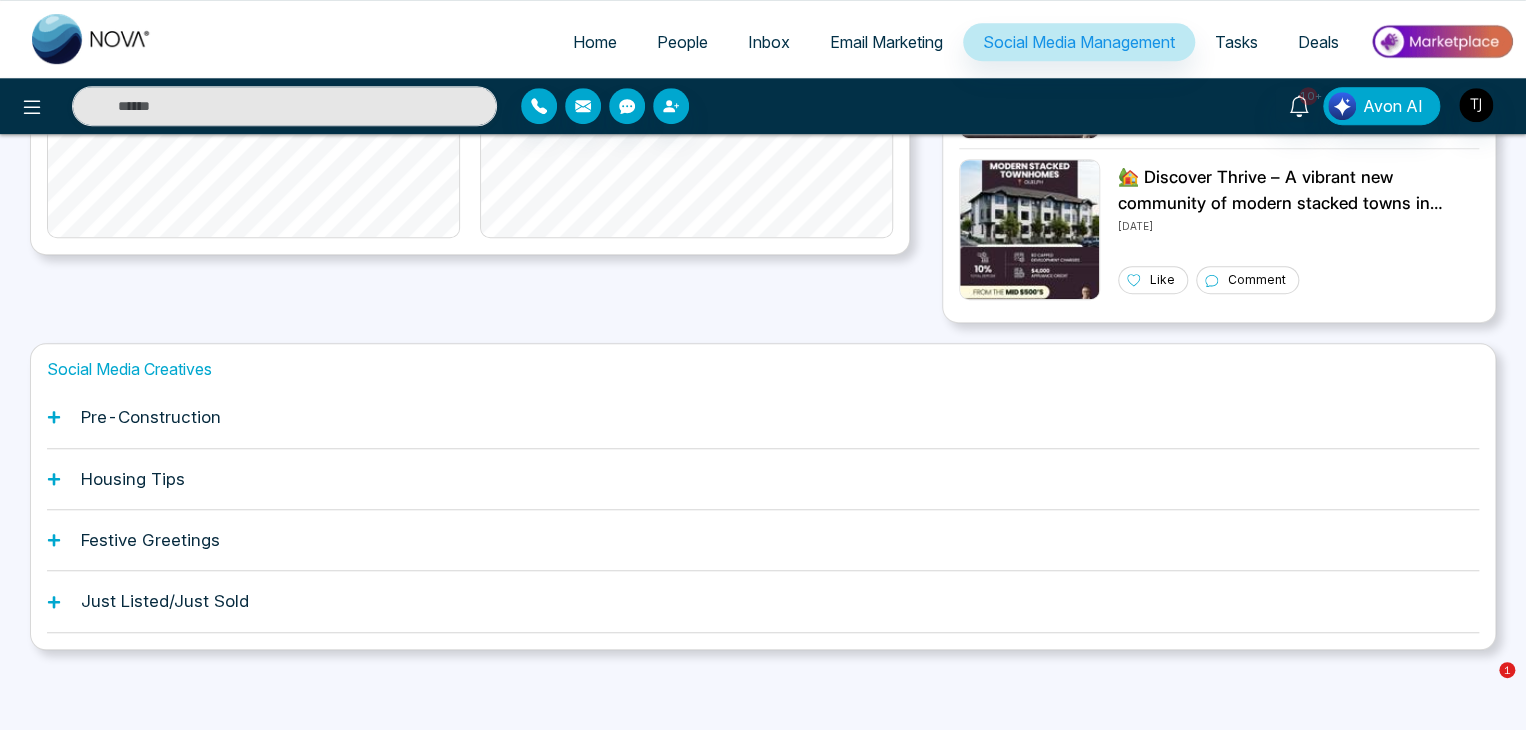 scroll, scrollTop: 560, scrollLeft: 0, axis: vertical 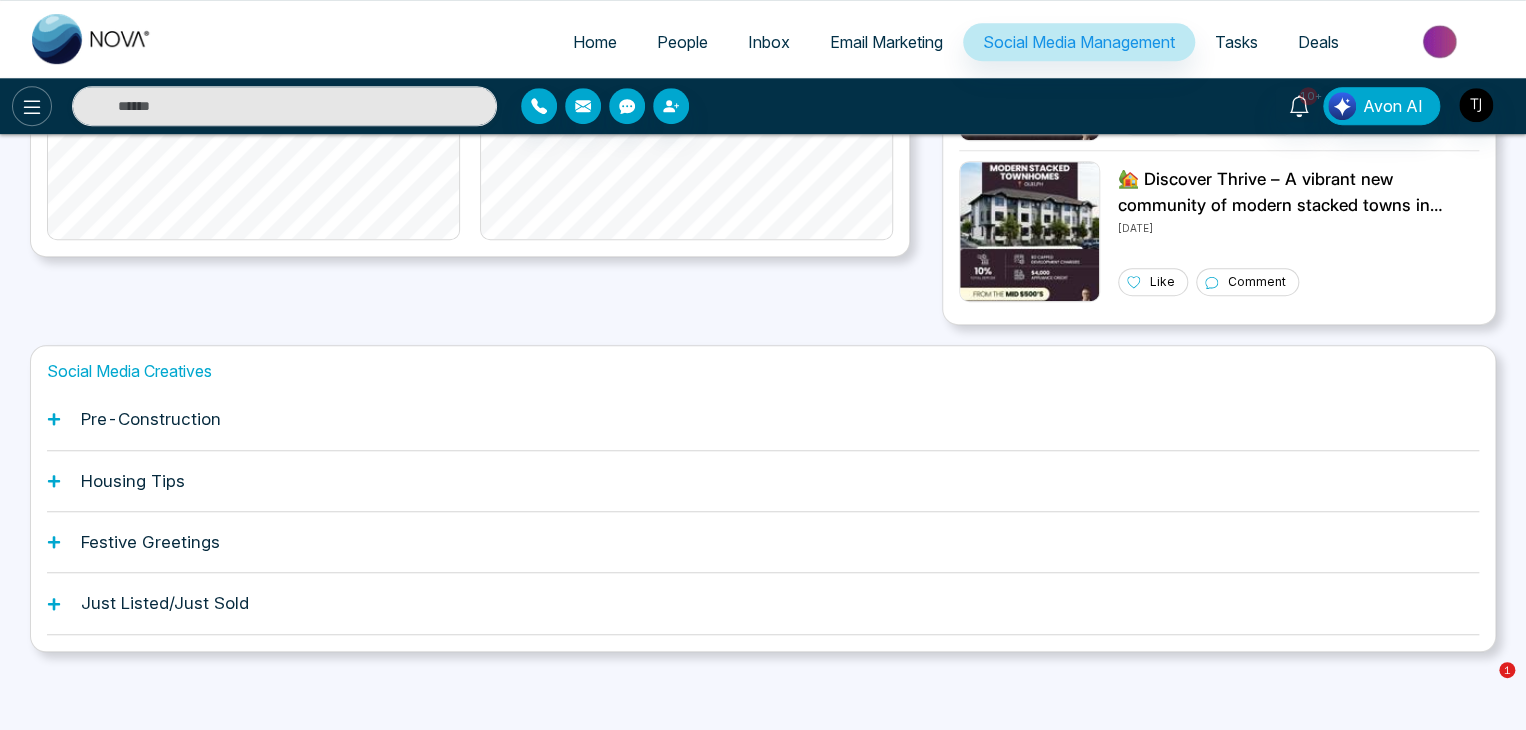 click 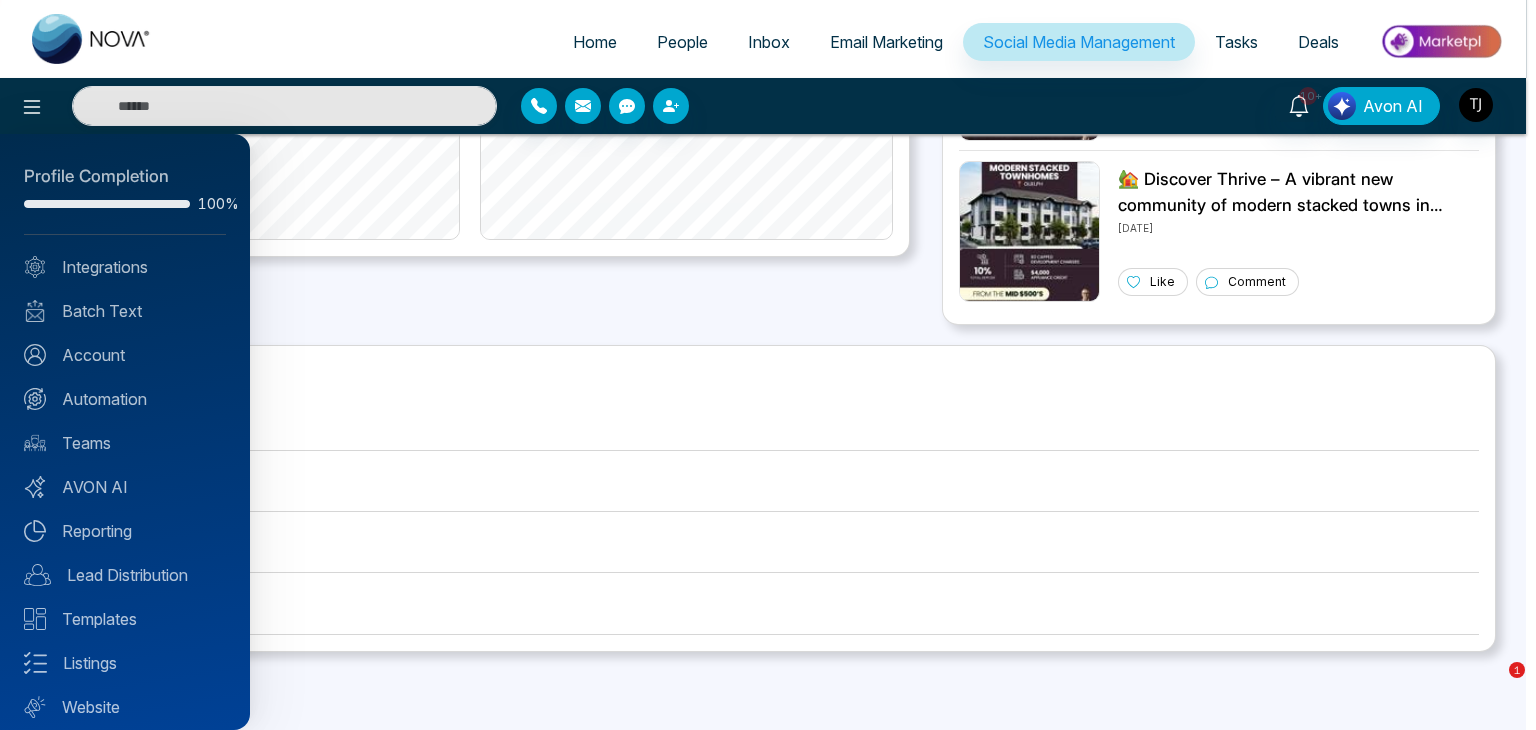 click at bounding box center (768, 365) 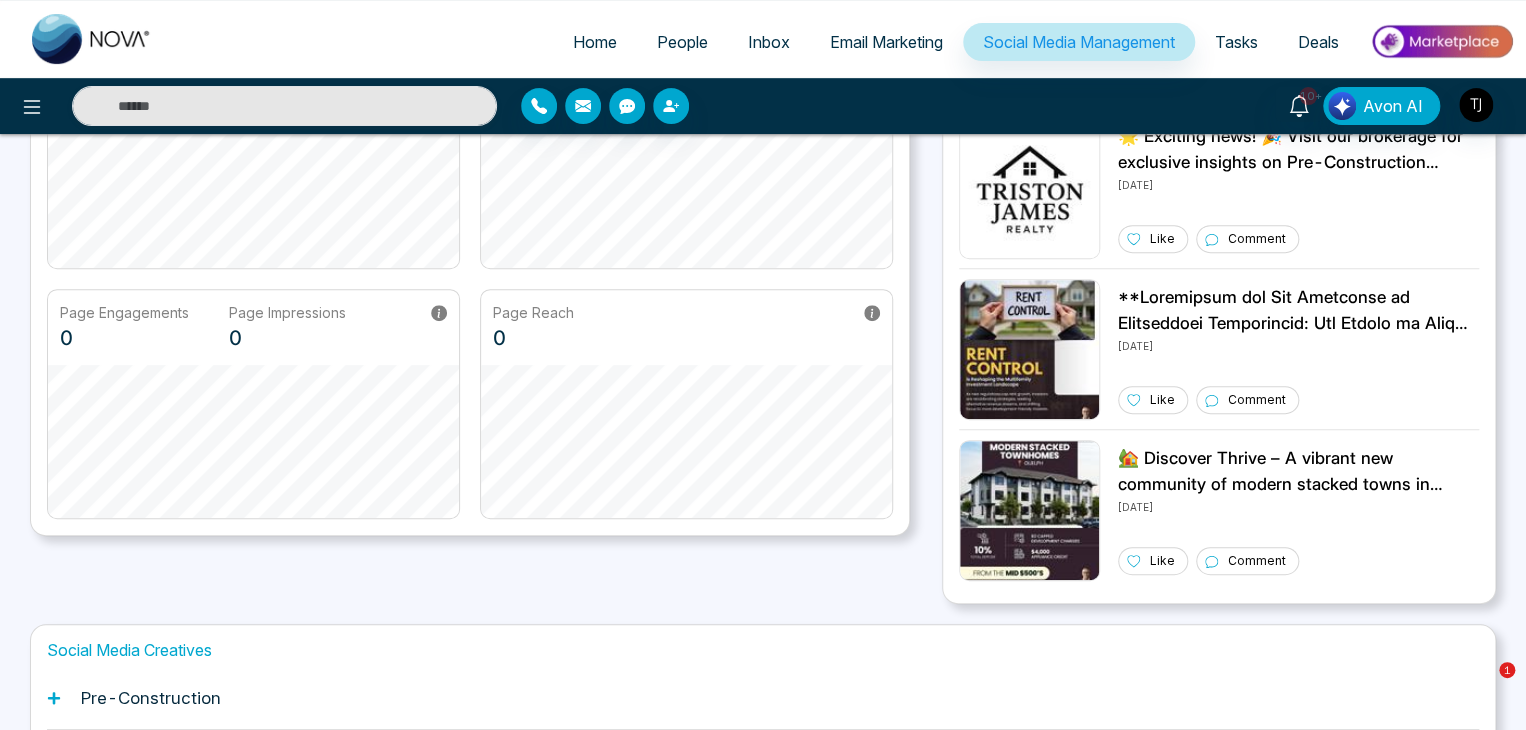 scroll, scrollTop: 0, scrollLeft: 0, axis: both 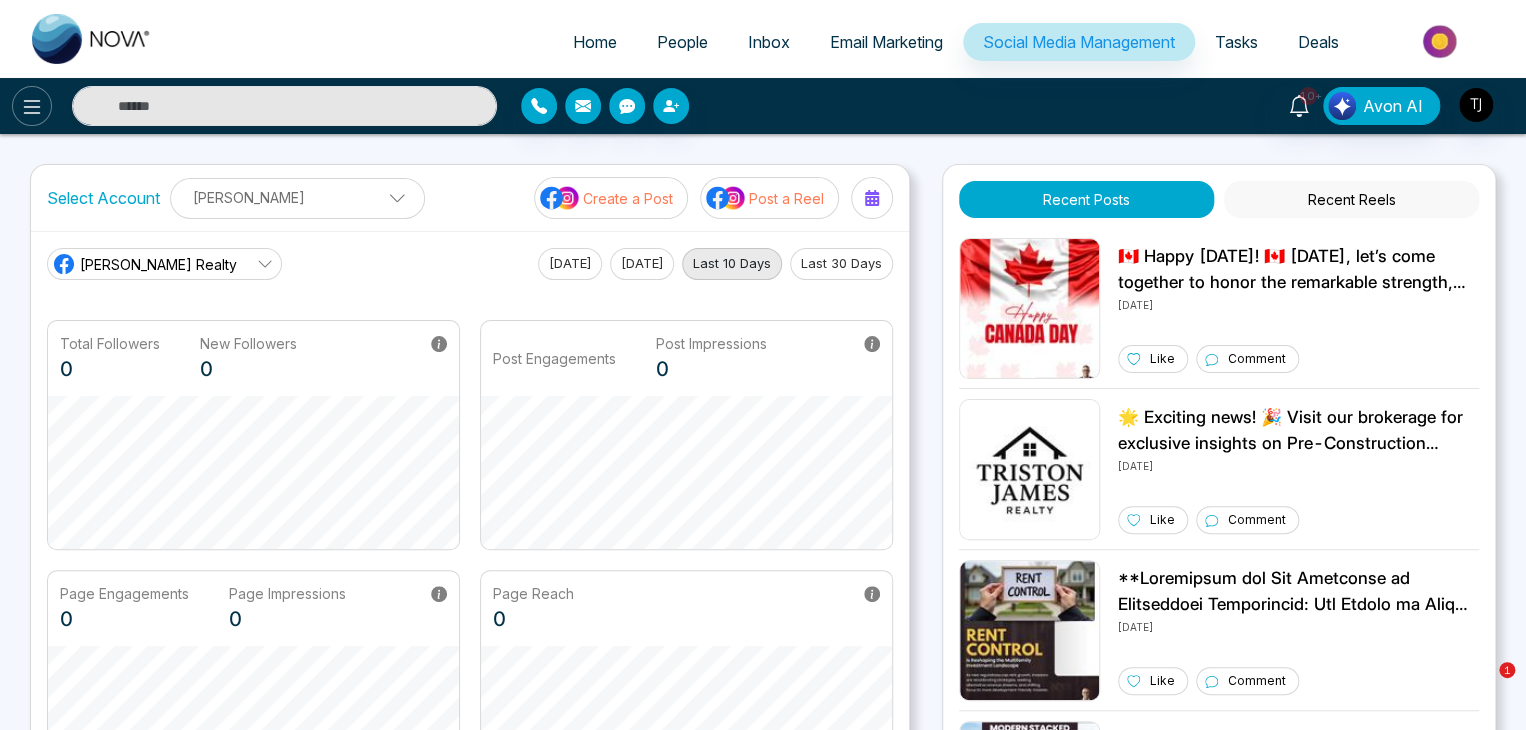 click 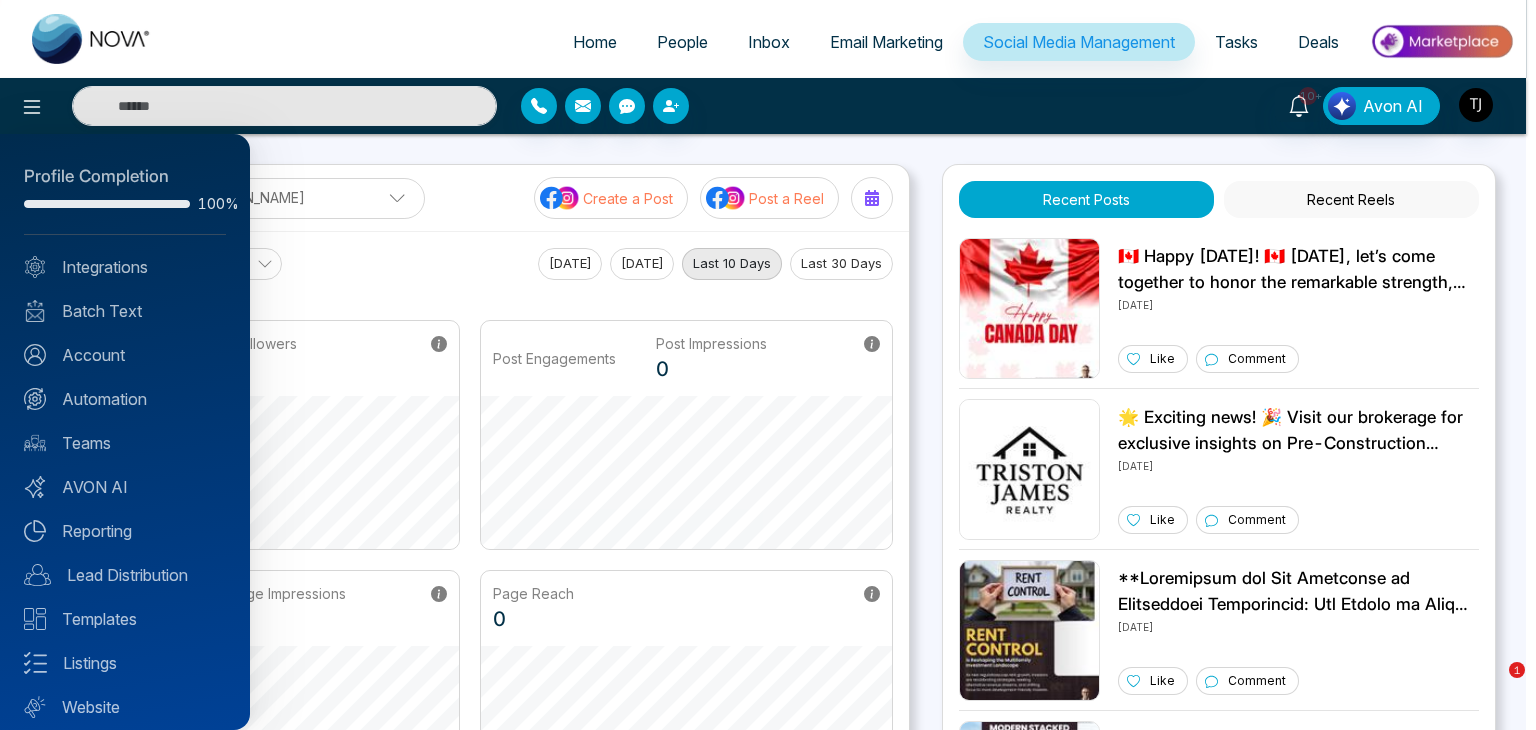 click at bounding box center [768, 365] 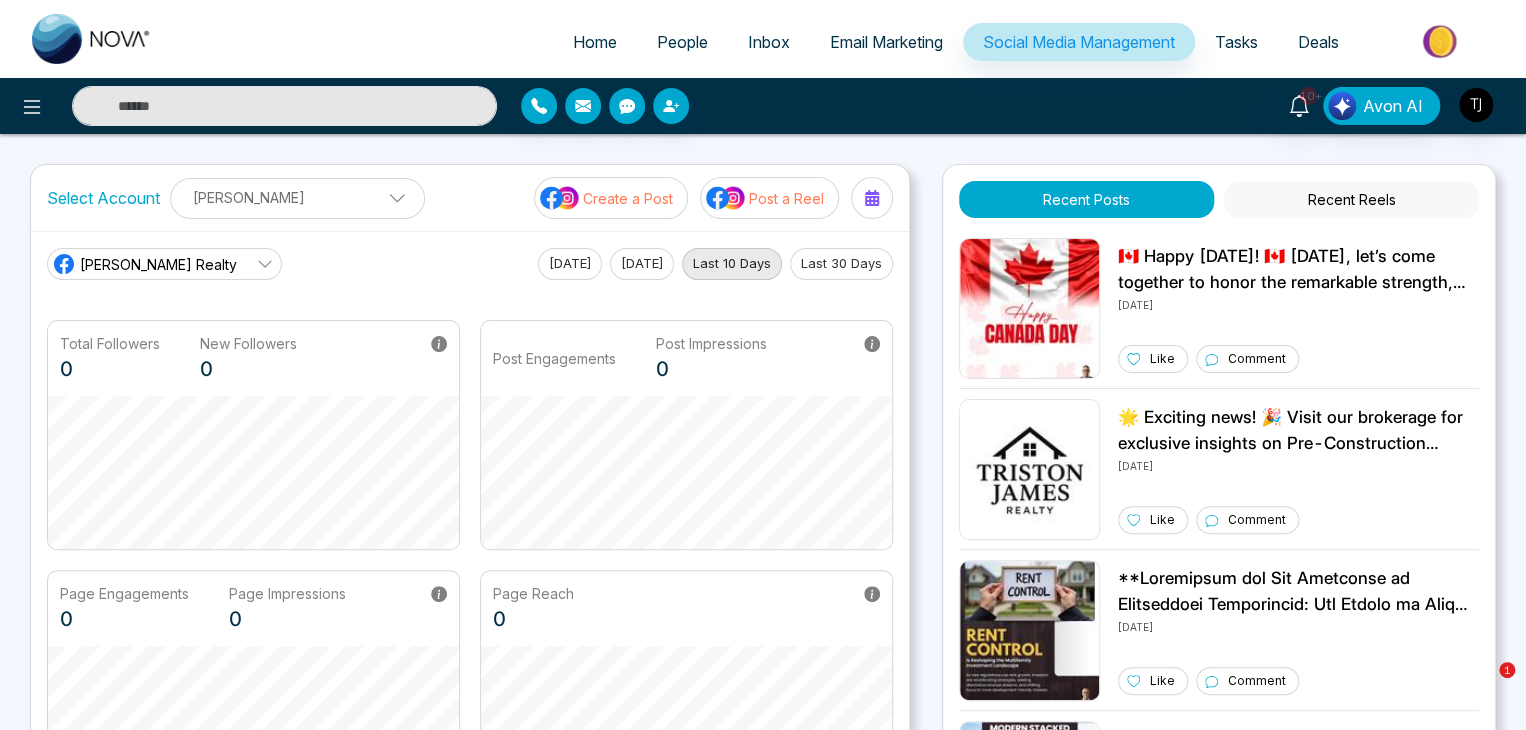 click at bounding box center (1441, 41) 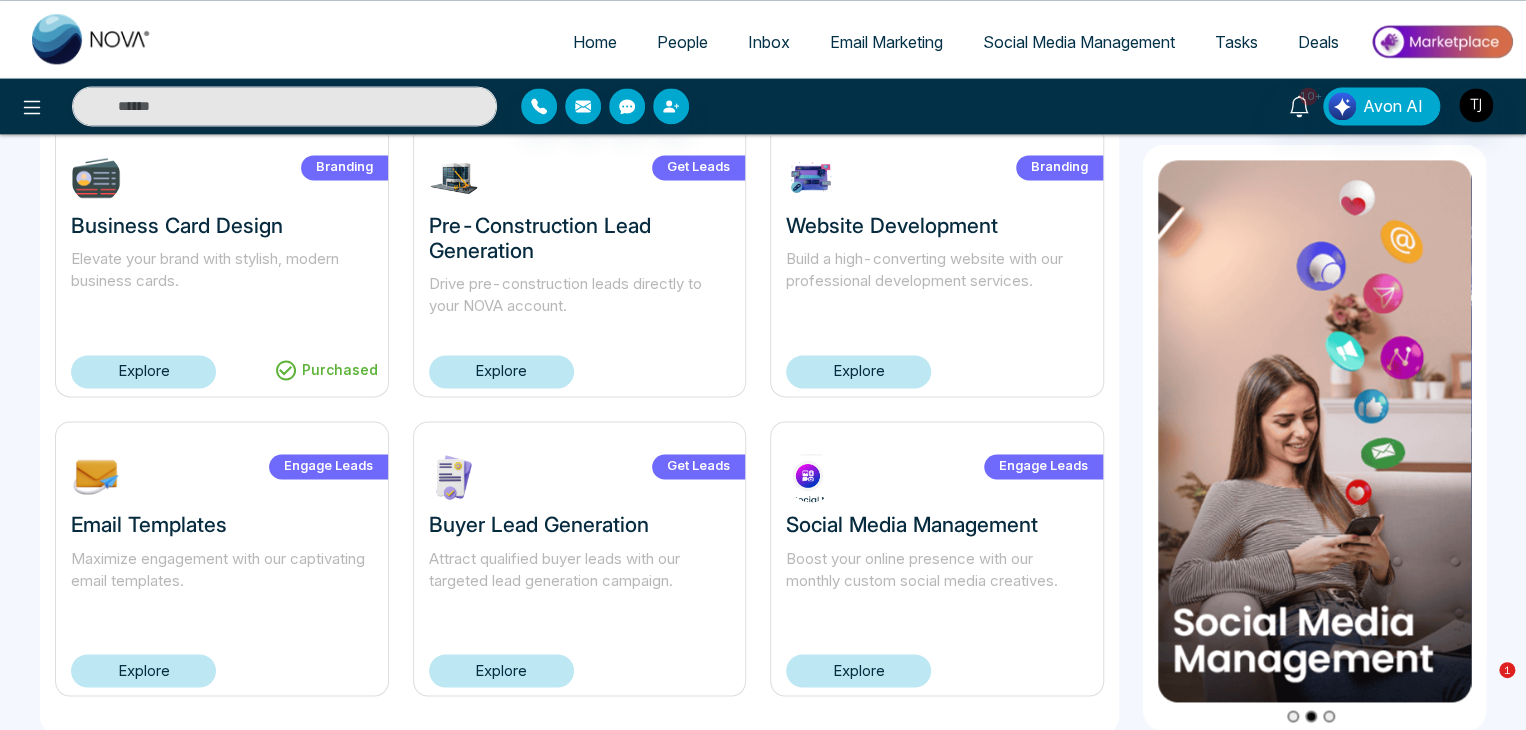 scroll, scrollTop: 1368, scrollLeft: 0, axis: vertical 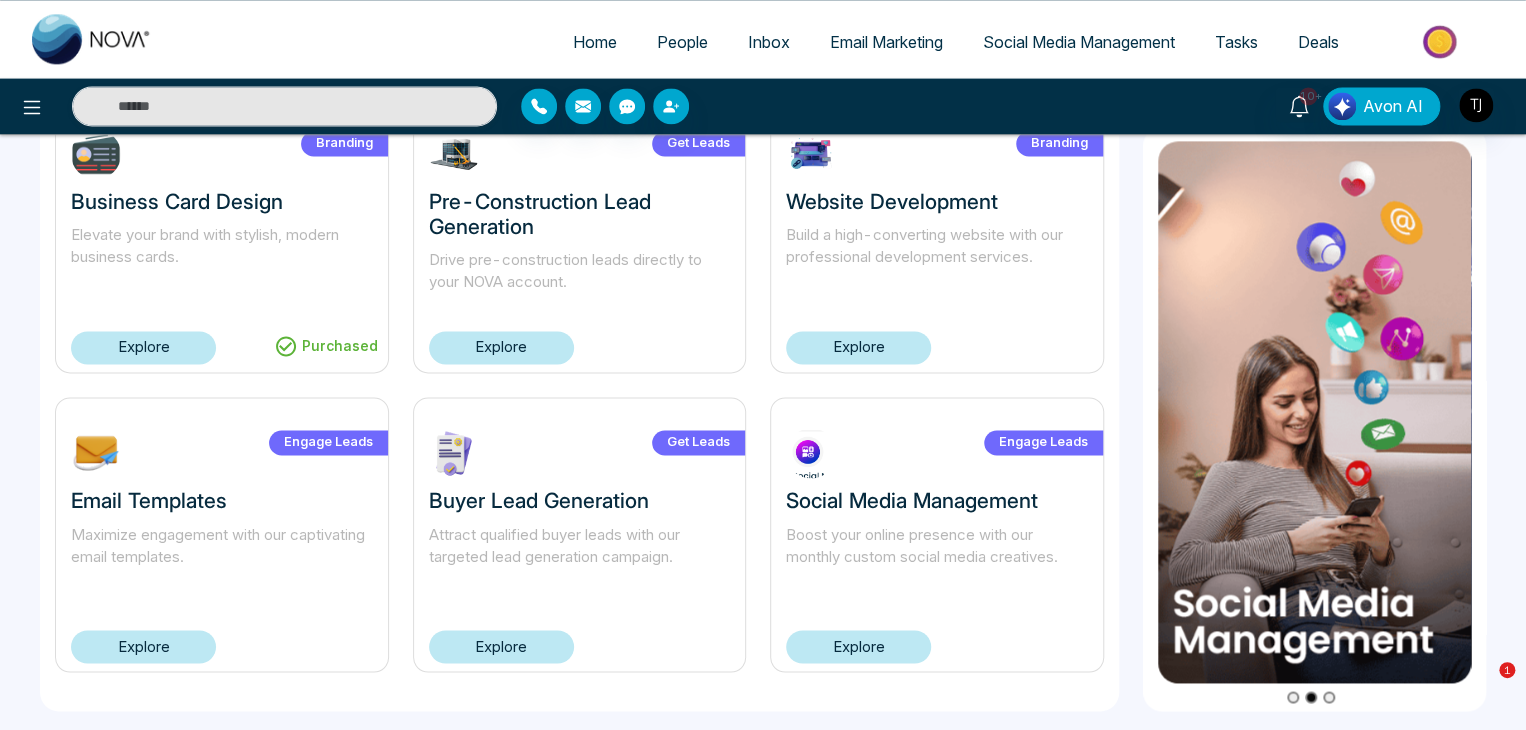 click on "Explore" at bounding box center (858, 646) 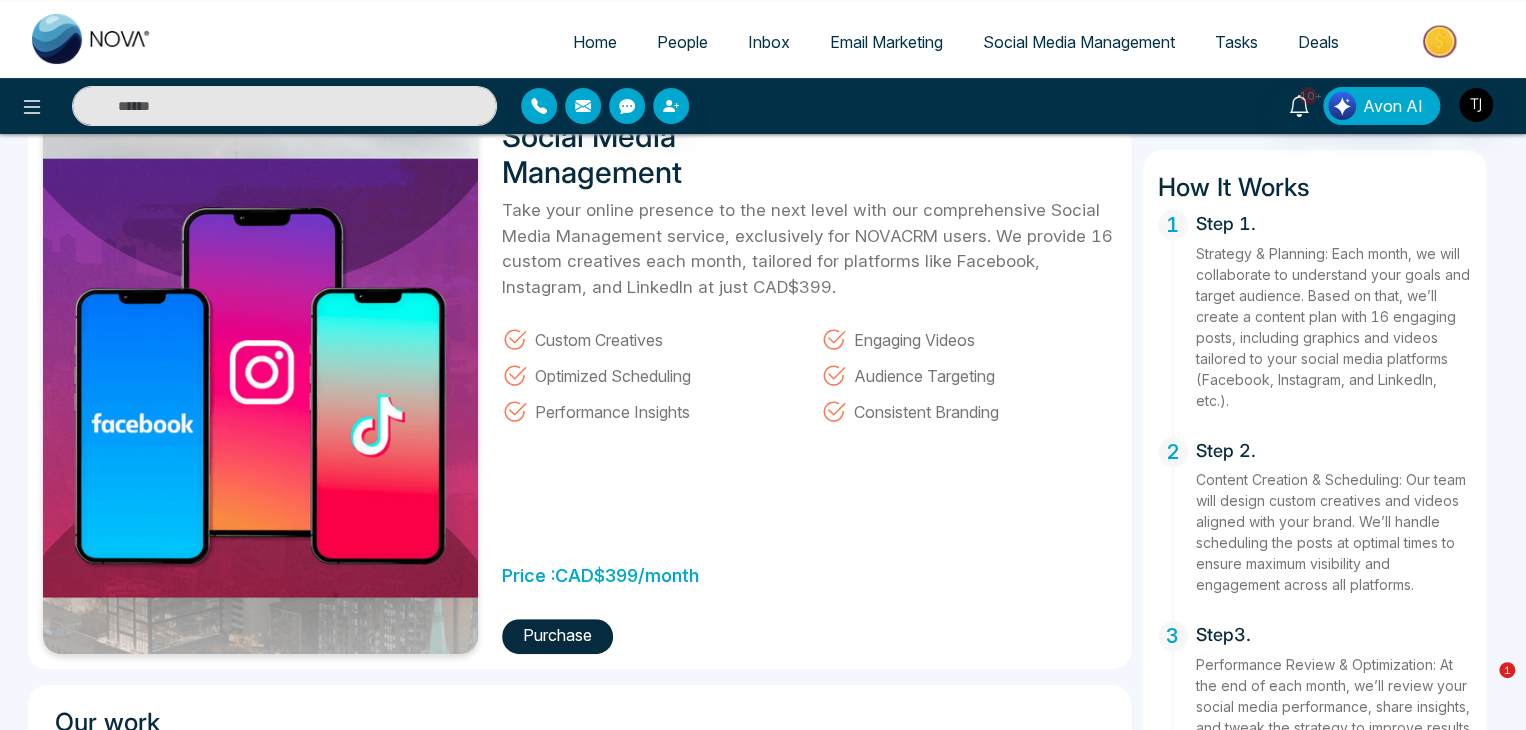 scroll, scrollTop: 115, scrollLeft: 0, axis: vertical 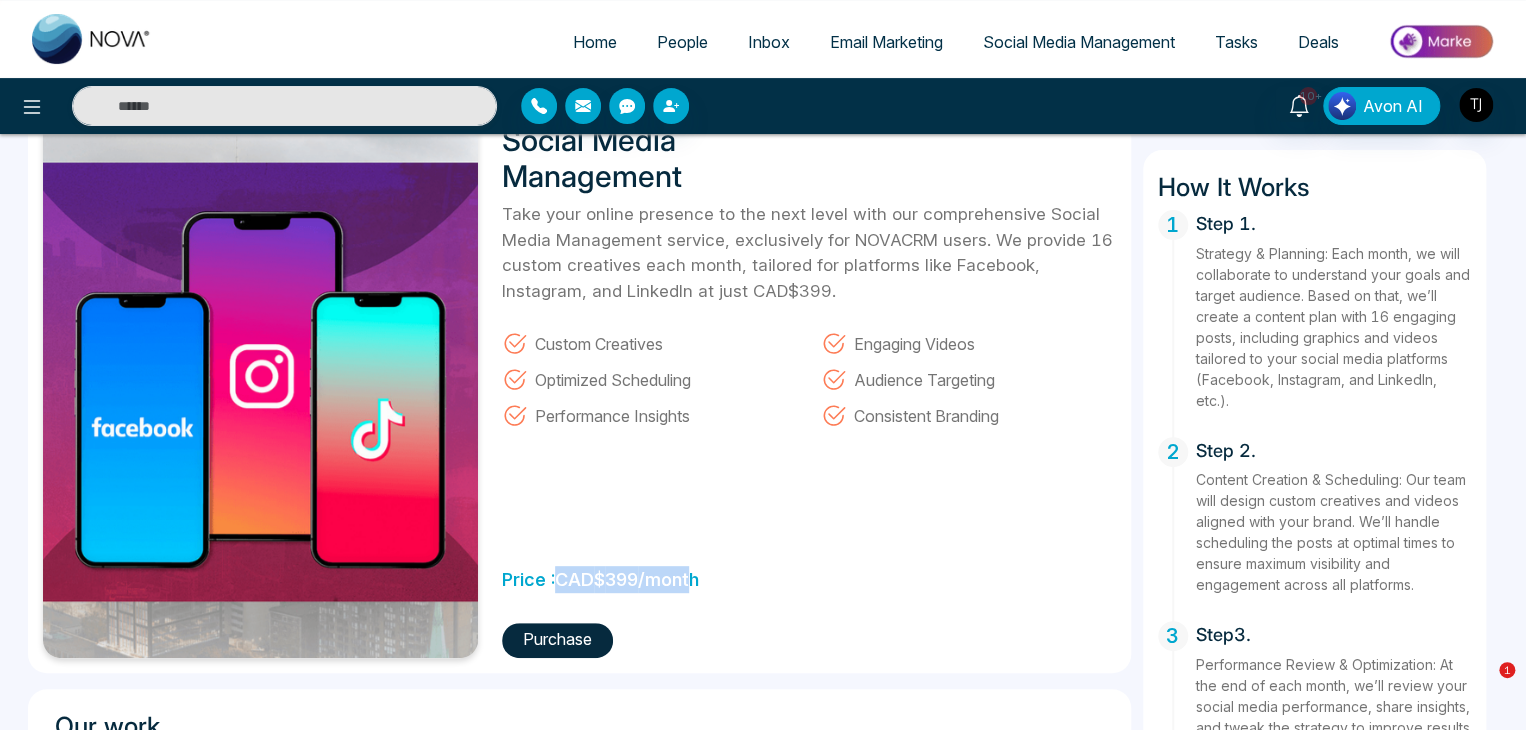 drag, startPoint x: 564, startPoint y: 581, endPoint x: 705, endPoint y: 585, distance: 141.05673 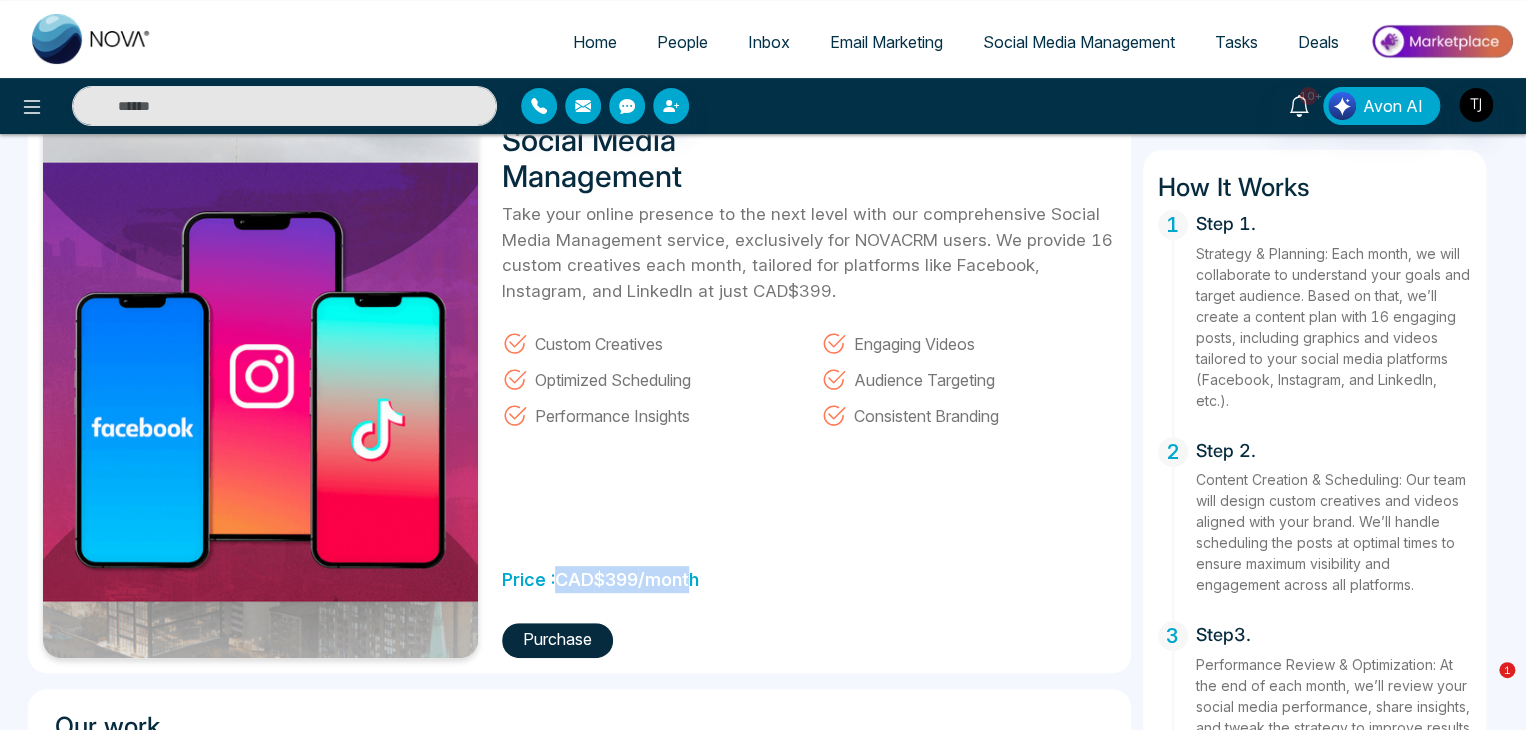 click on "Price :  CAD  $ 399 /month" at bounding box center [600, 574] 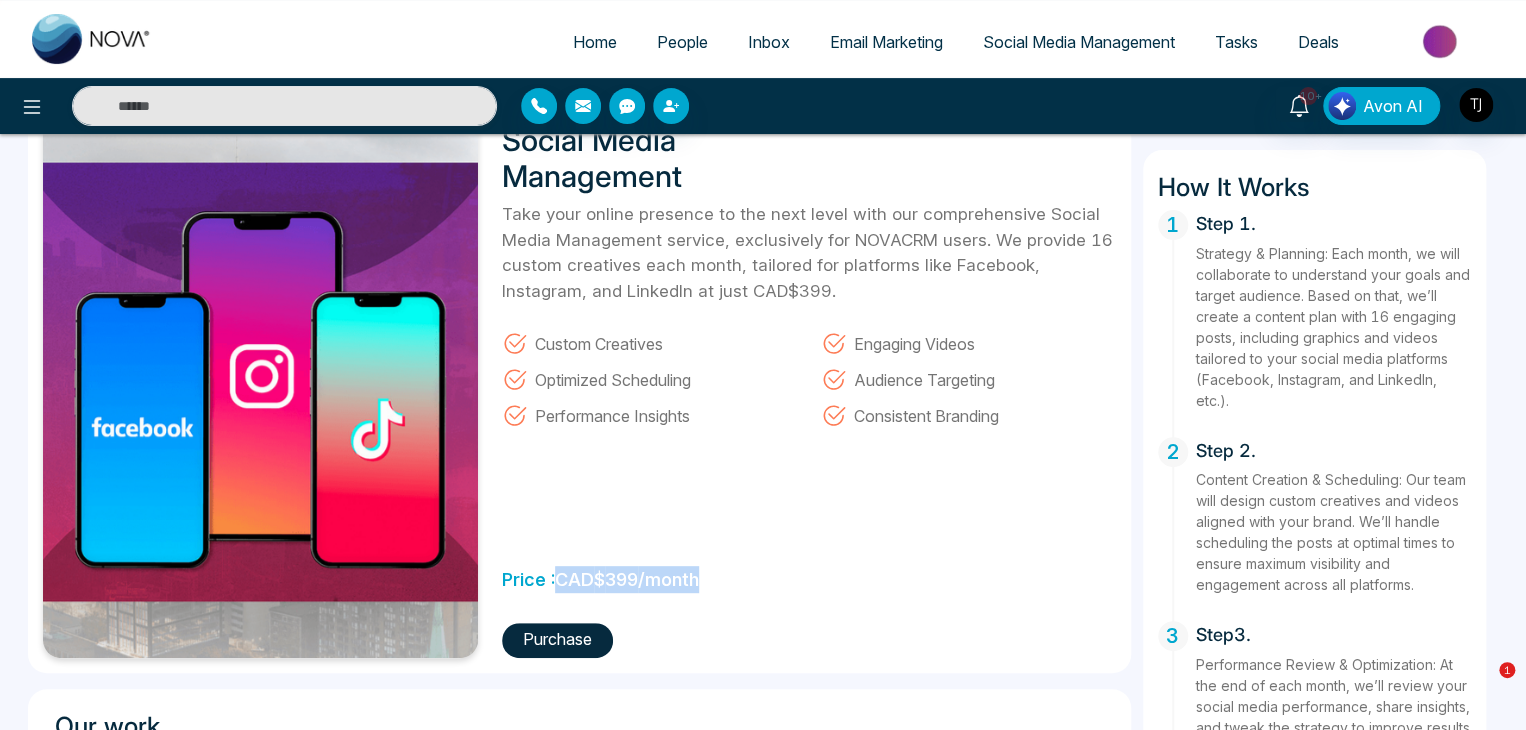 click on "Price :  CAD  $ 399 /month" at bounding box center (600, 574) 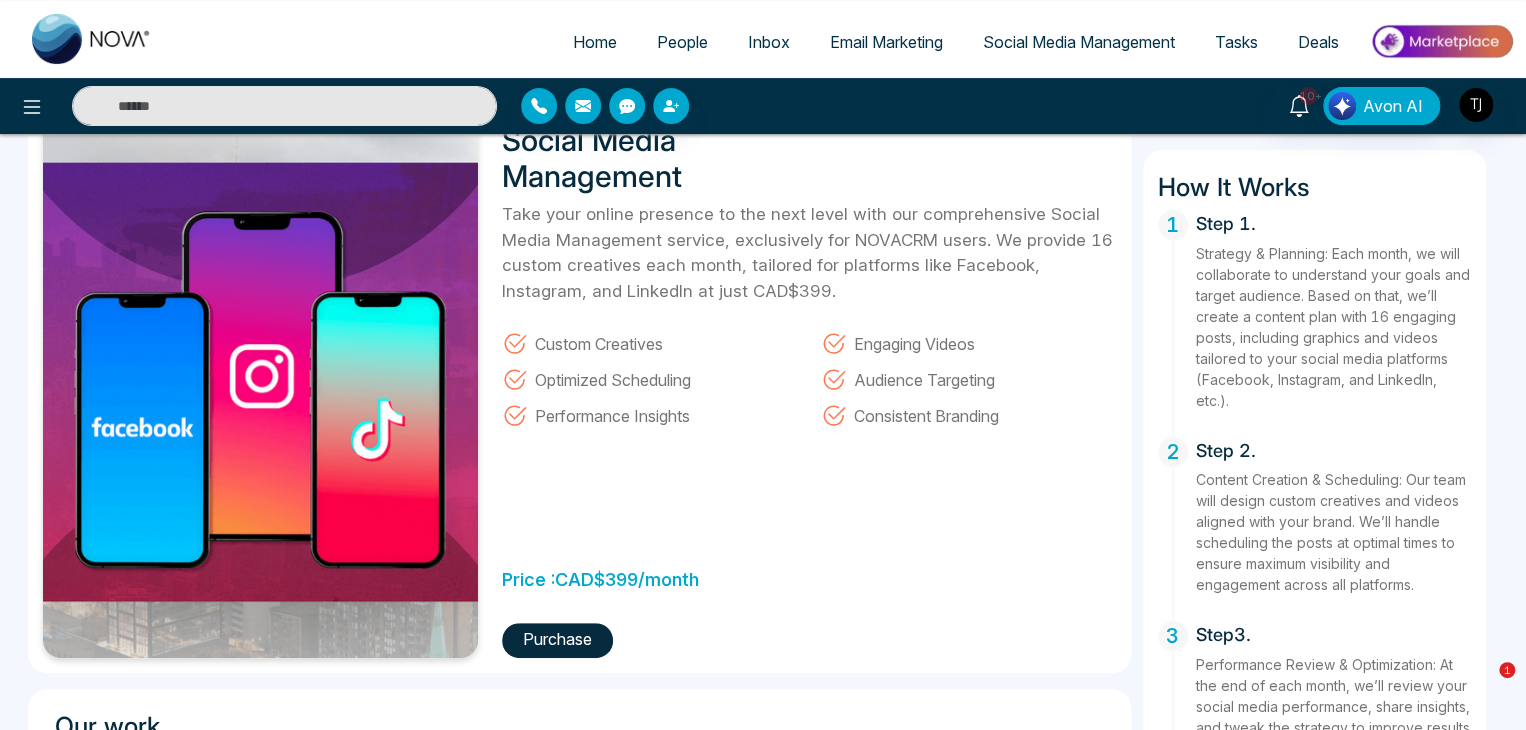 click on "Social Media Management" at bounding box center [1079, 42] 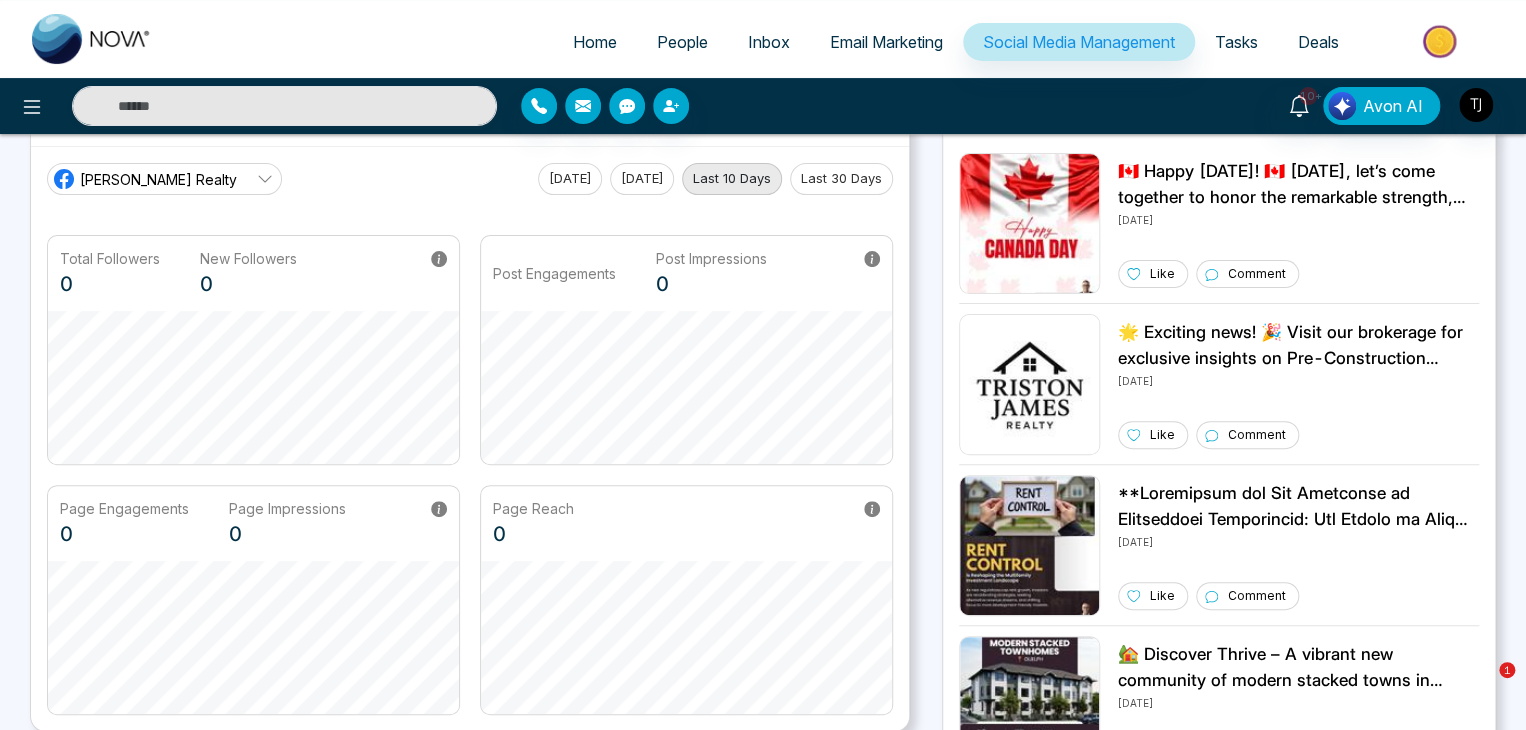 scroll, scrollTop: 0, scrollLeft: 0, axis: both 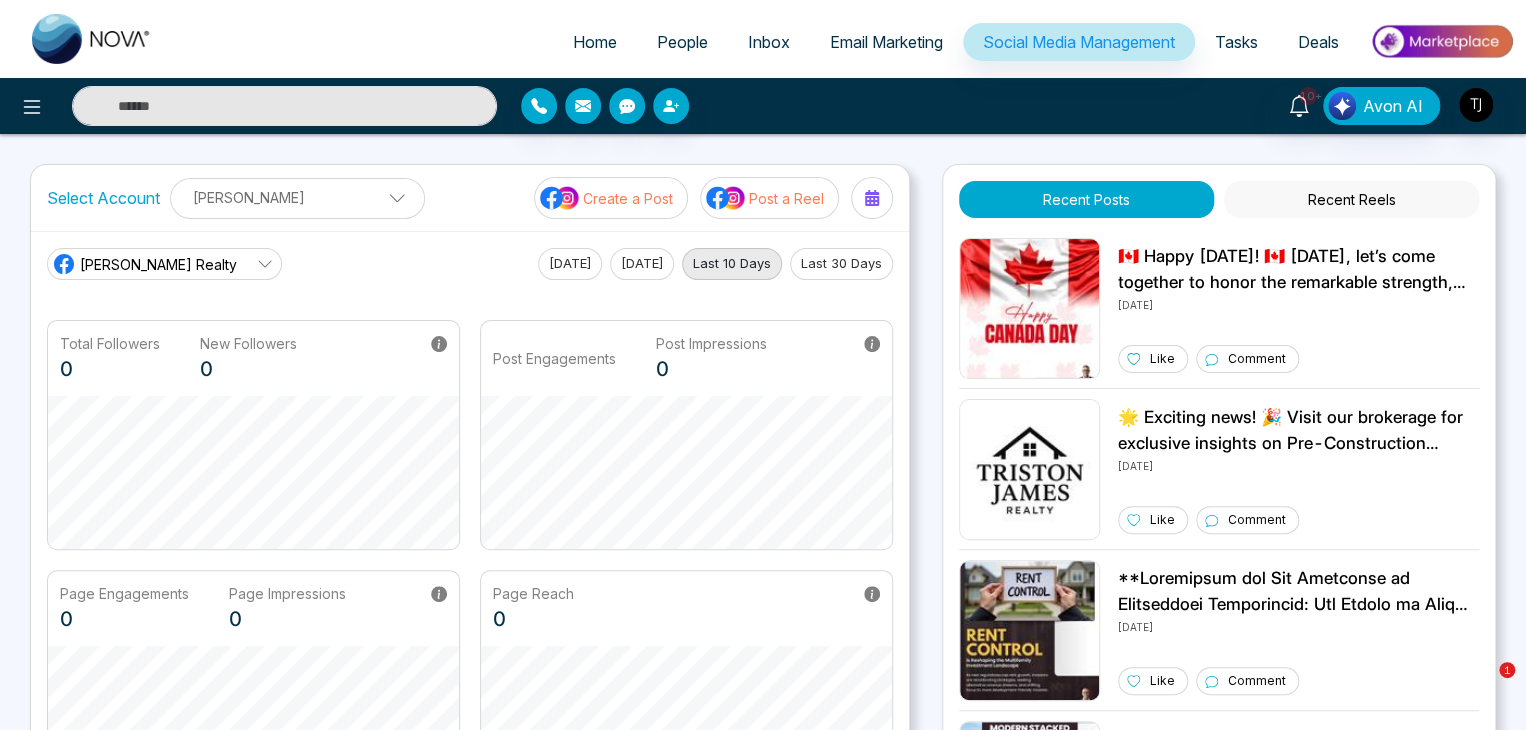 click at bounding box center (1441, 41) 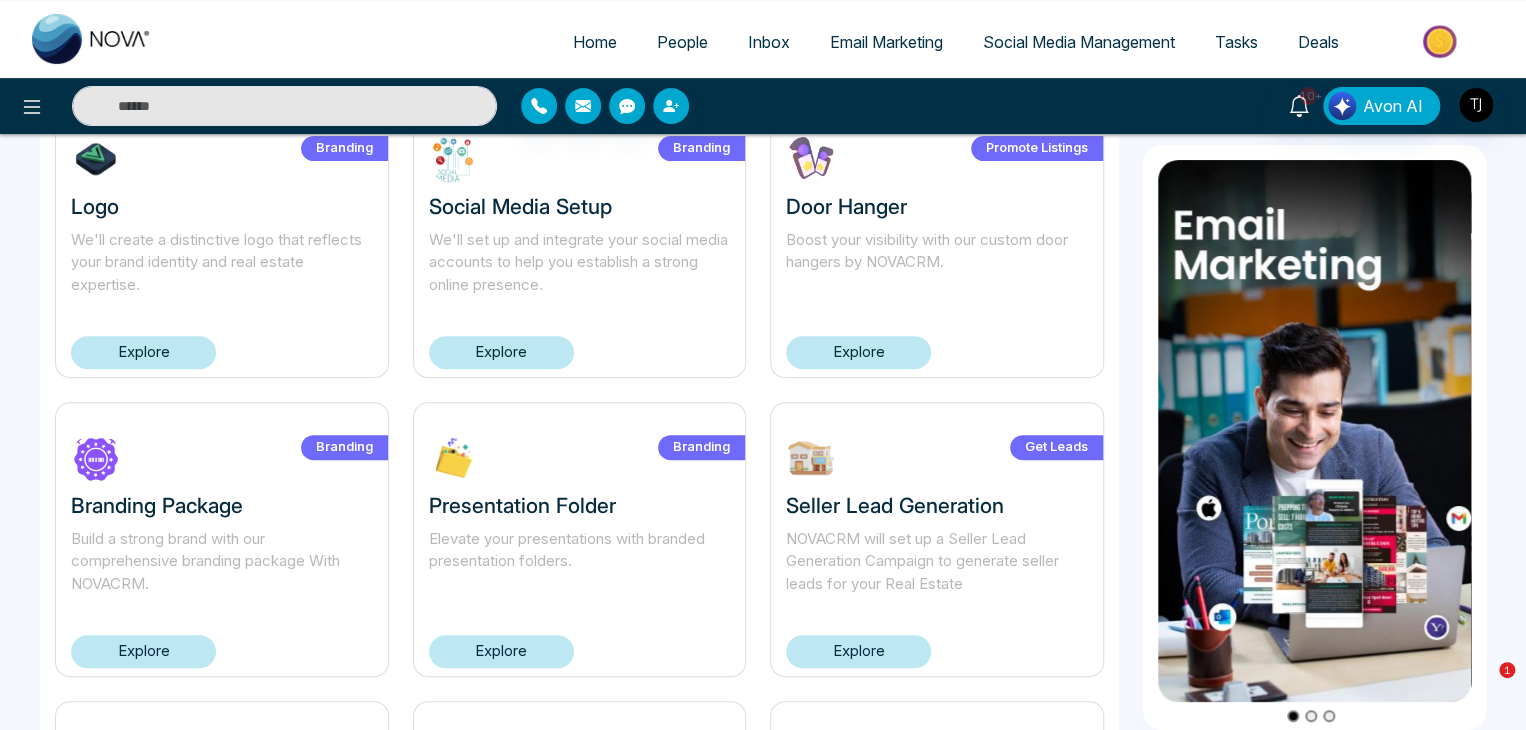 scroll, scrollTop: 0, scrollLeft: 0, axis: both 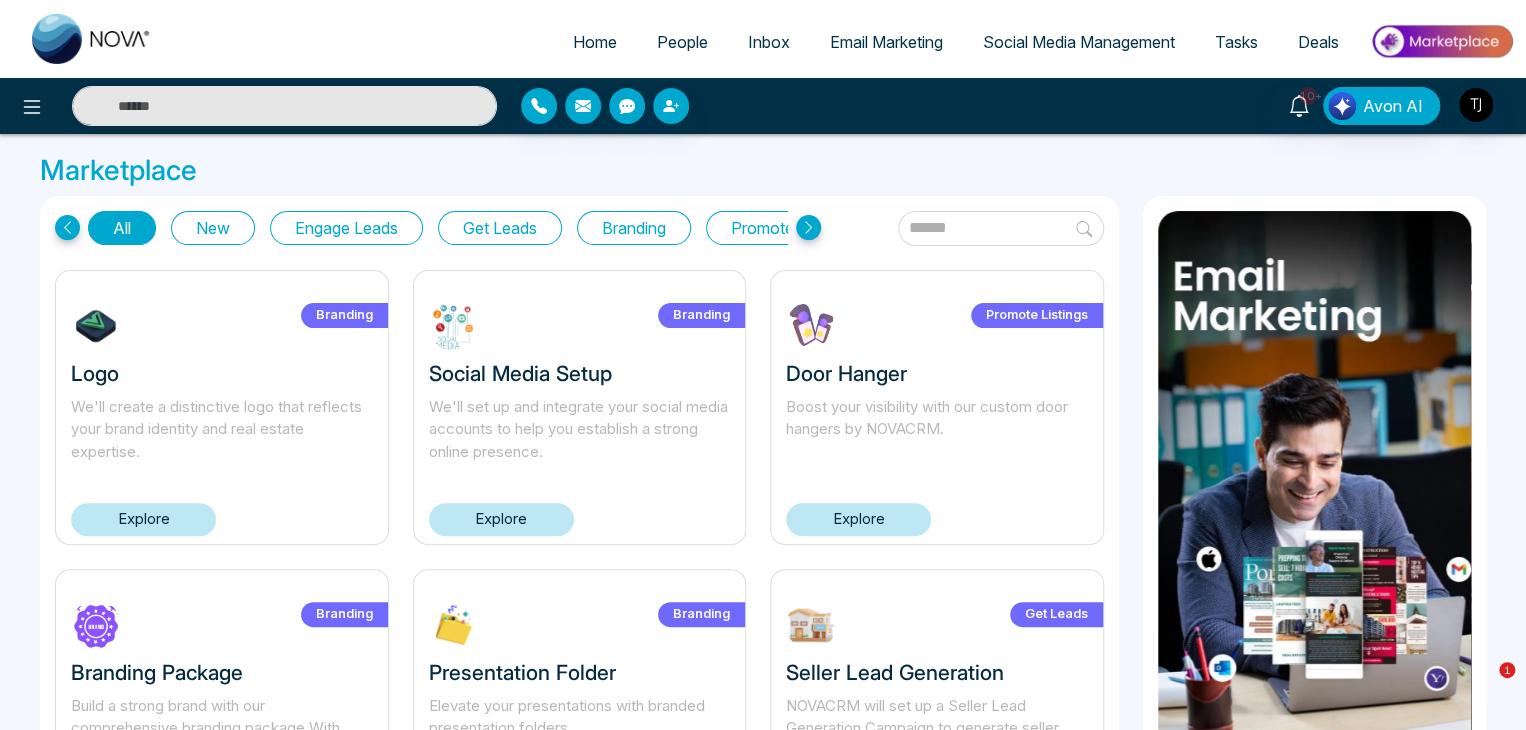 click on "Get Leads" at bounding box center [500, 228] 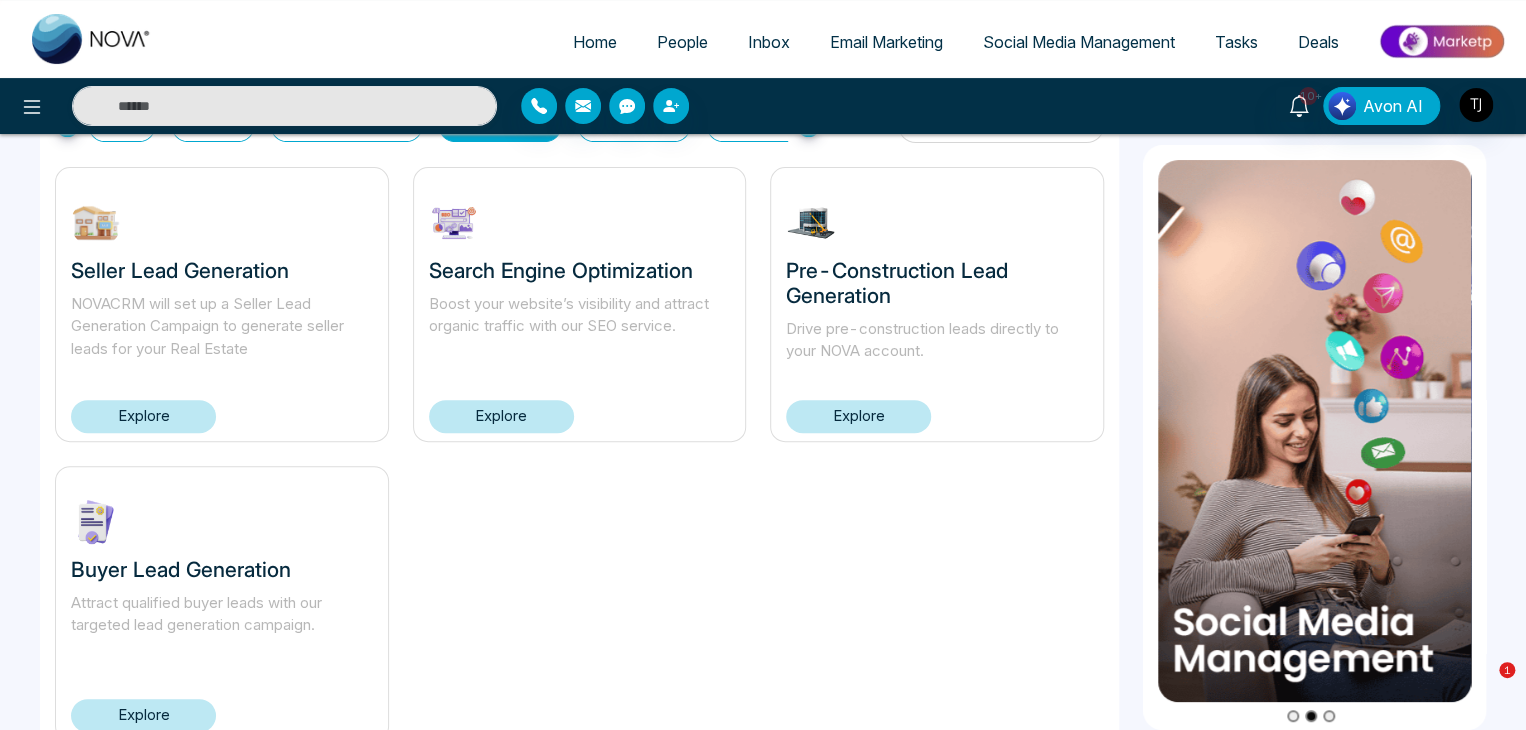 scroll, scrollTop: 172, scrollLeft: 0, axis: vertical 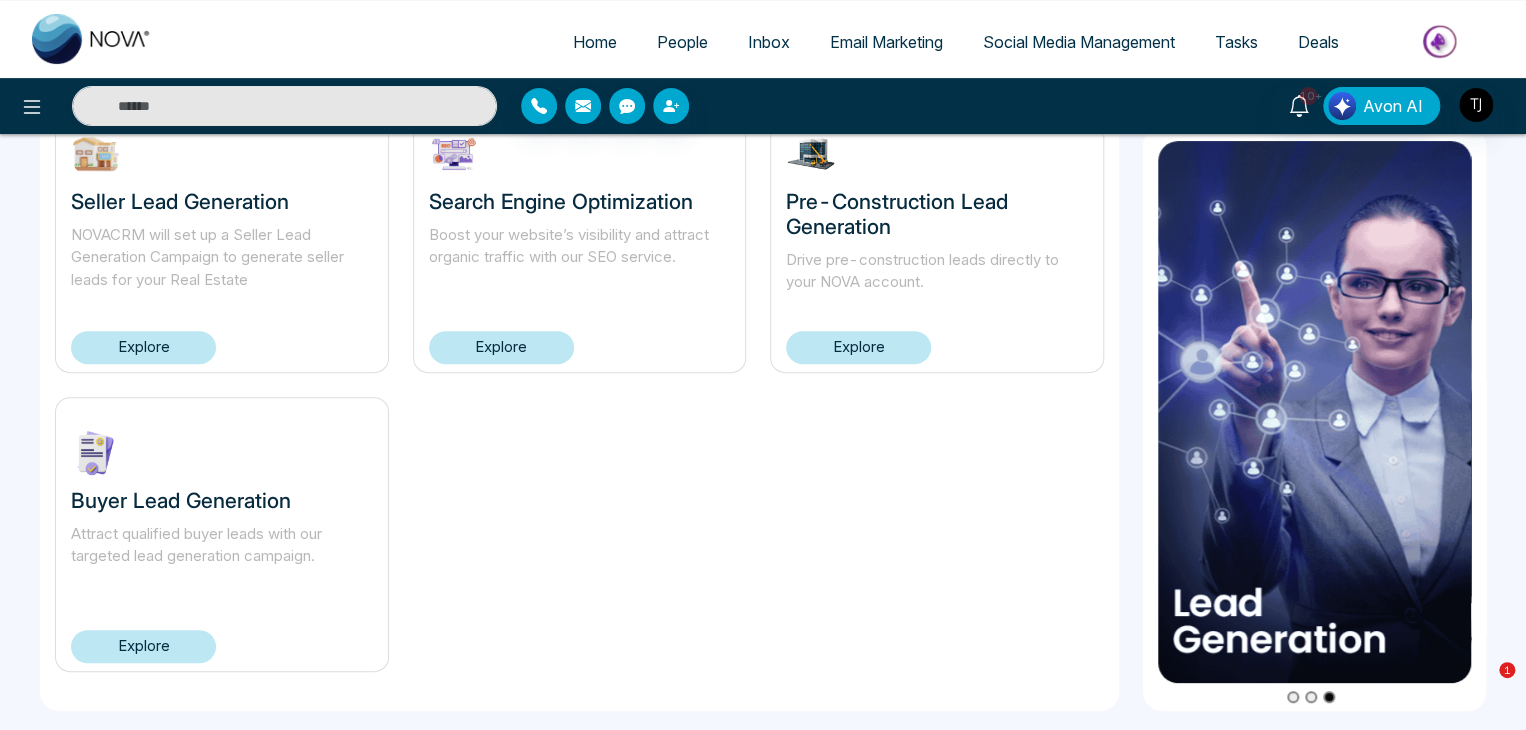 click on "Explore" at bounding box center (143, 646) 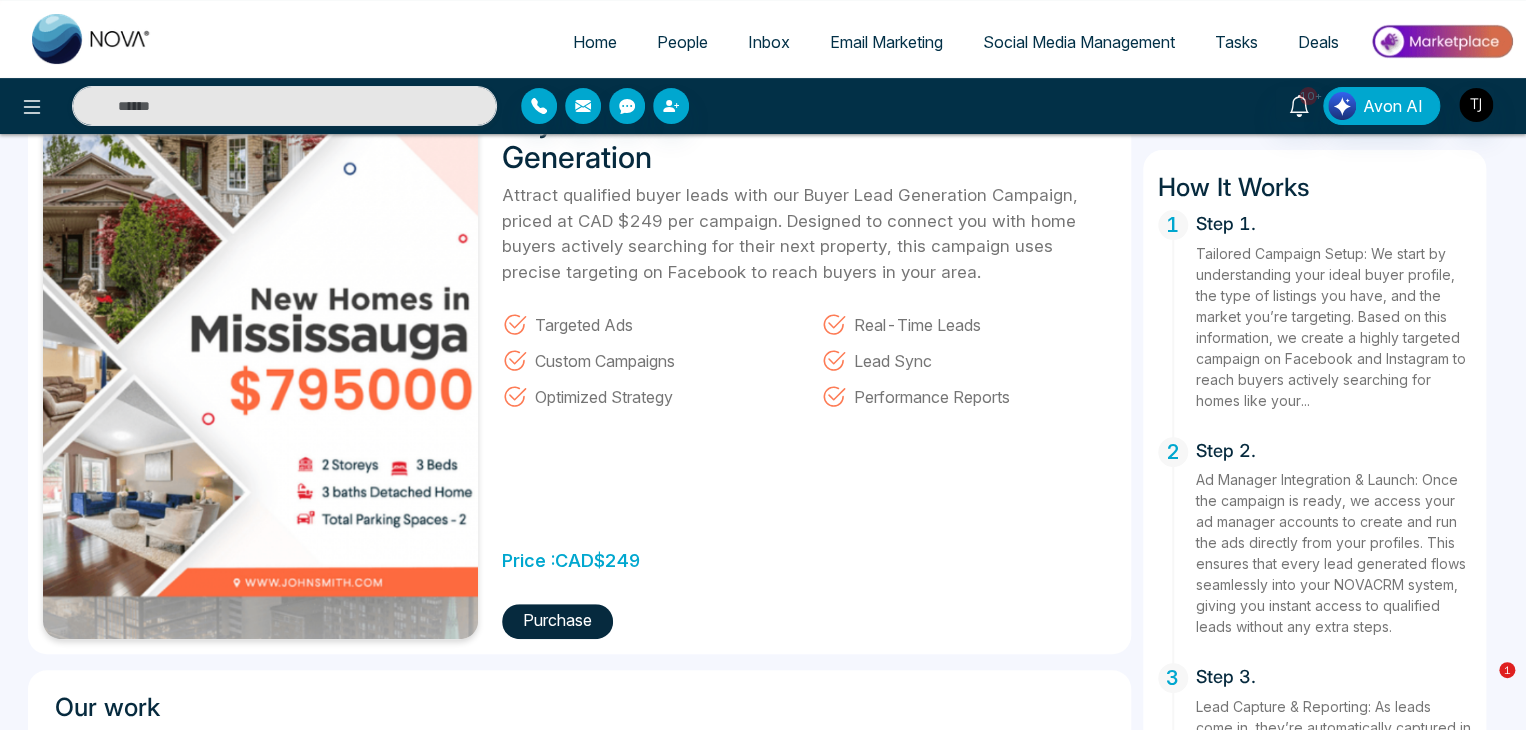 scroll, scrollTop: 135, scrollLeft: 0, axis: vertical 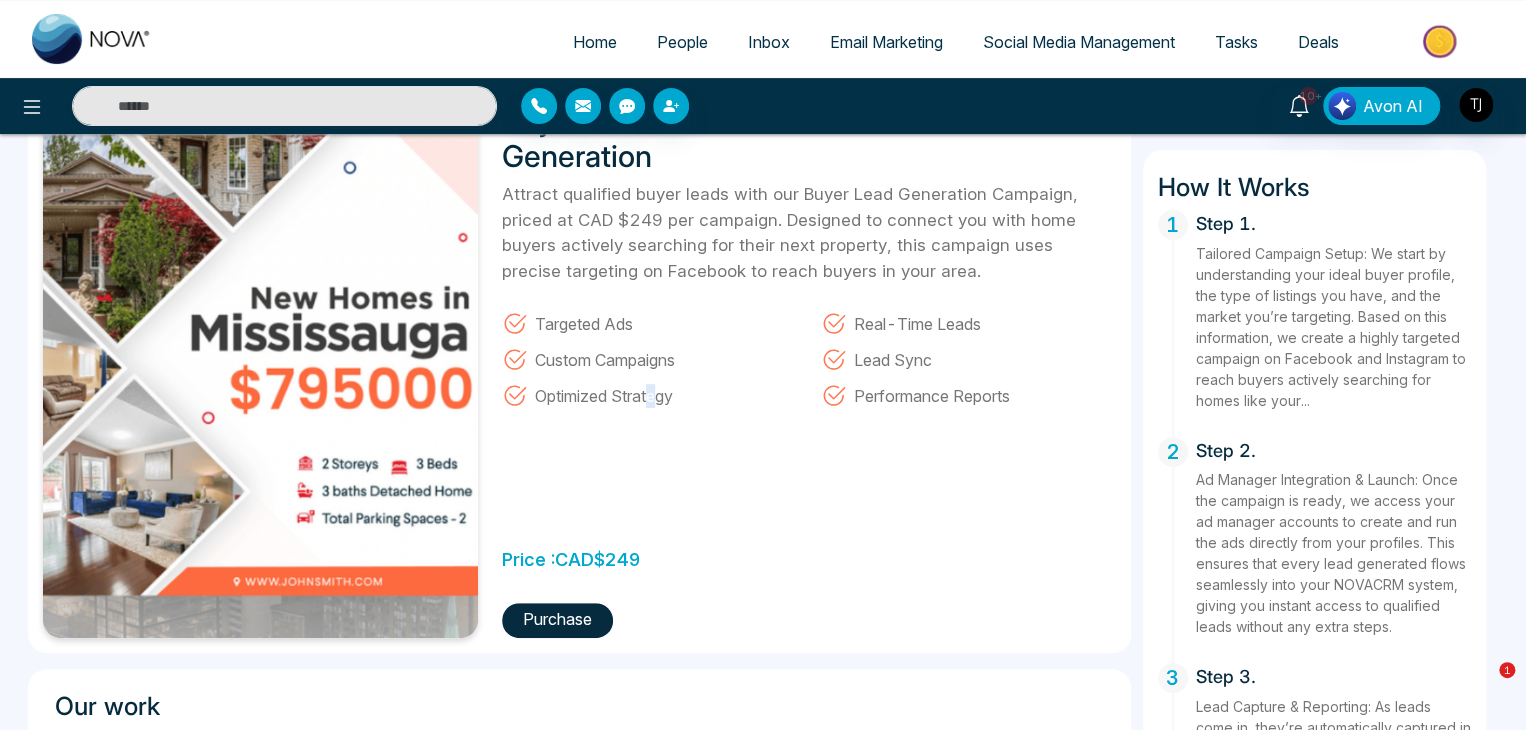 click on "Buyer Lead Generation Attract qualified buyer leads with our Buyer Lead Generation Campaign, priced at CAD $249 per campaign. Designed to connect you with home buyers actively searching for their next property, this campaign uses precise targeting on Facebook to reach buyers in your area. Targeted Ads Real-Time Leads Custom Campaigns Lead Sync Optimized Strategy Performance Reports Price :  CAD  $ 249 Purchase" at bounding box center [803, 362] 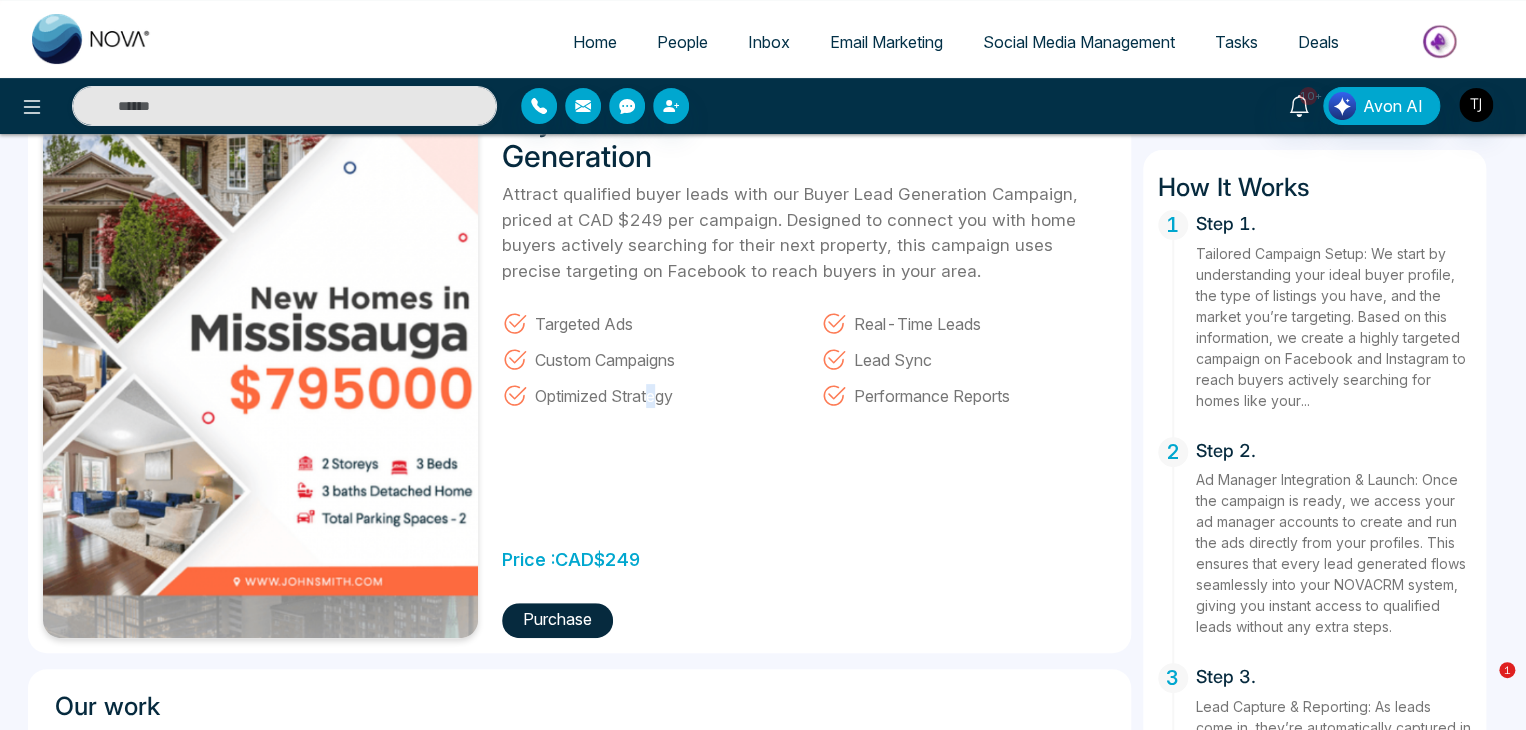 click on "Buyer Lead Generation Attract qualified buyer leads with our Buyer Lead Generation Campaign, priced at CAD $249 per campaign. Designed to connect you with home buyers actively searching for their next property, this campaign uses precise targeting on Facebook to reach buyers in your area. Targeted Ads Real-Time Leads Custom Campaigns Lead Sync Optimized Strategy Performance Reports Price :  CAD  $ 249 Purchase" at bounding box center [803, 362] 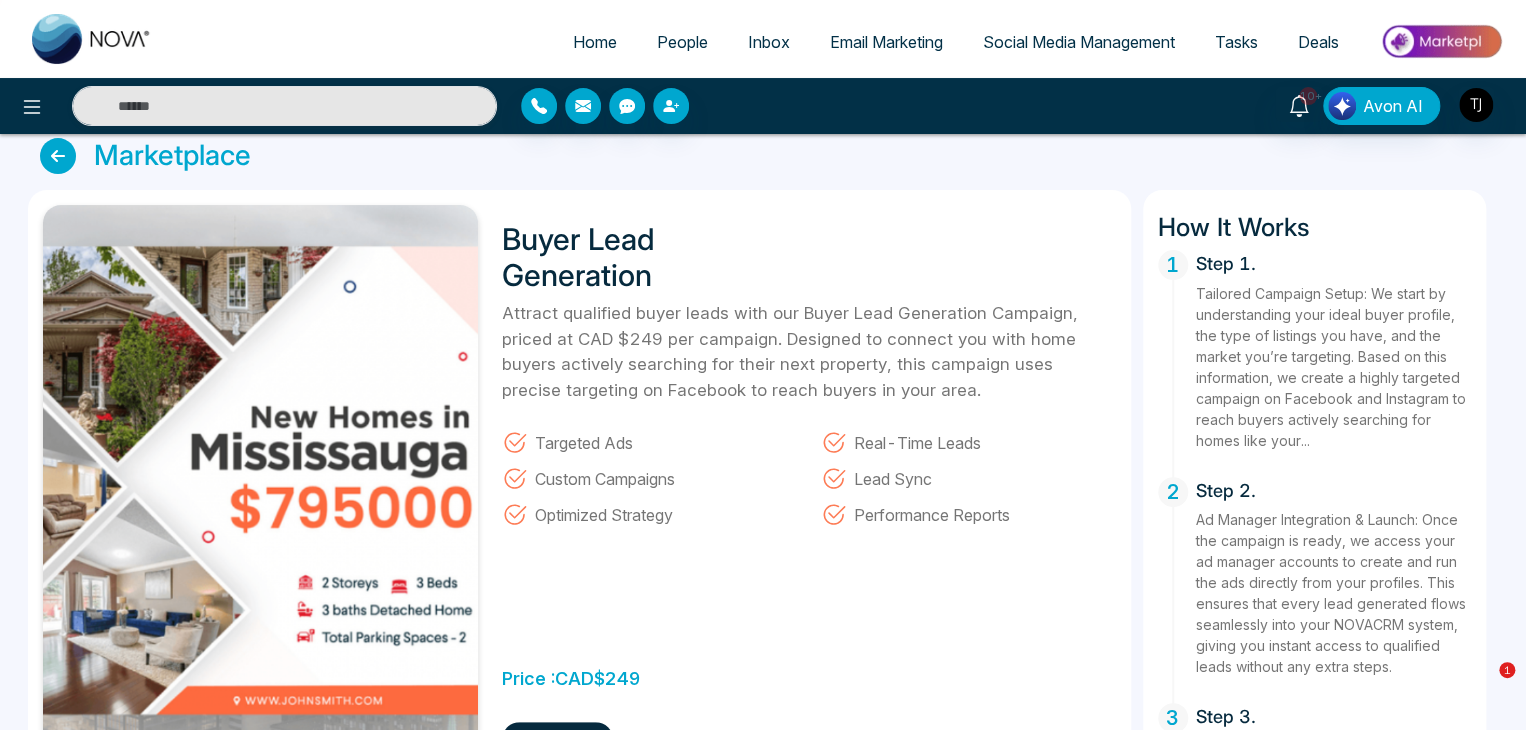 scroll, scrollTop: 244, scrollLeft: 0, axis: vertical 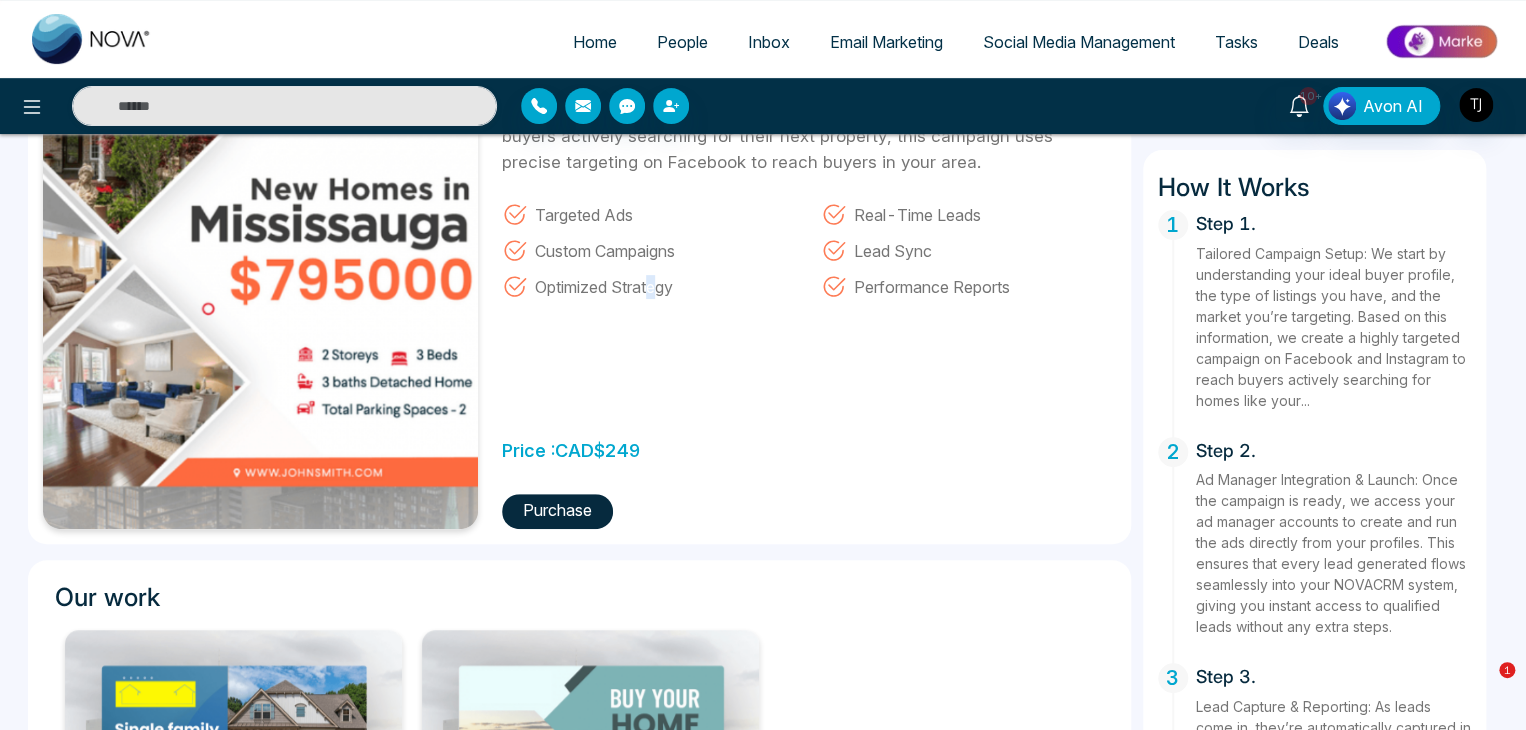 click on "Buyer Lead Generation Attract qualified buyer leads with our Buyer Lead Generation Campaign, priced at CAD $249 per campaign. Designed to connect you with home buyers actively searching for their next property, this campaign uses precise targeting on Facebook to reach buyers in your area. Targeted Ads Real-Time Leads Custom Campaigns Lead Sync Optimized Strategy Performance Reports Price :  CAD  $ 249 Purchase" at bounding box center [803, 253] 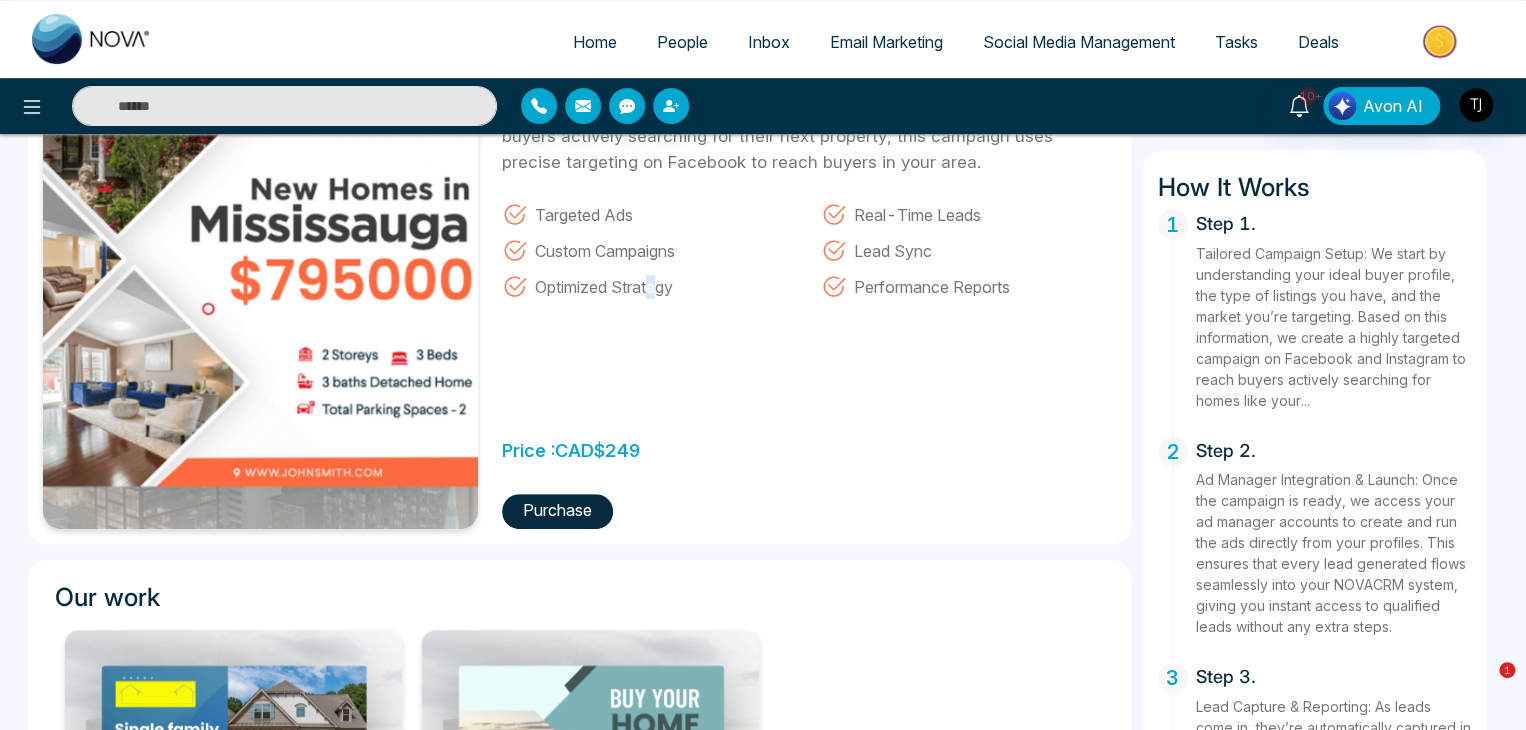 click on "Buyer Lead Generation Attract qualified buyer leads with our Buyer Lead Generation Campaign, priced at CAD $249 per campaign. Designed to connect you with home buyers actively searching for their next property, this campaign uses precise targeting on Facebook to reach buyers in your area. Targeted Ads Real-Time Leads Custom Campaigns Lead Sync Optimized Strategy Performance Reports Price :  CAD  $ 249 Purchase" at bounding box center (803, 253) 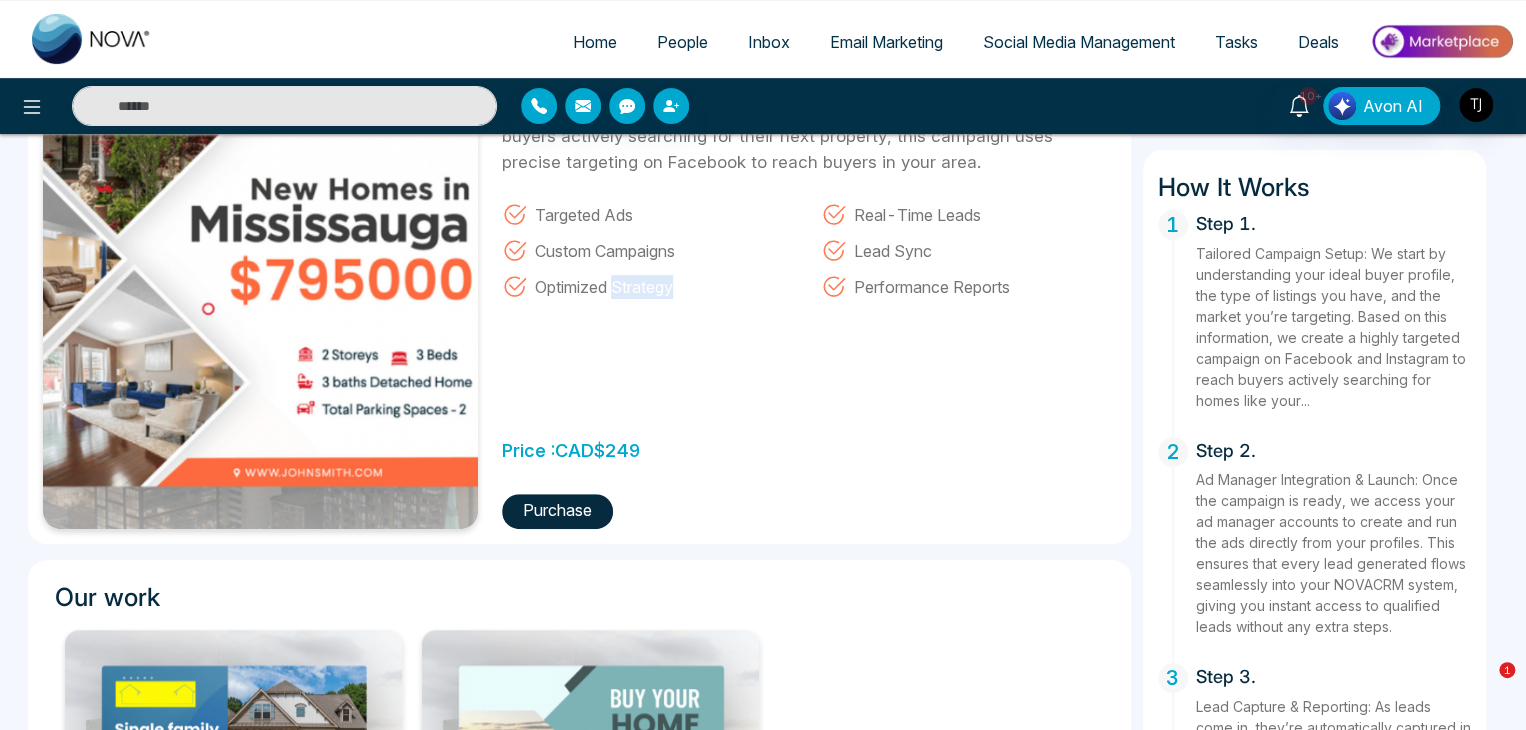 click on "Buyer Lead Generation Attract qualified buyer leads with our Buyer Lead Generation Campaign, priced at CAD $249 per campaign. Designed to connect you with home buyers actively searching for their next property, this campaign uses precise targeting on Facebook to reach buyers in your area. Targeted Ads Real-Time Leads Custom Campaigns Lead Sync Optimized Strategy Performance Reports Price :  CAD  $ 249 Purchase" at bounding box center (803, 253) 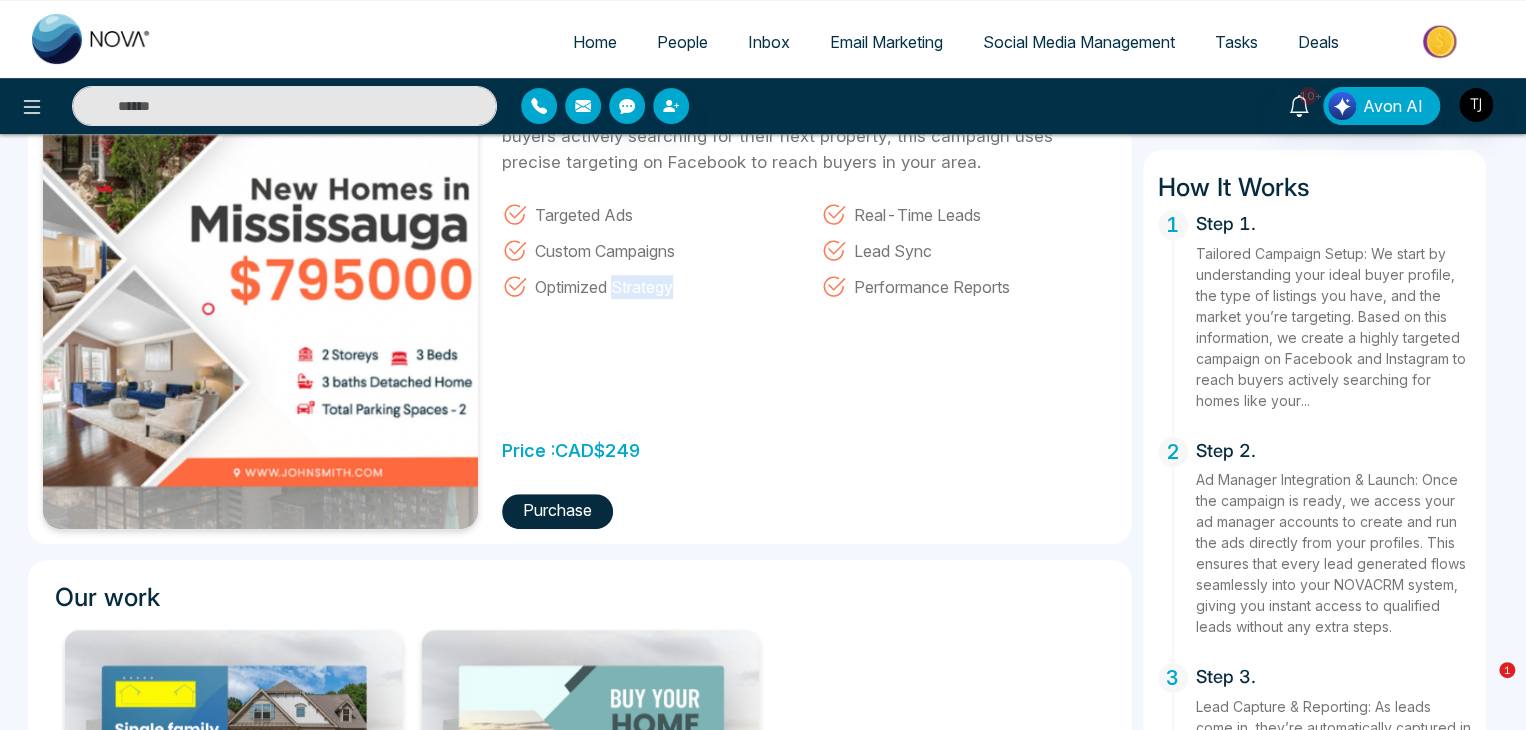 click on "Buyer Lead Generation Attract qualified buyer leads with our Buyer Lead Generation Campaign, priced at CAD $249 per campaign. Designed to connect you with home buyers actively searching for their next property, this campaign uses precise targeting on Facebook to reach buyers in your area. Targeted Ads Real-Time Leads Custom Campaigns Lead Sync Optimized Strategy Performance Reports Price :  CAD  $ 249 Purchase" at bounding box center [803, 253] 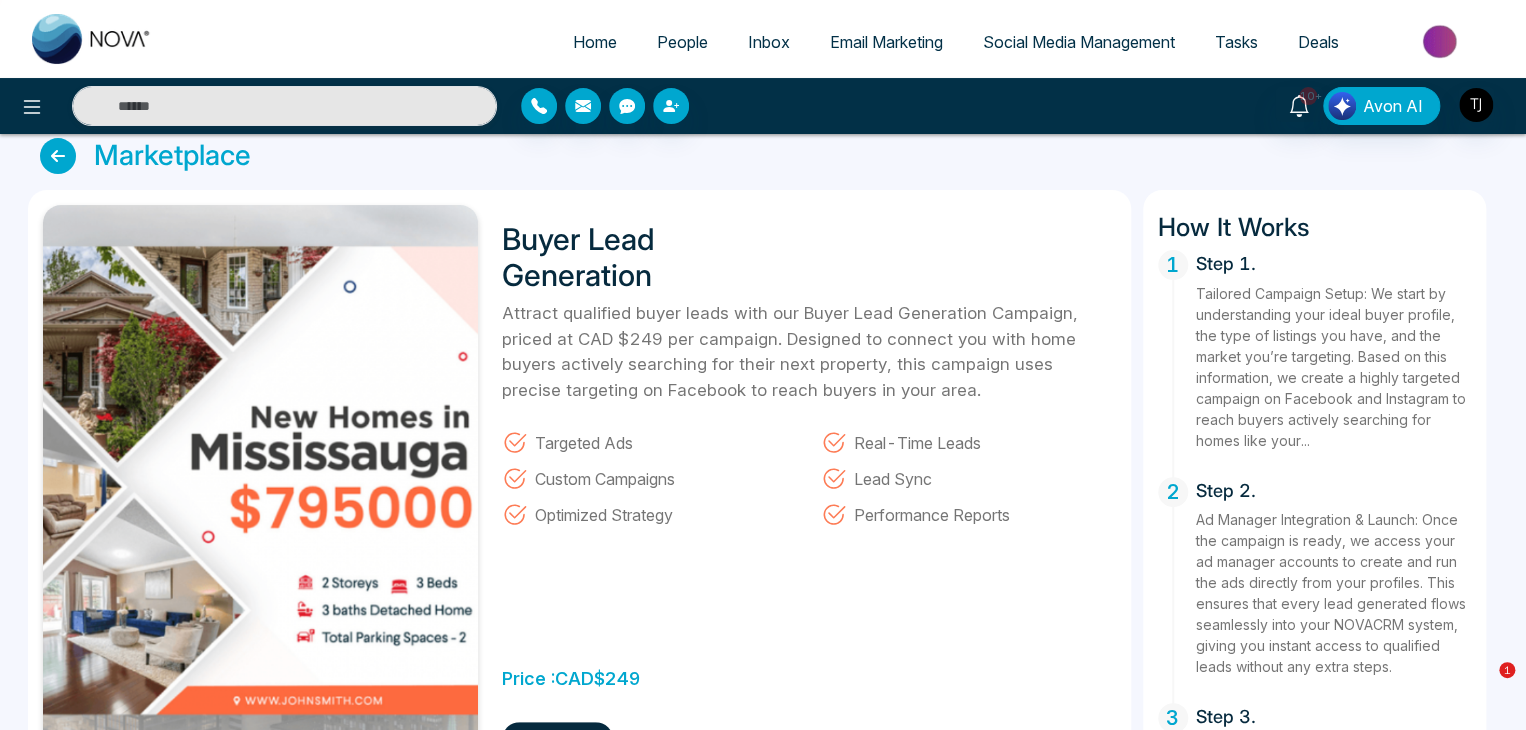 scroll, scrollTop: 0, scrollLeft: 0, axis: both 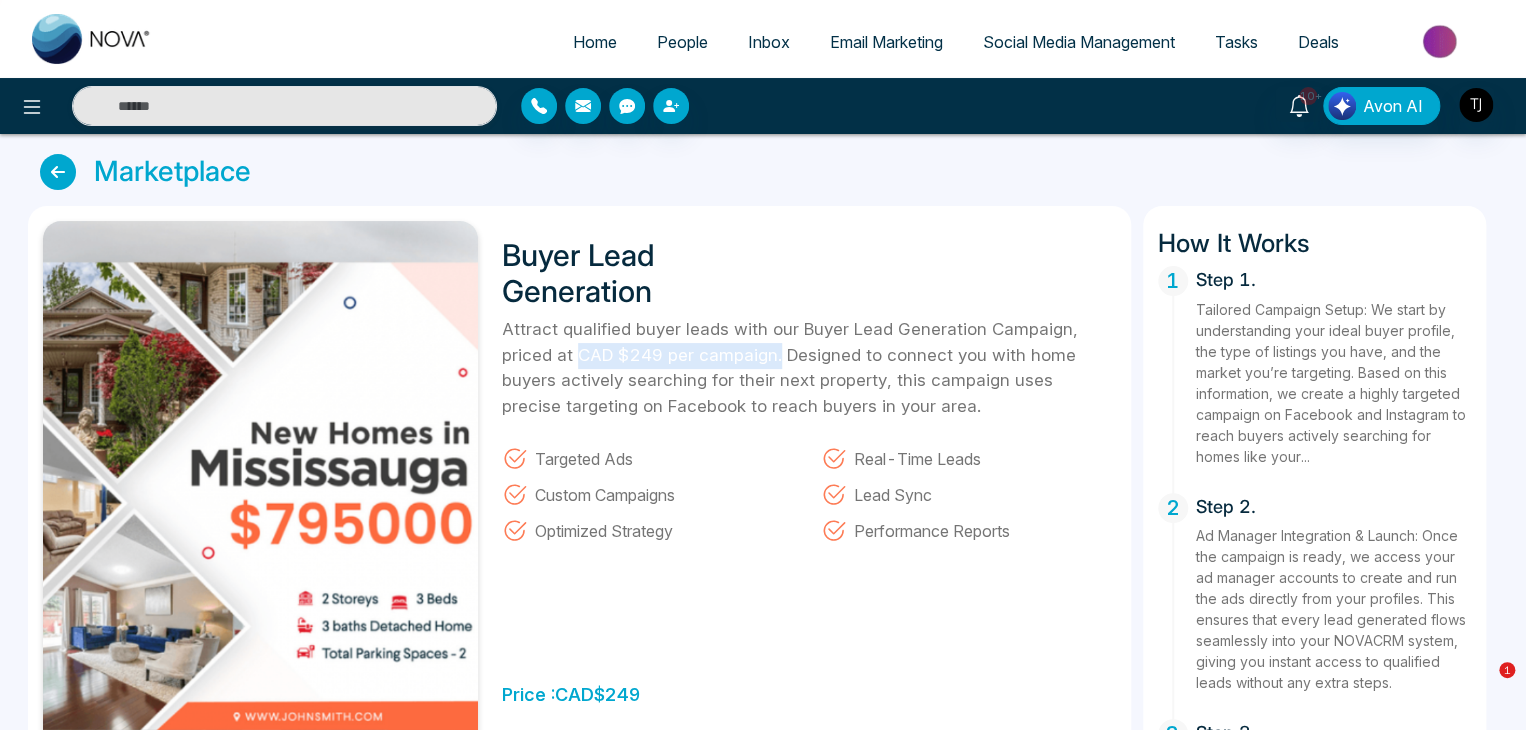drag, startPoint x: 576, startPoint y: 357, endPoint x: 779, endPoint y: 351, distance: 203.08865 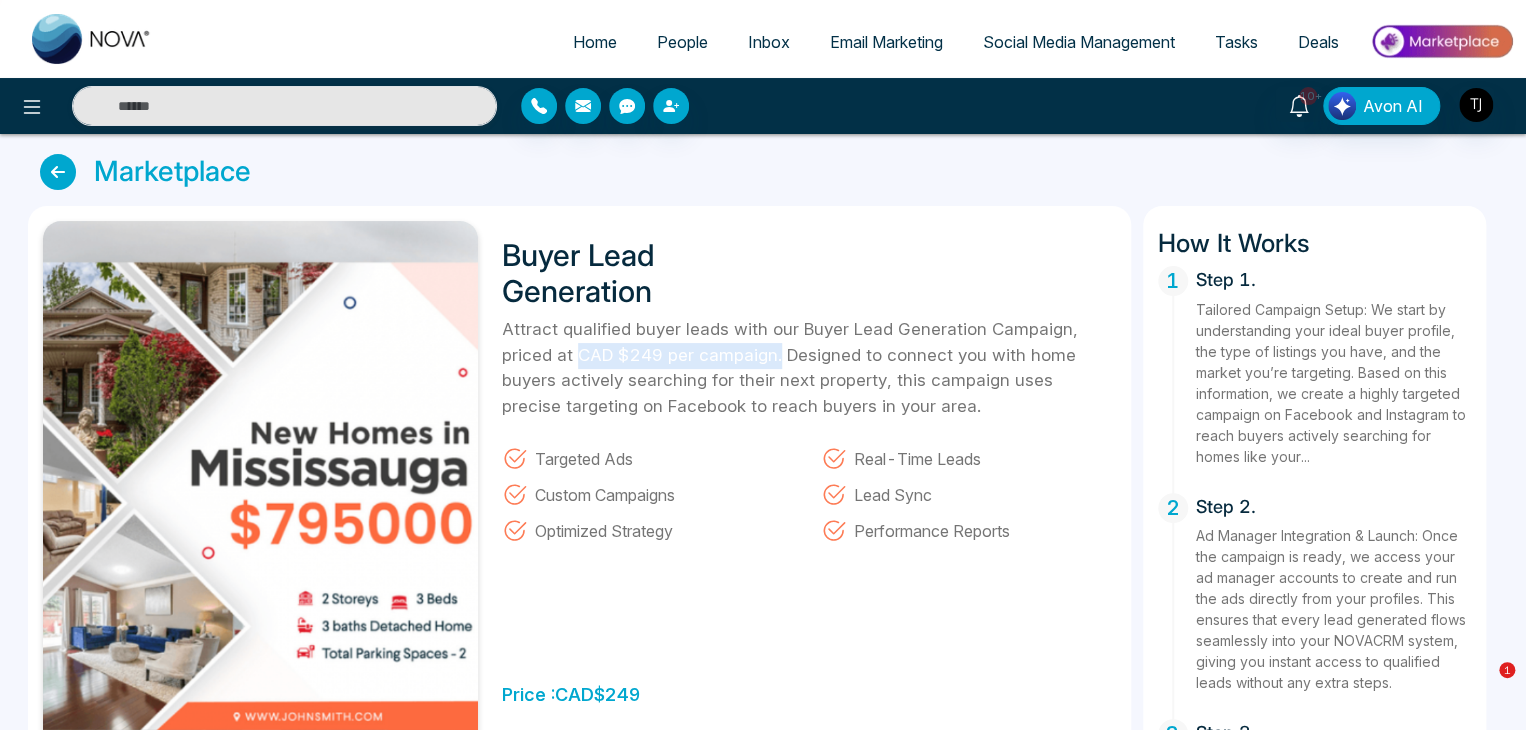 click on "Attract qualified buyer leads with our Buyer Lead Generation Campaign, priced at CAD $249 per campaign. Designed to connect you with home buyers actively searching for their next property, this campaign uses precise targeting on Facebook to reach buyers in your area." at bounding box center (809, 368) 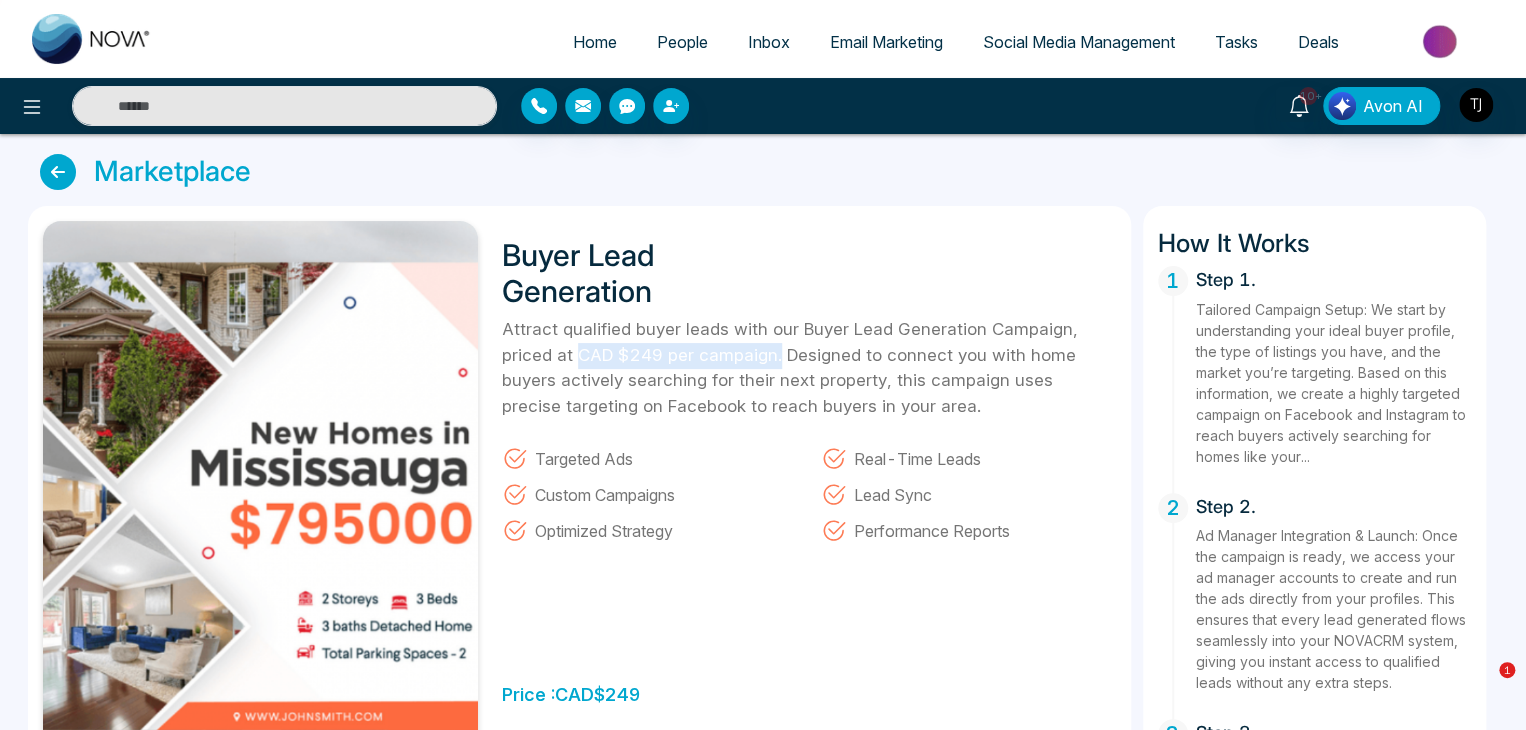 click on "Attract qualified buyer leads with our Buyer Lead Generation Campaign, priced at CAD $249 per campaign. Designed to connect you with home buyers actively searching for their next property, this campaign uses precise targeting on Facebook to reach buyers in your area." at bounding box center (809, 368) 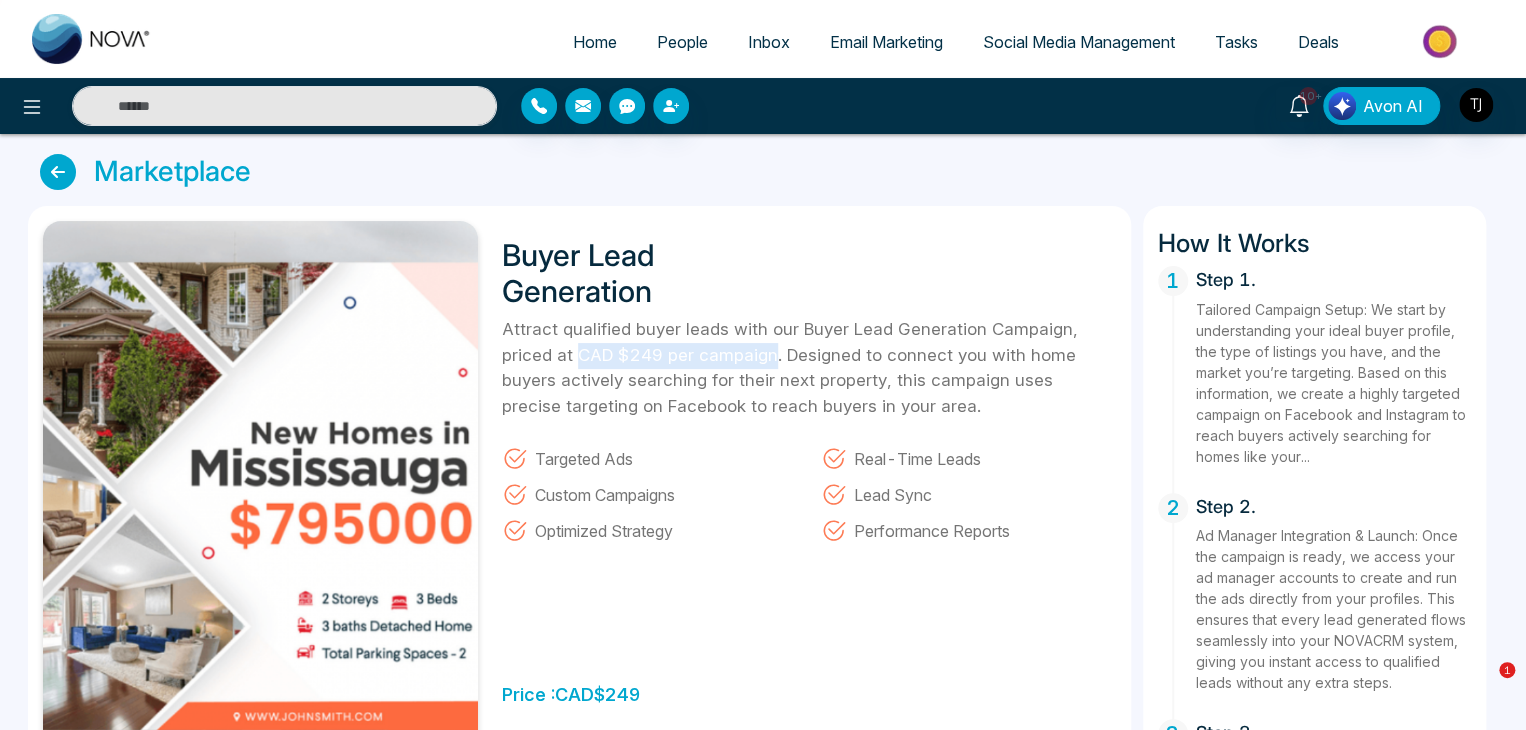 drag, startPoint x: 776, startPoint y: 357, endPoint x: 577, endPoint y: 361, distance: 199.04019 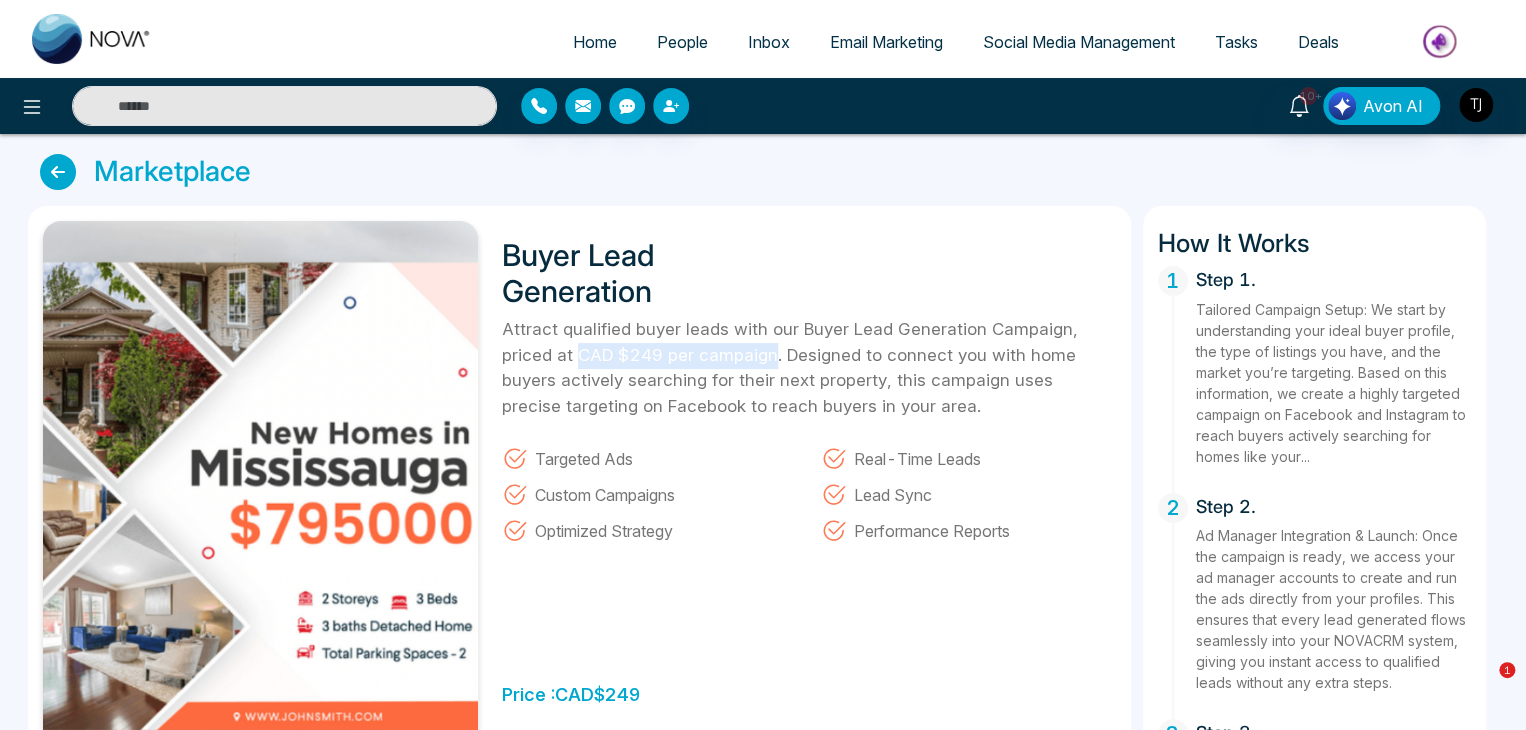 click on "Attract qualified buyer leads with our Buyer Lead Generation Campaign, priced at CAD $249 per campaign. Designed to connect you with home buyers actively searching for their next property, this campaign uses precise targeting on Facebook to reach buyers in your area." at bounding box center [809, 368] 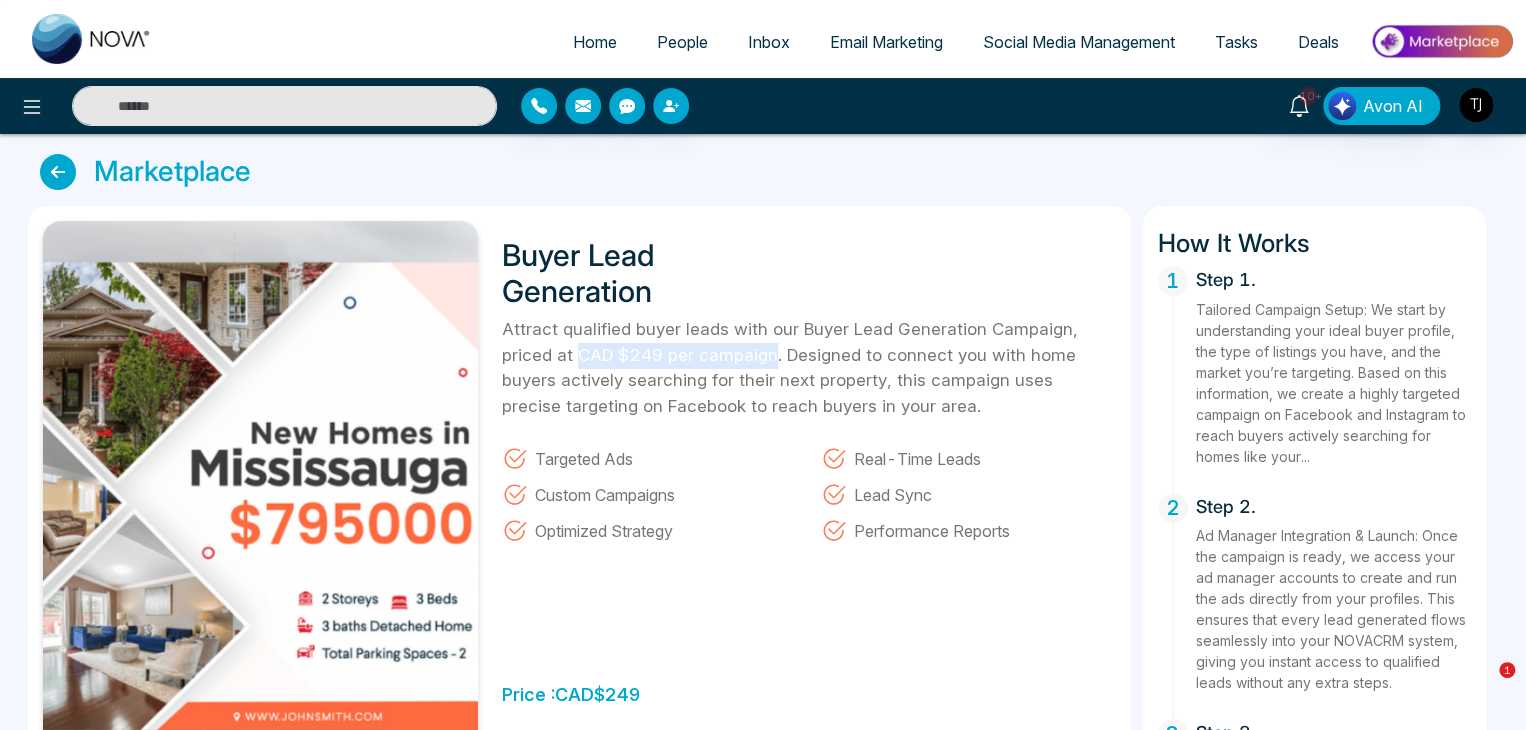 click on "Attract qualified buyer leads with our Buyer Lead Generation Campaign, priced at CAD $249 per campaign. Designed to connect you with home buyers actively searching for their next property, this campaign uses precise targeting on Facebook to reach buyers in your area." at bounding box center [809, 368] 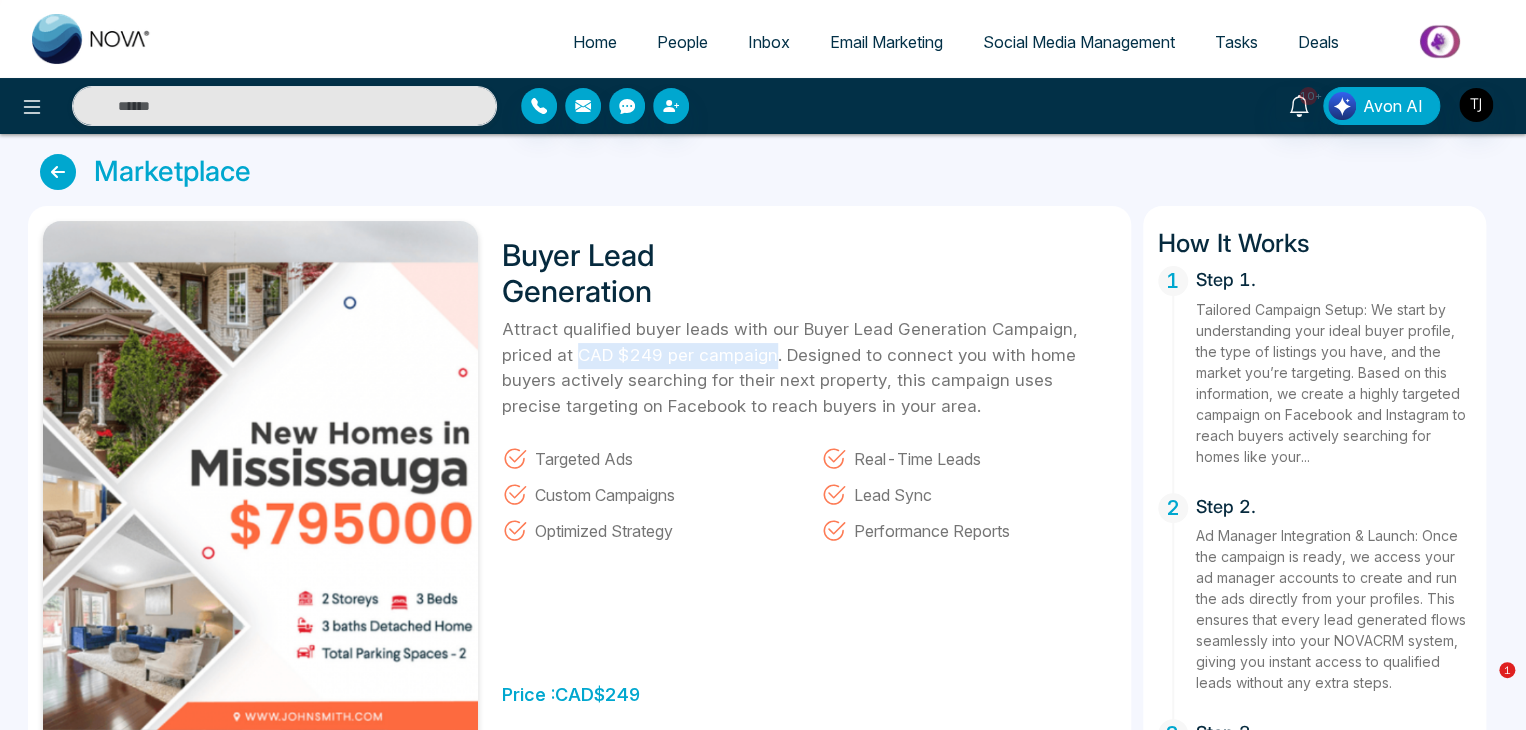drag, startPoint x: 574, startPoint y: 356, endPoint x: 772, endPoint y: 362, distance: 198.09088 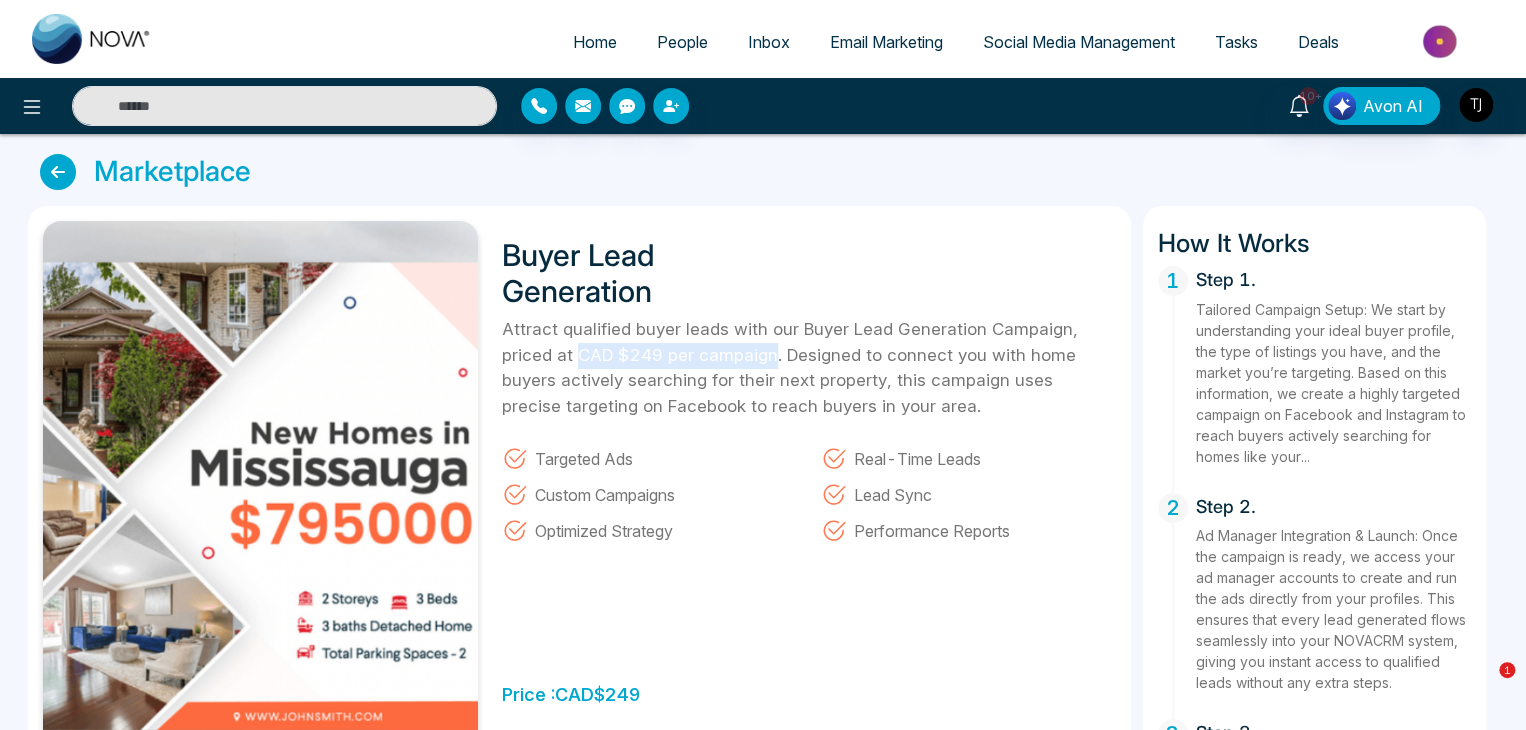 click on "Attract qualified buyer leads with our Buyer Lead Generation Campaign, priced at CAD $249 per campaign. Designed to connect you with home buyers actively searching for their next property, this campaign uses precise targeting on Facebook to reach buyers in your area." at bounding box center (809, 368) 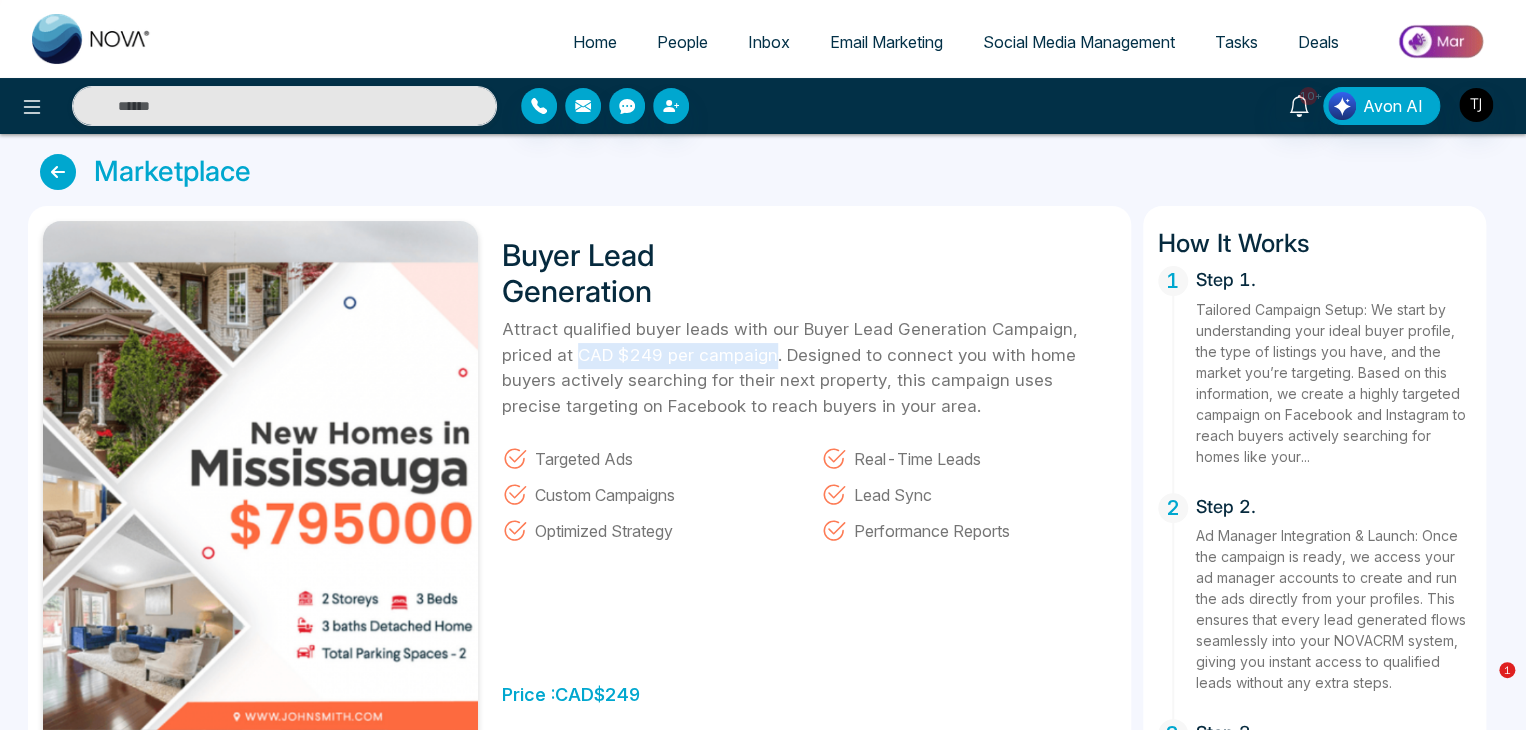 click on "Attract qualified buyer leads with our Buyer Lead Generation Campaign, priced at CAD $249 per campaign. Designed to connect you with home buyers actively searching for their next property, this campaign uses precise targeting on Facebook to reach buyers in your area." at bounding box center [809, 368] 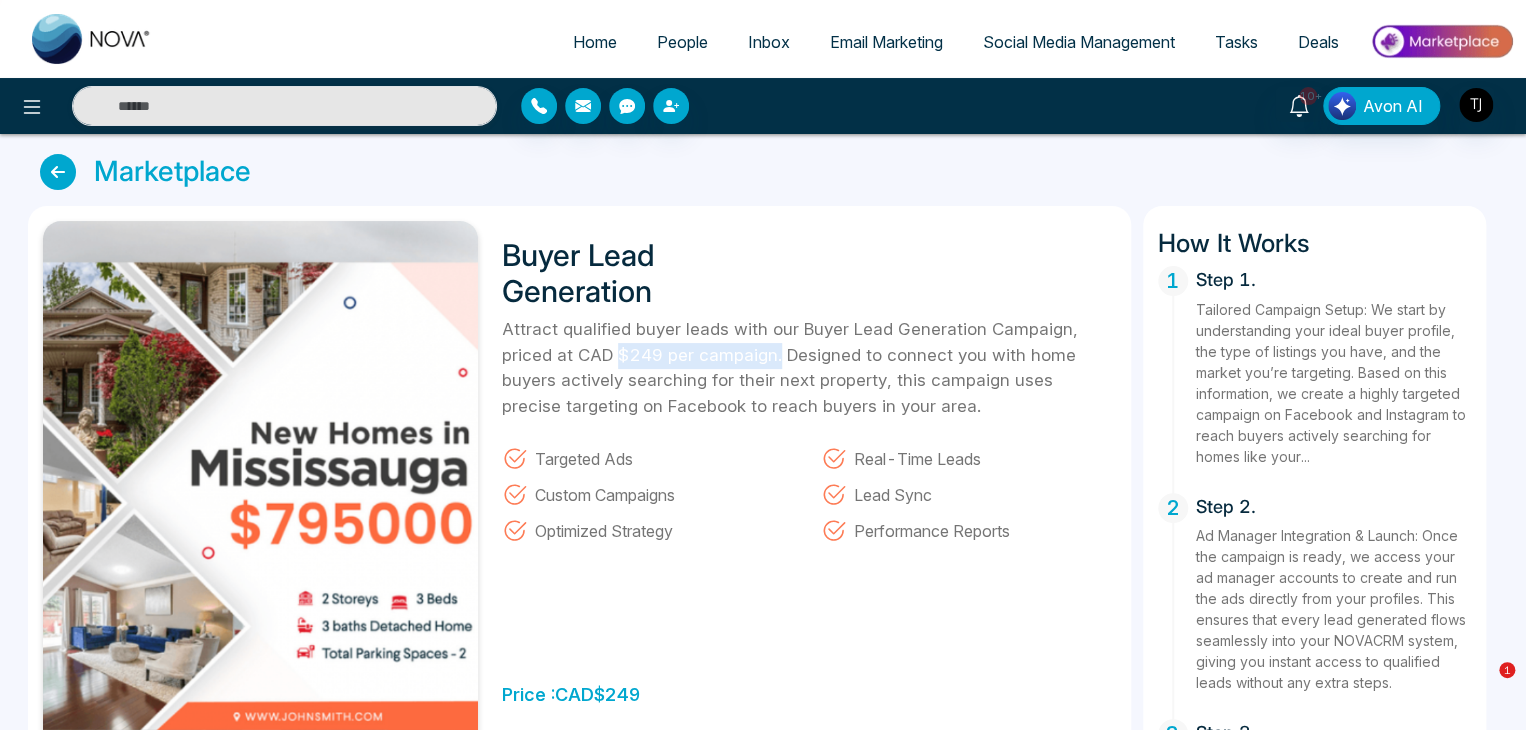 drag, startPoint x: 621, startPoint y: 357, endPoint x: 776, endPoint y: 360, distance: 155.02902 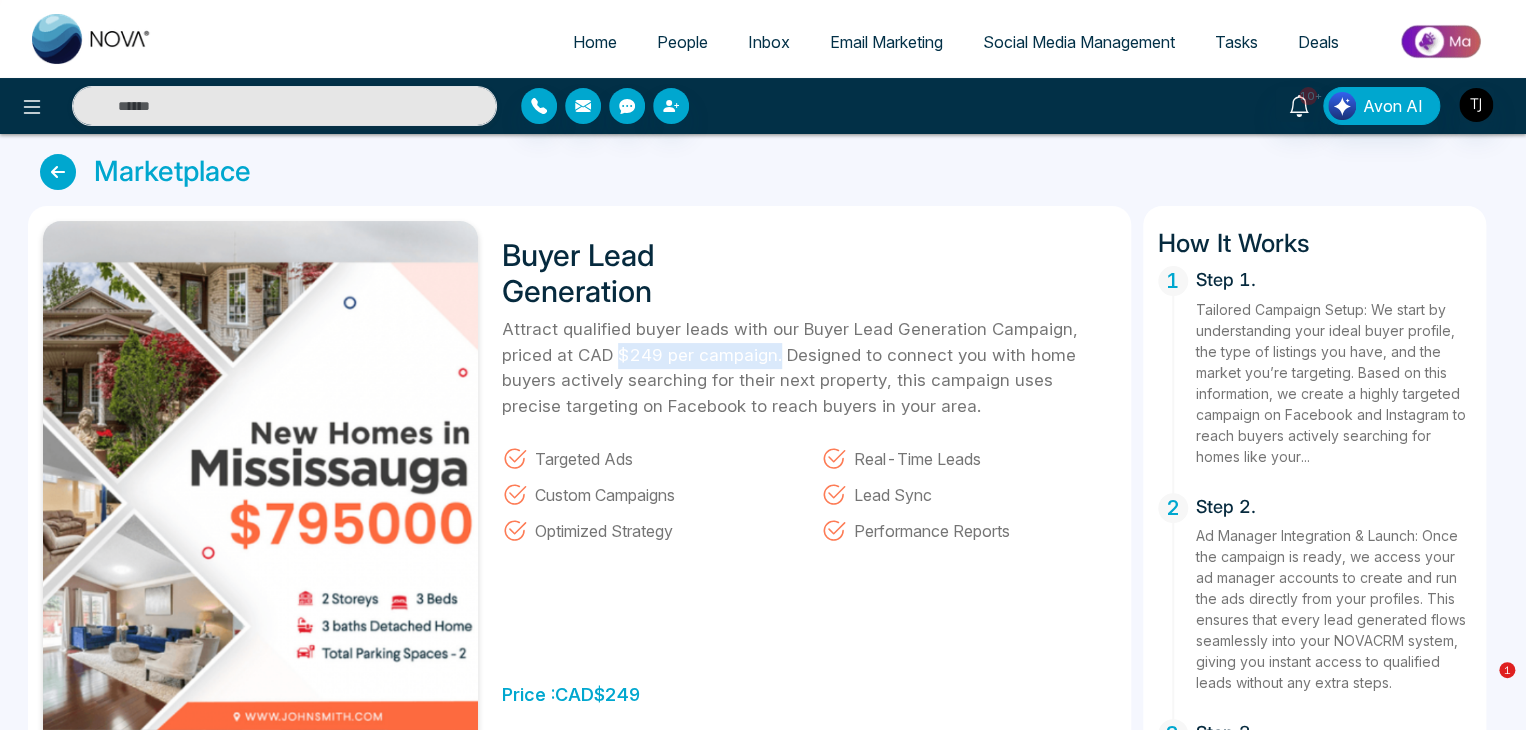 click on "Attract qualified buyer leads with our Buyer Lead Generation Campaign, priced at CAD $249 per campaign. Designed to connect you with home buyers actively searching for their next property, this campaign uses precise targeting on Facebook to reach buyers in your area." at bounding box center (809, 368) 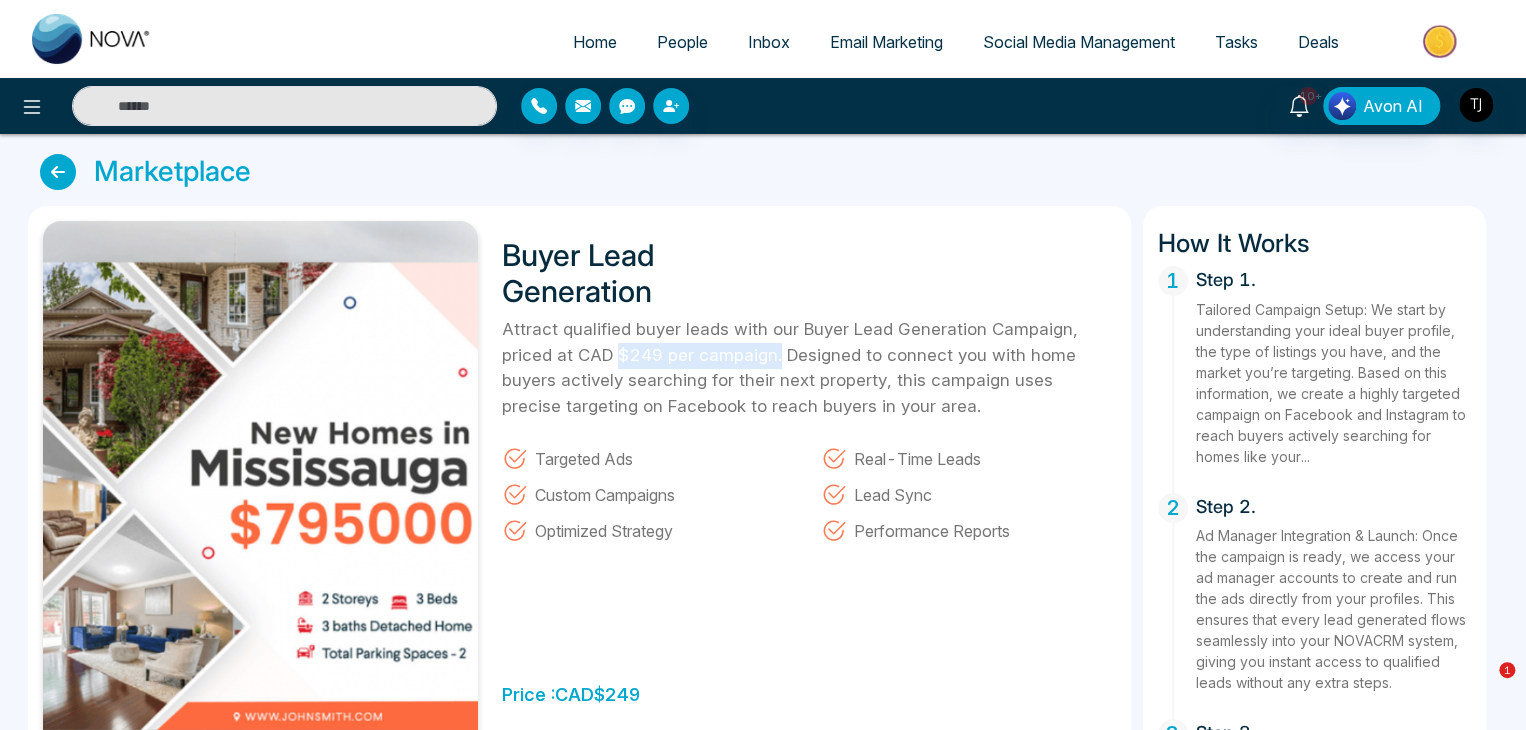 click on "Attract qualified buyer leads with our Buyer Lead Generation Campaign, priced at CAD $249 per campaign. Designed to connect you with home buyers actively searching for their next property, this campaign uses precise targeting on Facebook to reach buyers in your area." at bounding box center [809, 368] 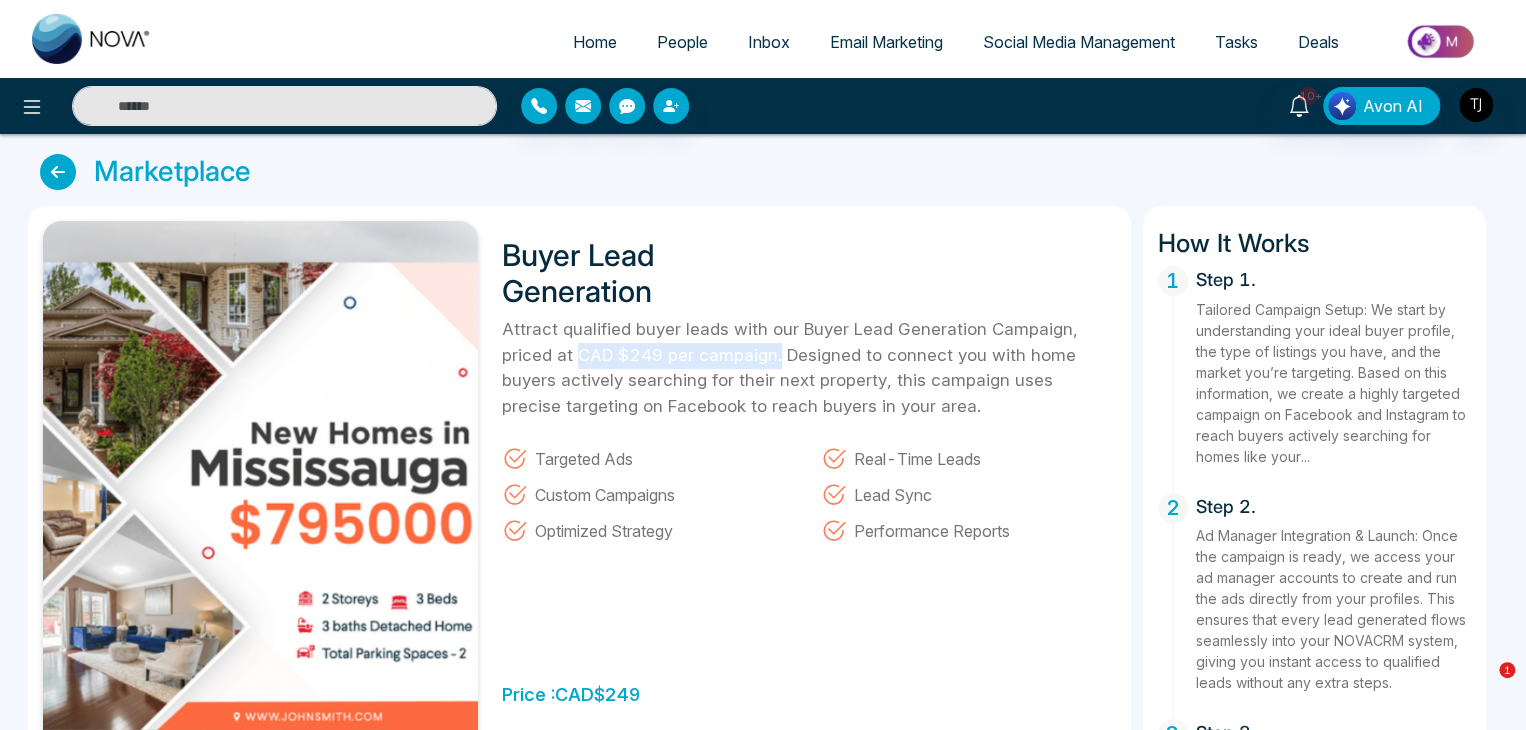 drag, startPoint x: 578, startPoint y: 356, endPoint x: 780, endPoint y: 361, distance: 202.06187 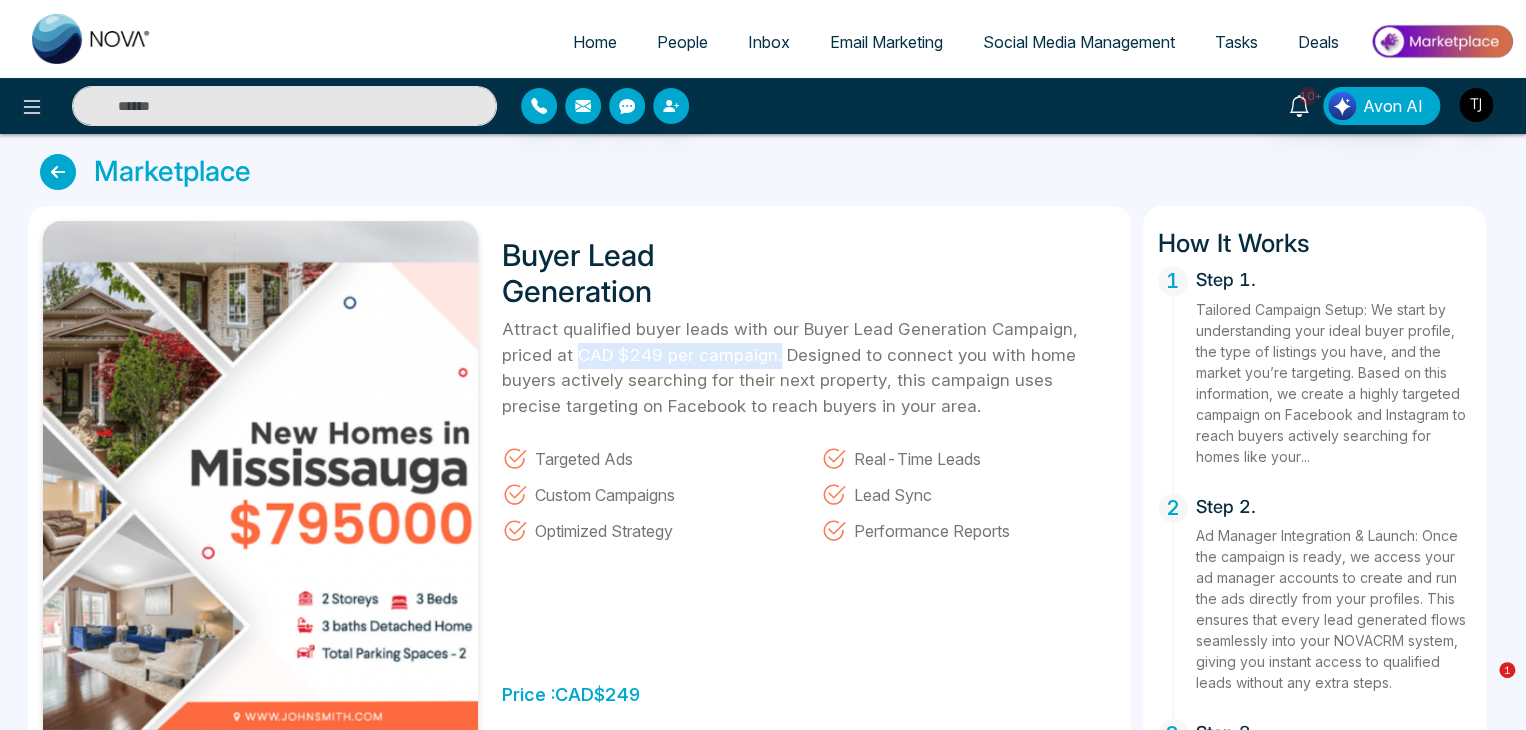 click on "Attract qualified buyer leads with our Buyer Lead Generation Campaign, priced at CAD $249 per campaign. Designed to connect you with home buyers actively searching for their next property, this campaign uses precise targeting on Facebook to reach buyers in your area." at bounding box center (809, 368) 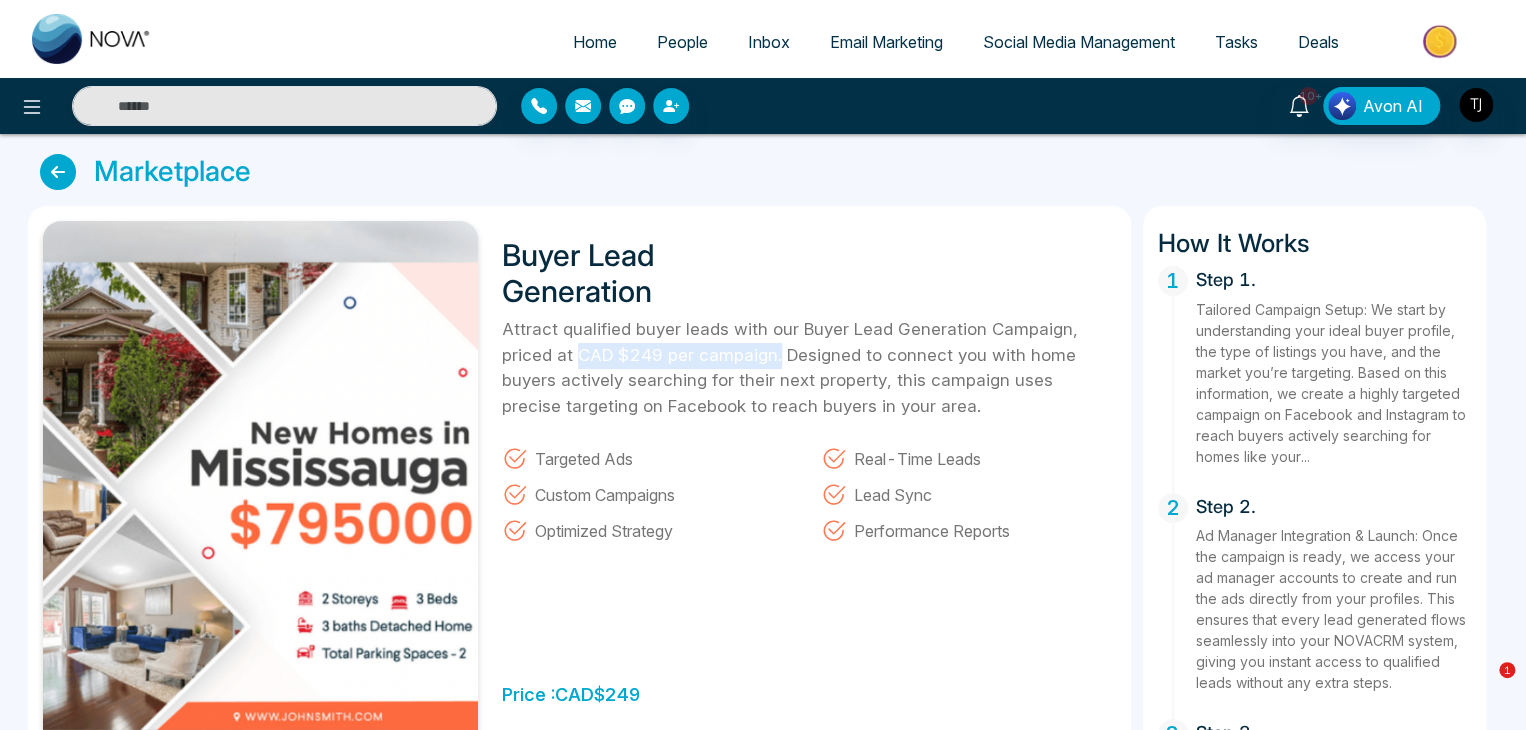 click on "Attract qualified buyer leads with our Buyer Lead Generation Campaign, priced at CAD $249 per campaign. Designed to connect you with home buyers actively searching for their next property, this campaign uses precise targeting on Facebook to reach buyers in your area." at bounding box center [809, 368] 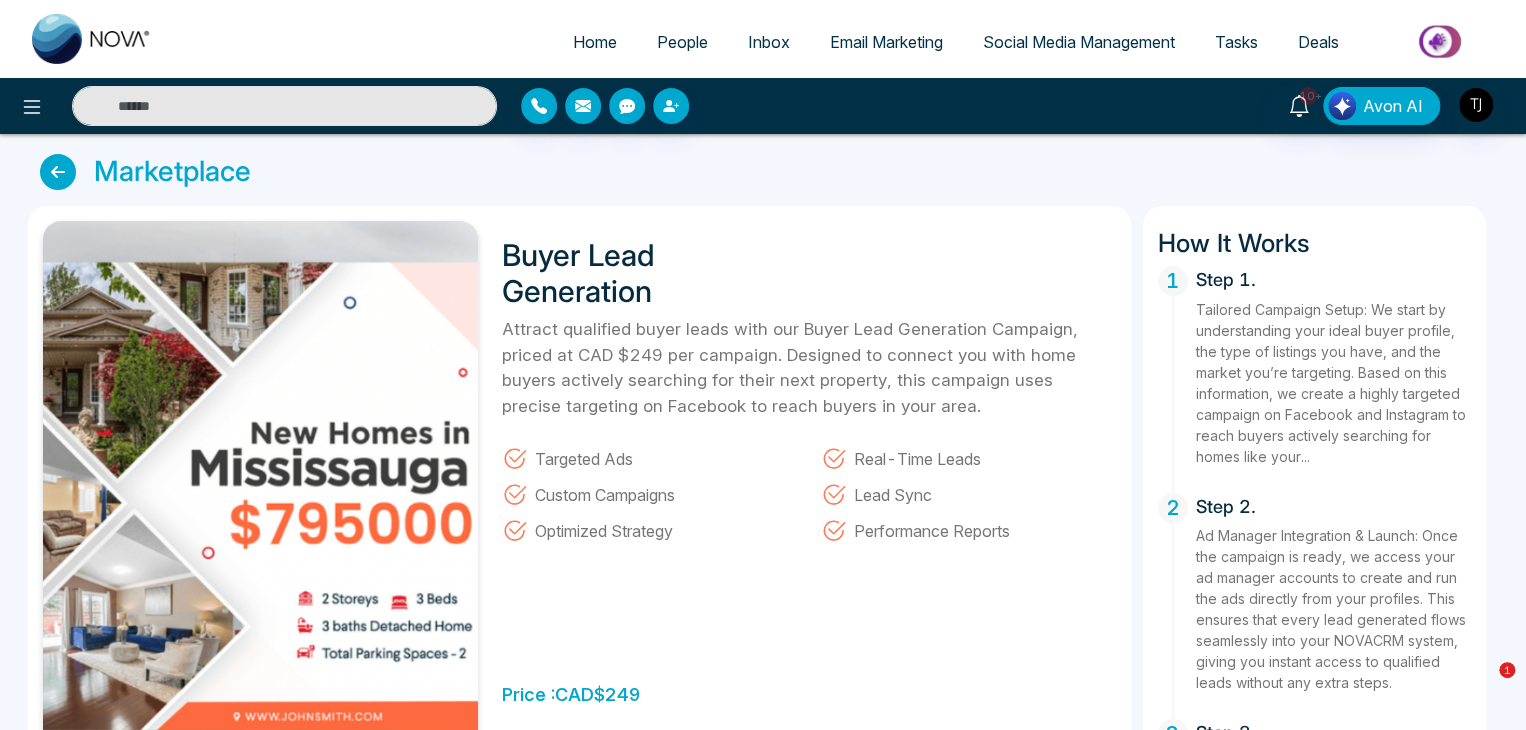 click at bounding box center [58, 172] 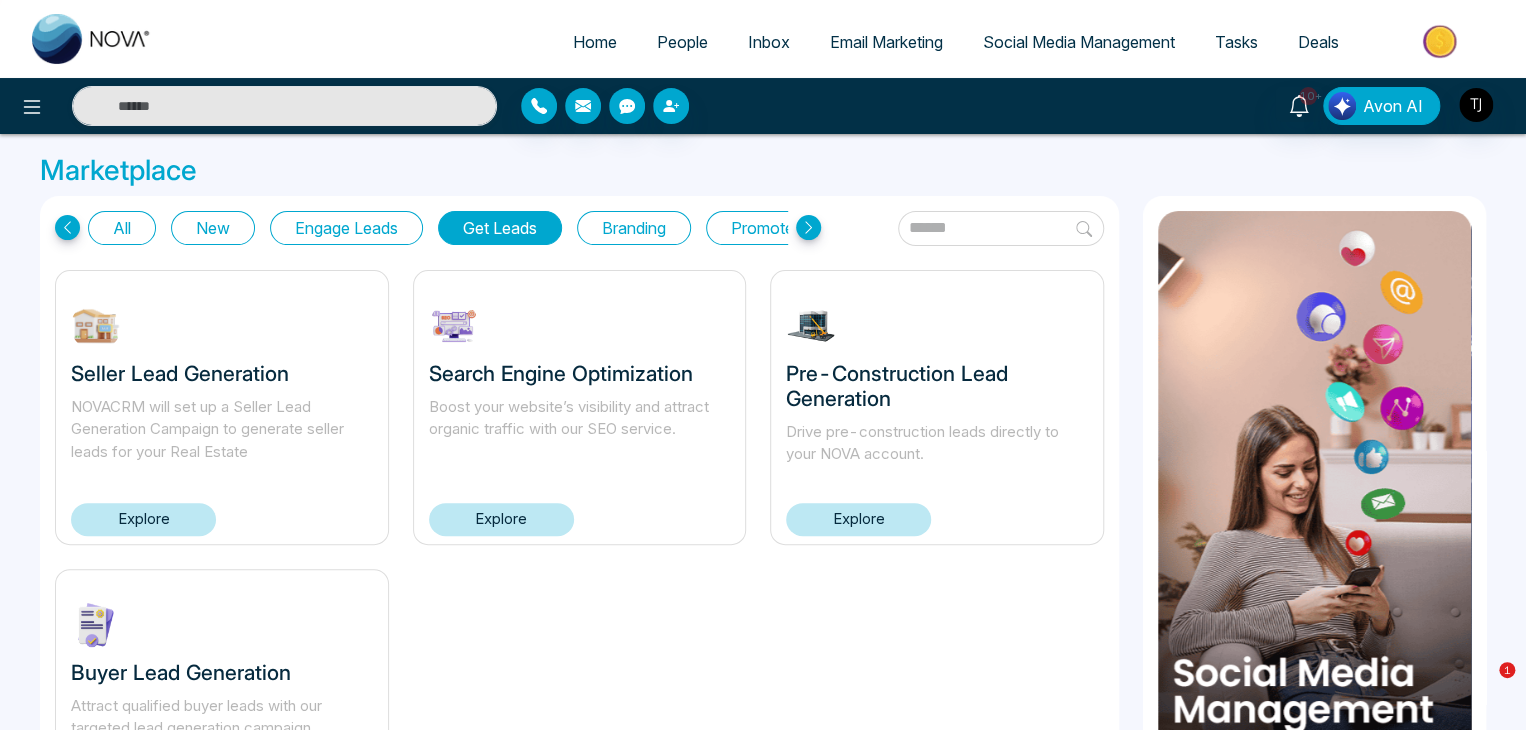 click on "All" at bounding box center (122, 228) 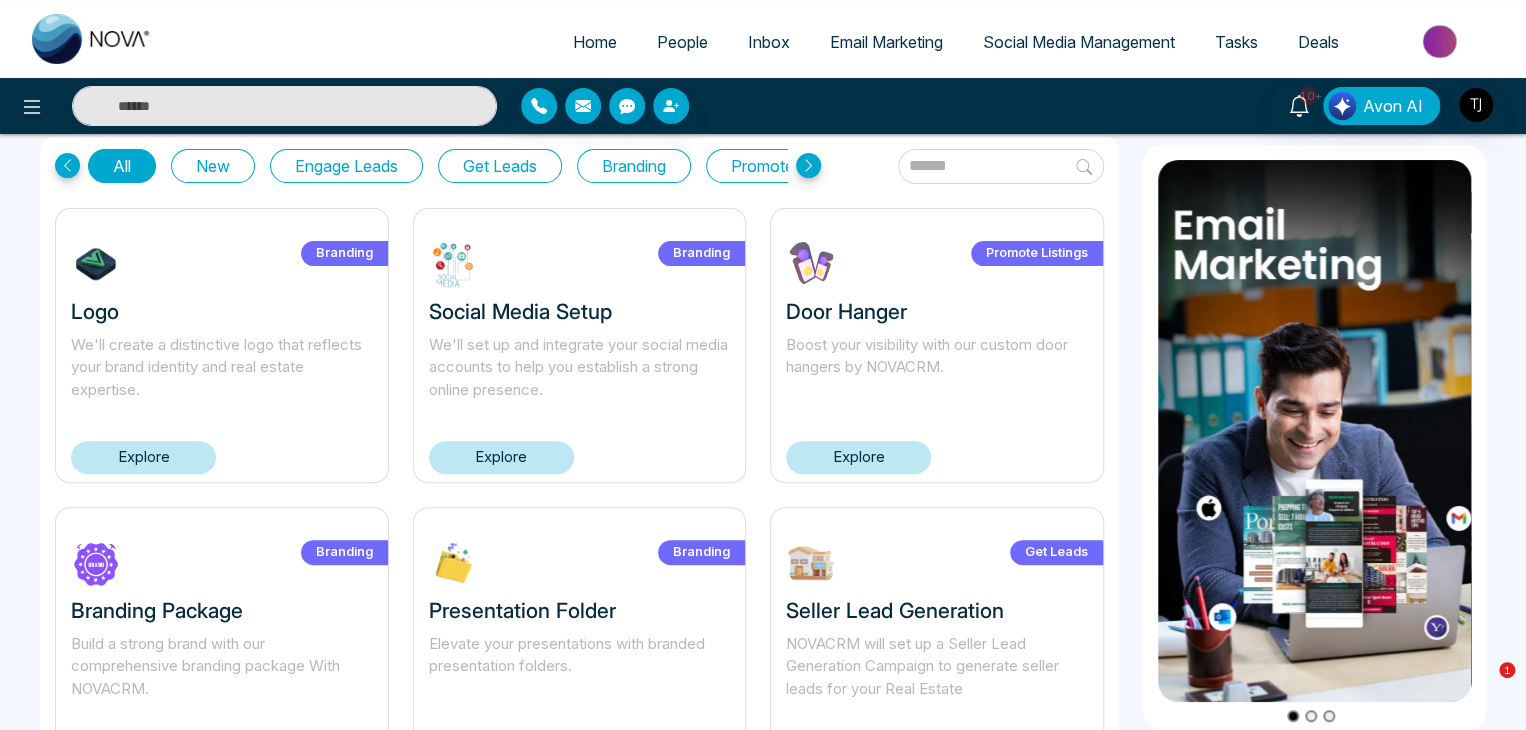 scroll, scrollTop: 64, scrollLeft: 0, axis: vertical 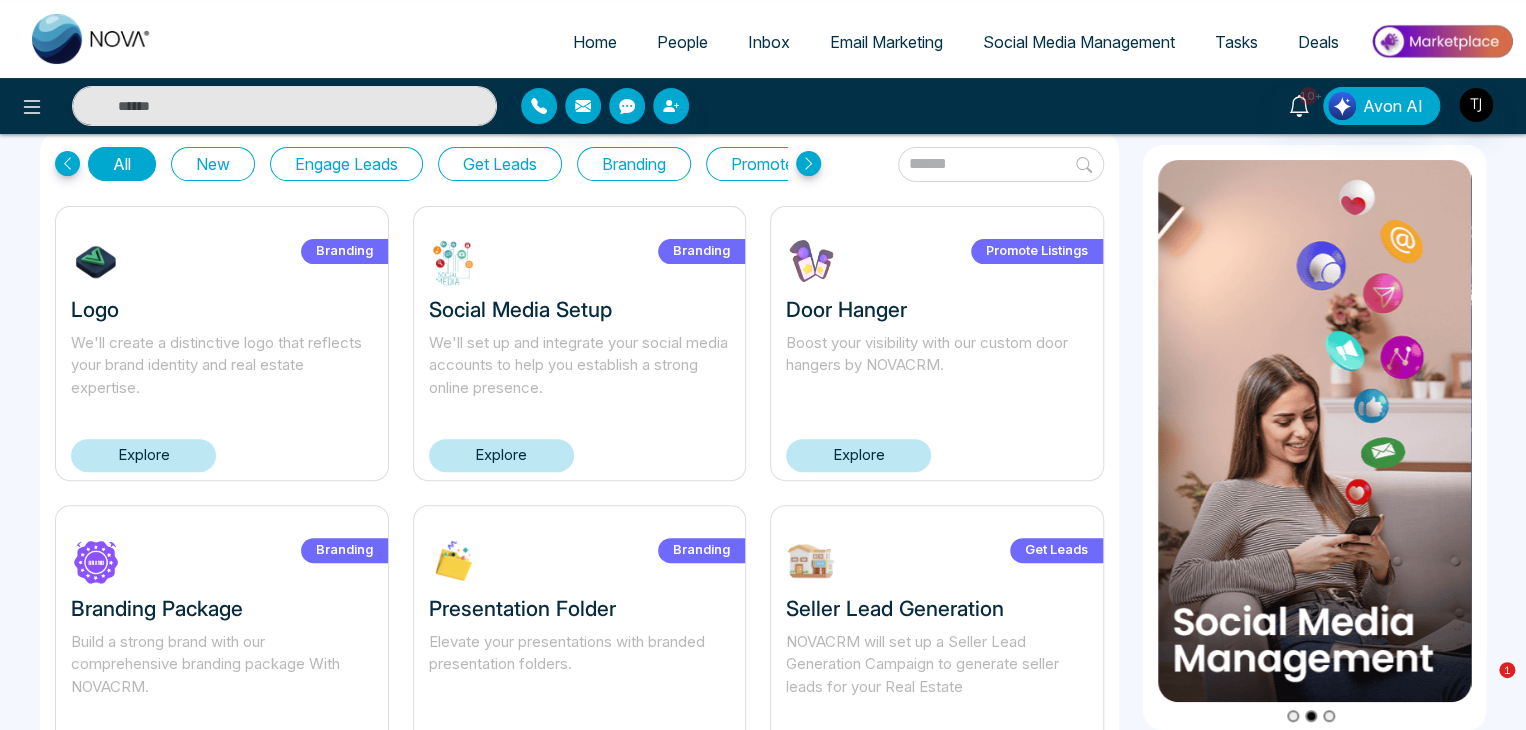 click on "Explore" at bounding box center (858, 455) 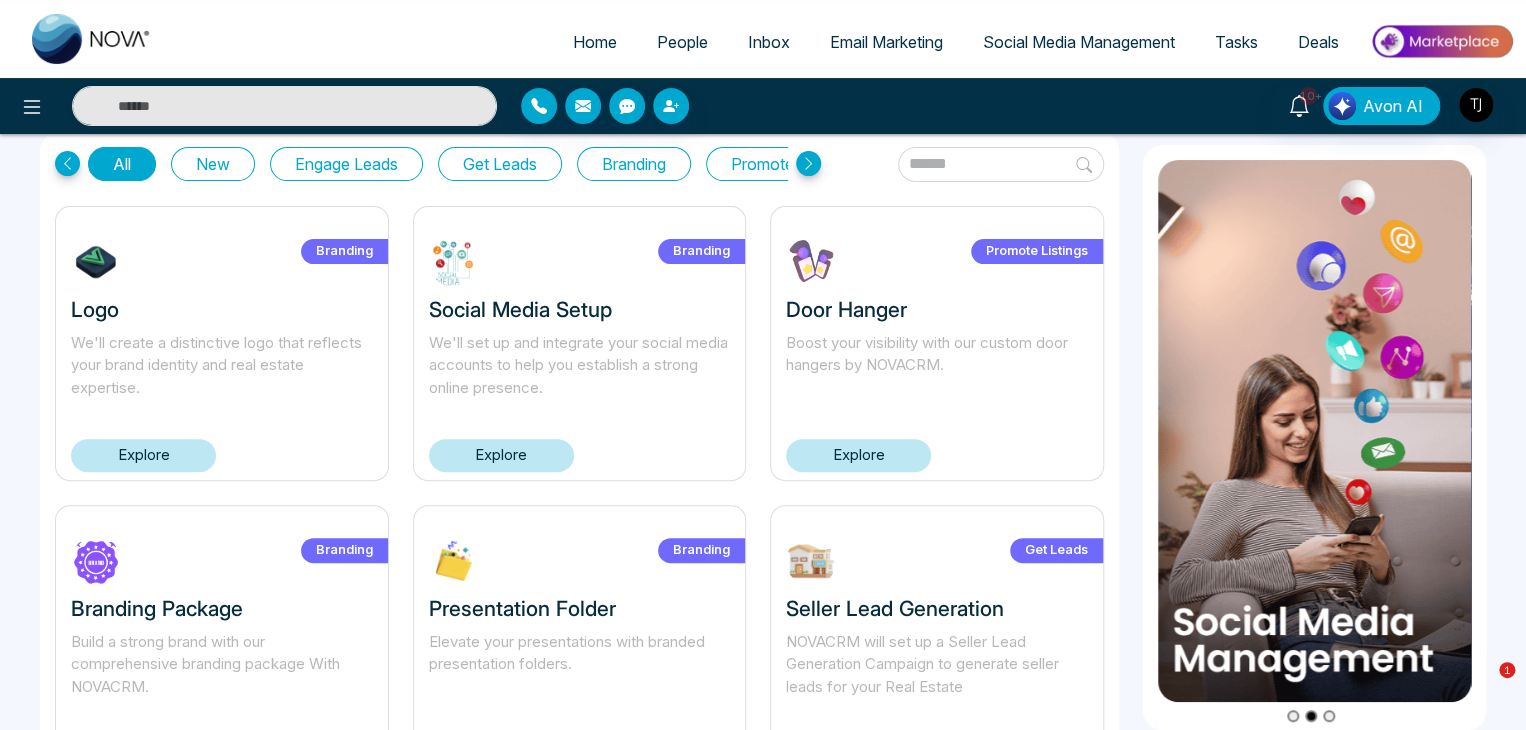 scroll, scrollTop: 0, scrollLeft: 0, axis: both 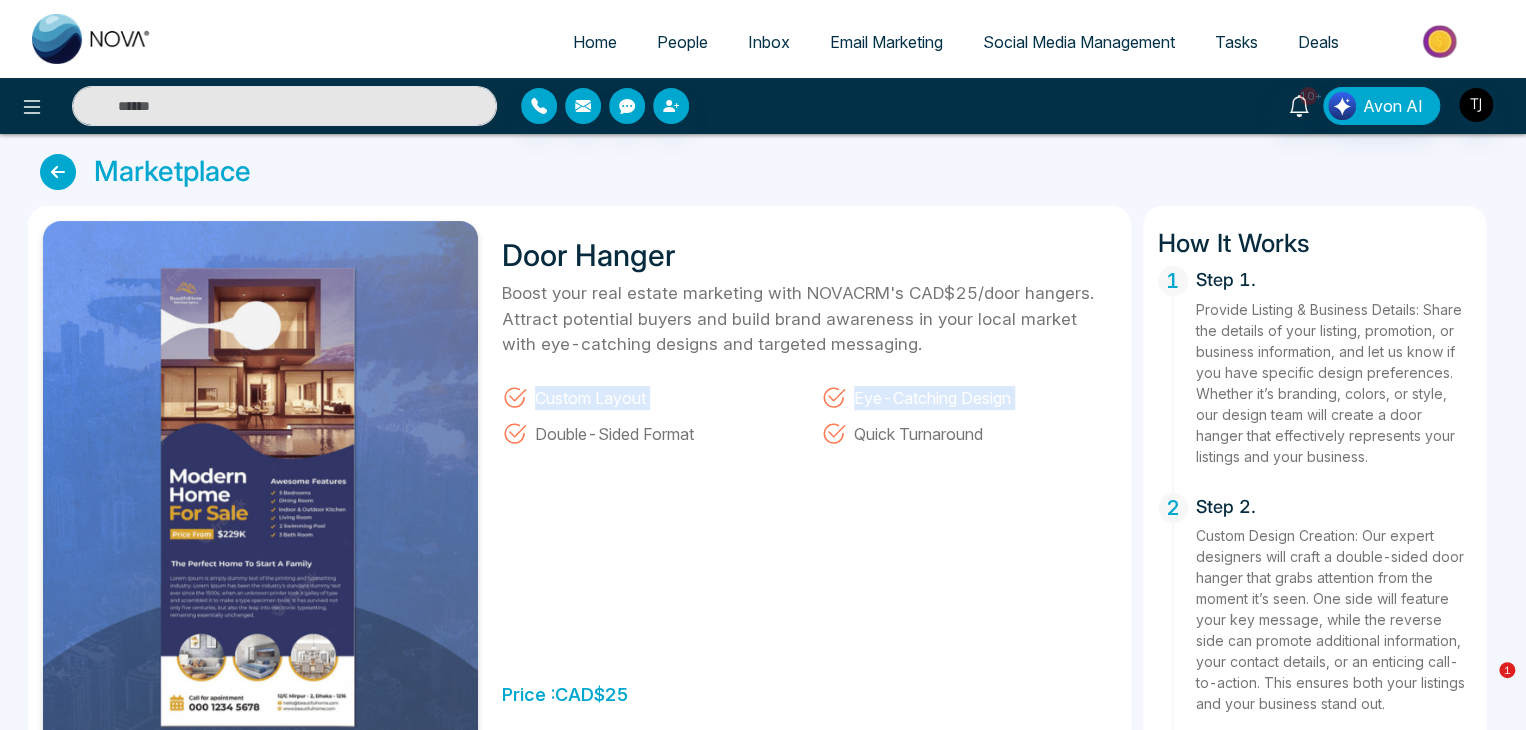 drag, startPoint x: 516, startPoint y: 409, endPoint x: 535, endPoint y: 378, distance: 36.359318 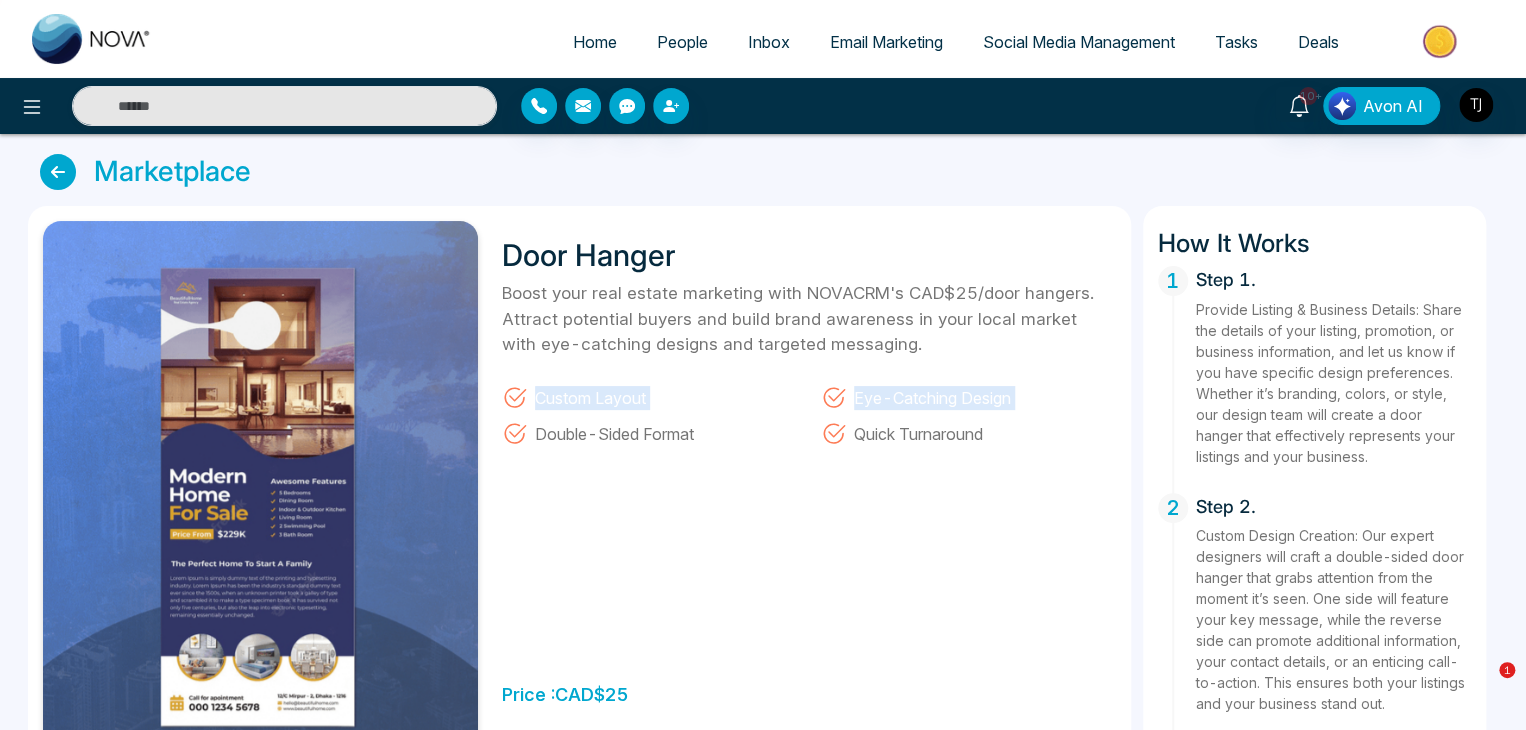 click on "Custom Layout Eye-Catching Design Double-Sided Format Quick Turnaround" at bounding box center [809, 410] 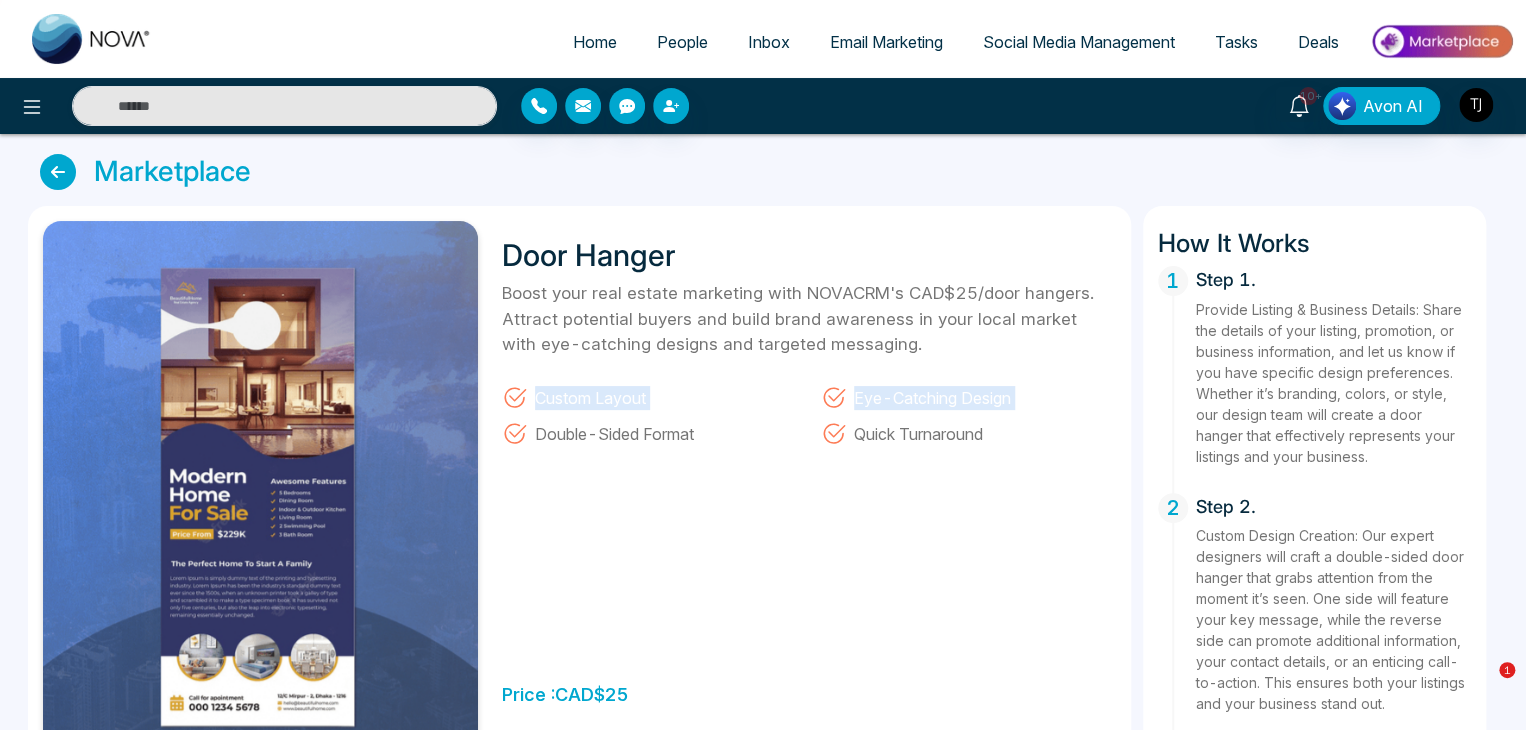 click on "Custom Layout" at bounding box center (649, 392) 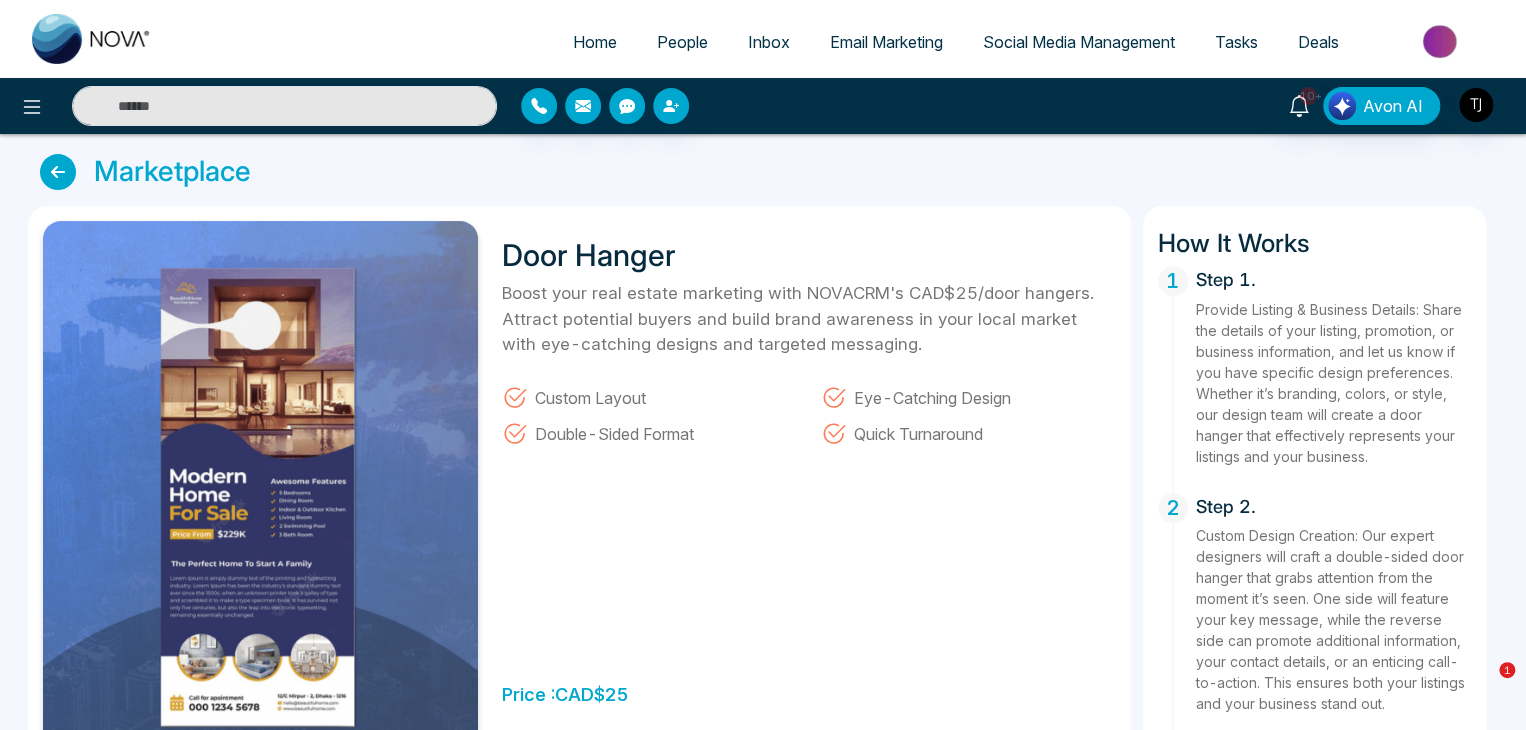 click at bounding box center (58, 172) 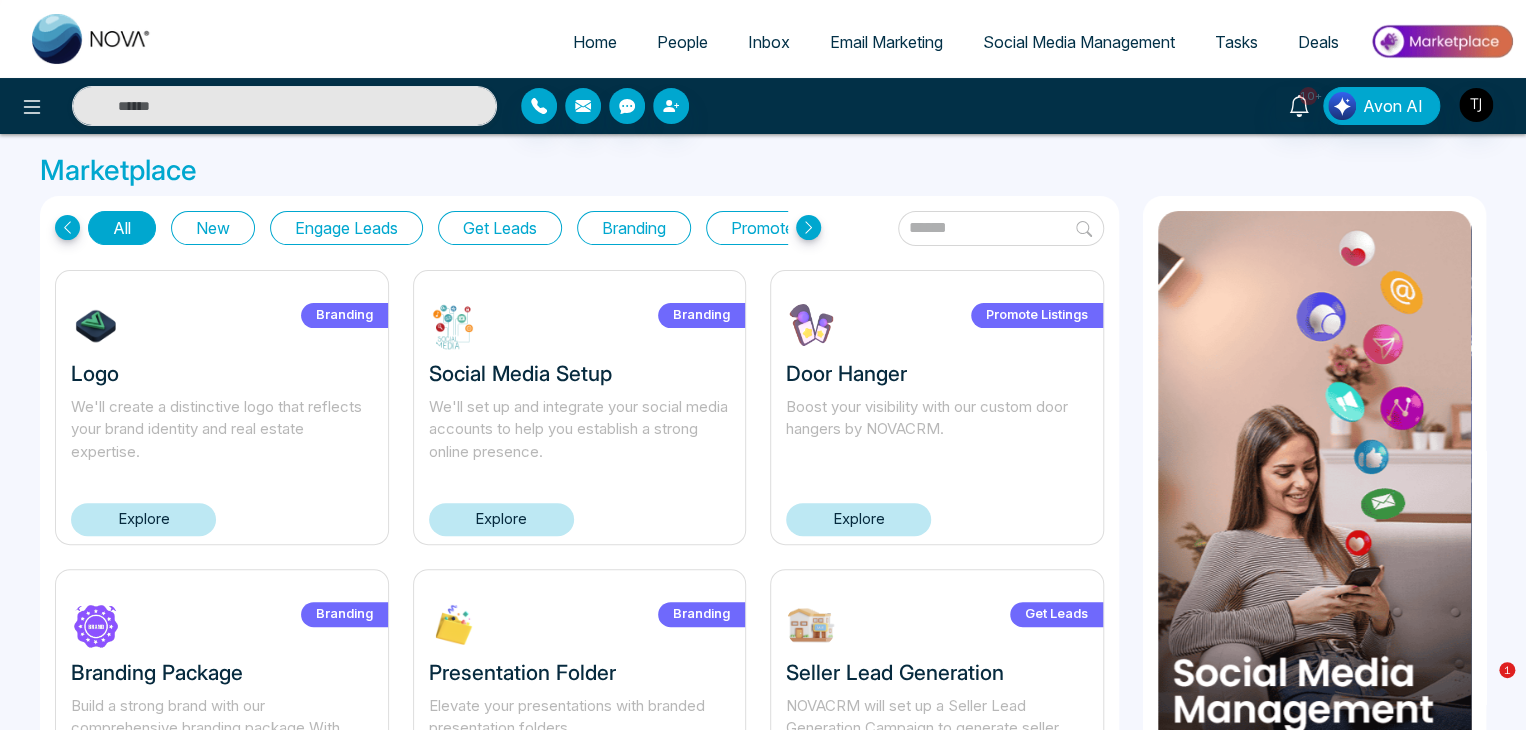 click on "Inbox" at bounding box center [769, 42] 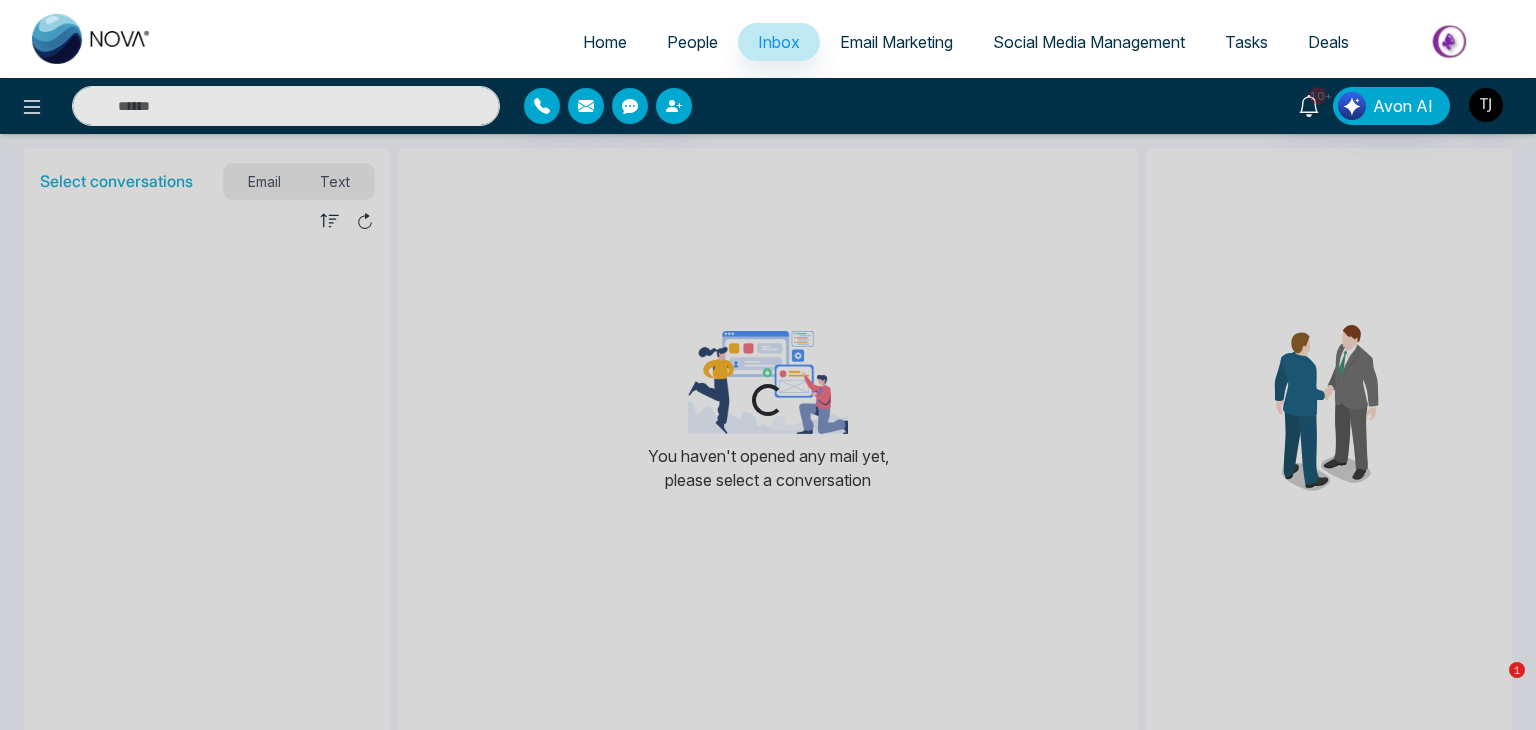 click on "People" at bounding box center [692, 42] 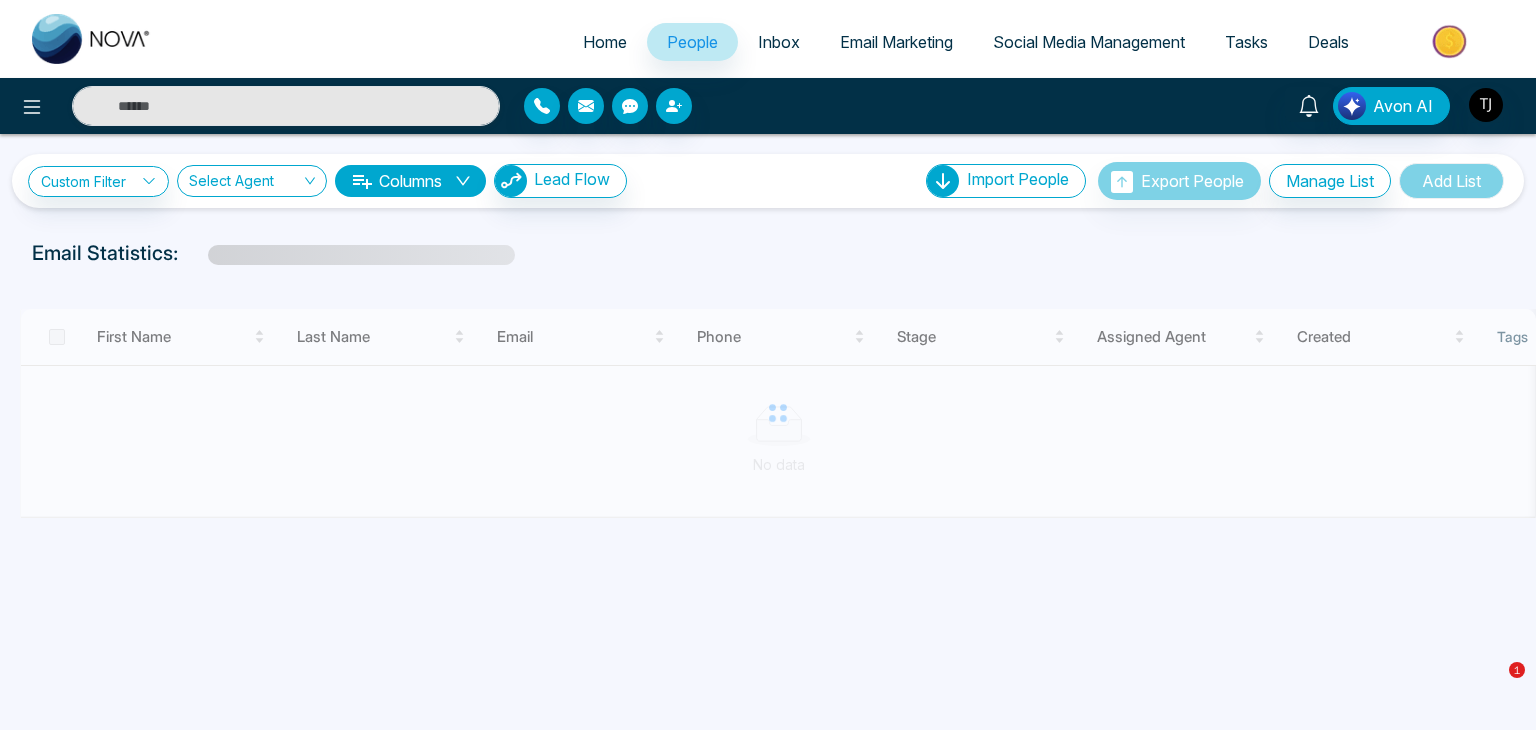 click on "Home" at bounding box center (605, 42) 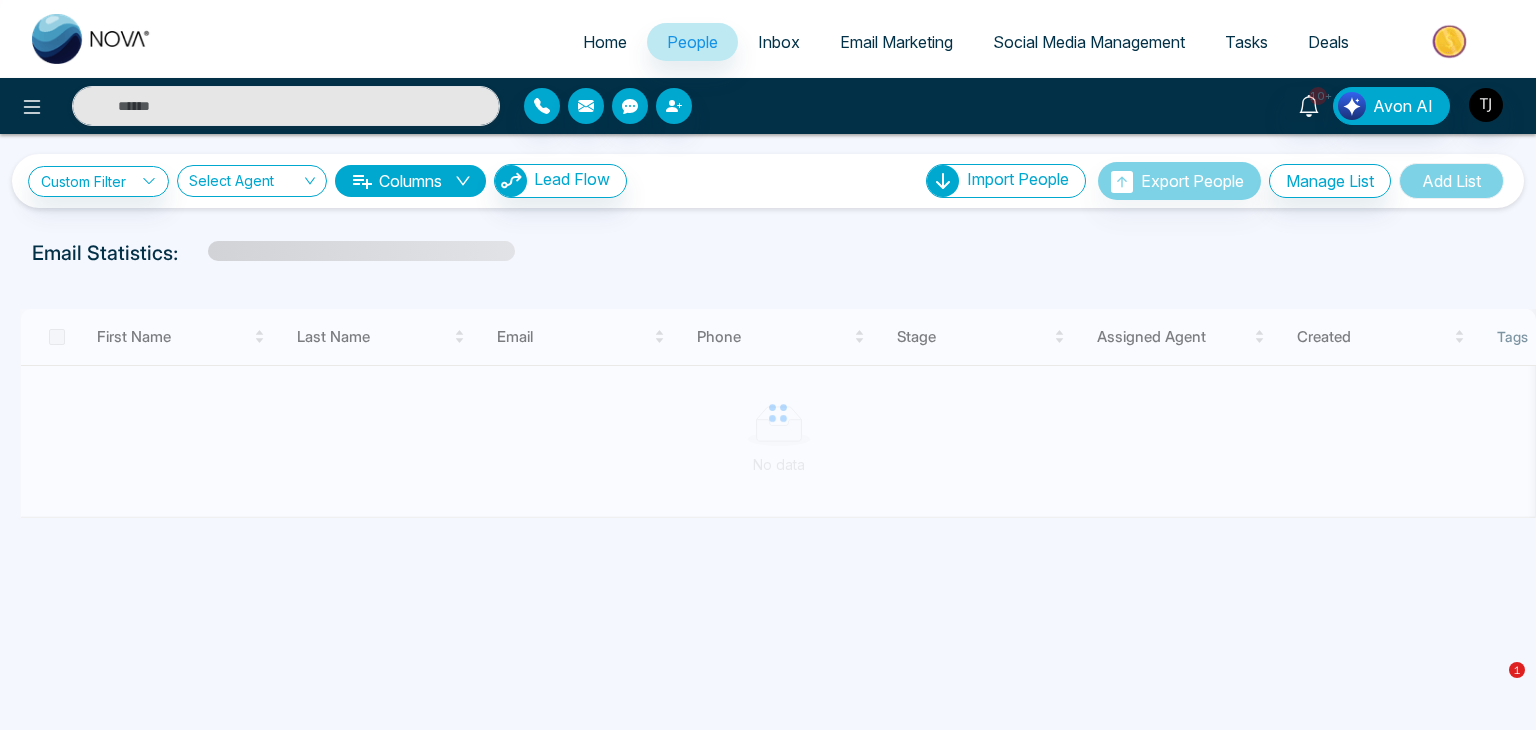 select on "*" 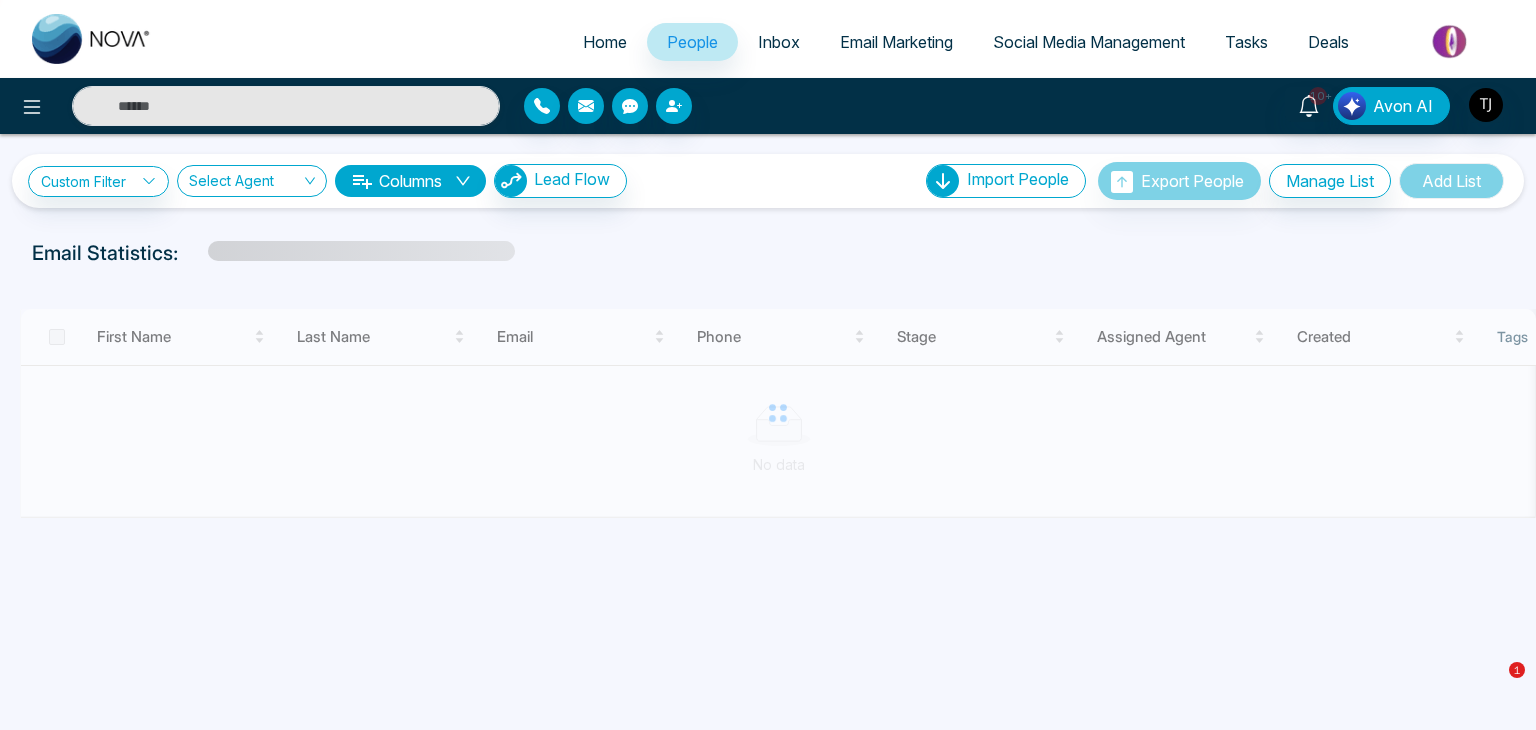 select on "*" 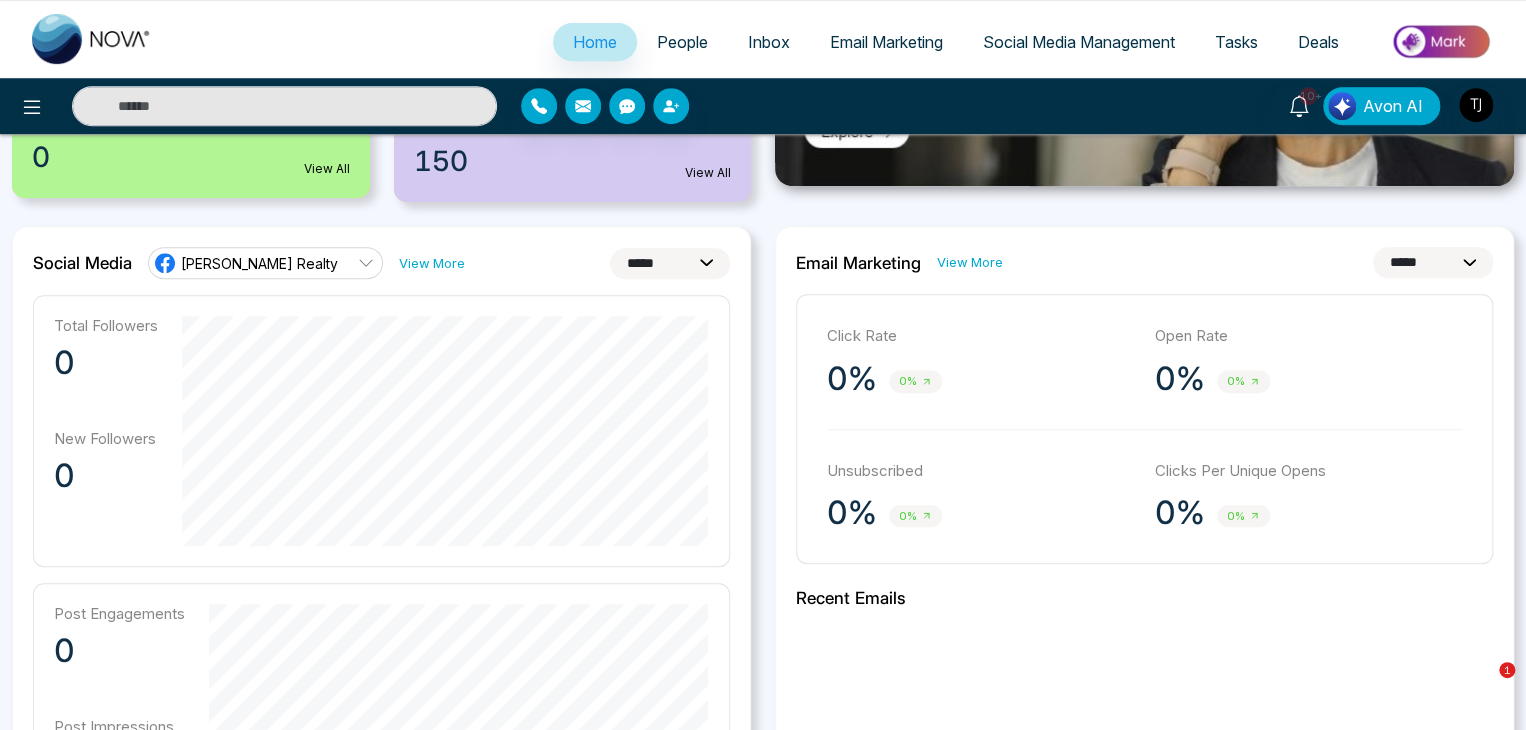 scroll, scrollTop: 448, scrollLeft: 0, axis: vertical 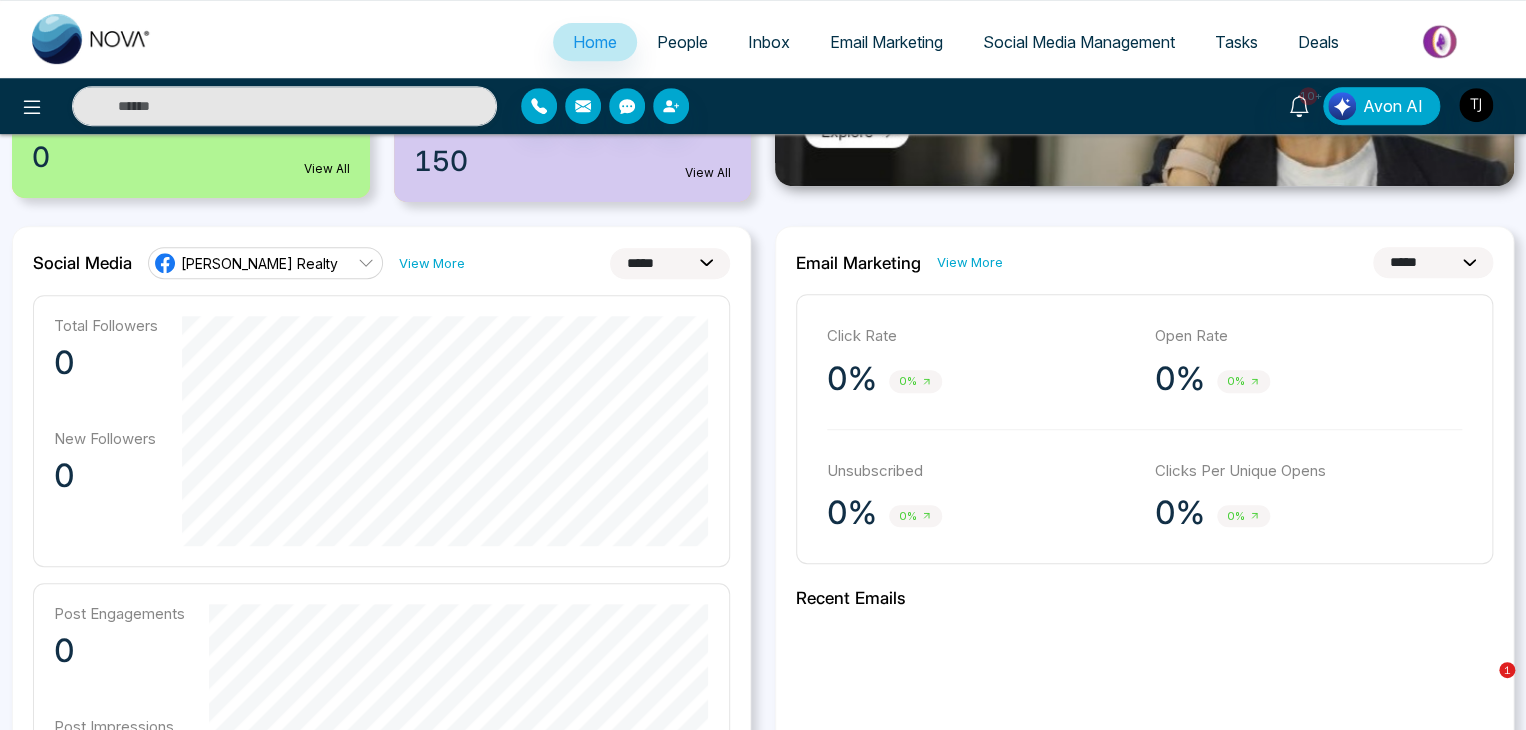 click on "**********" at bounding box center (670, 263) 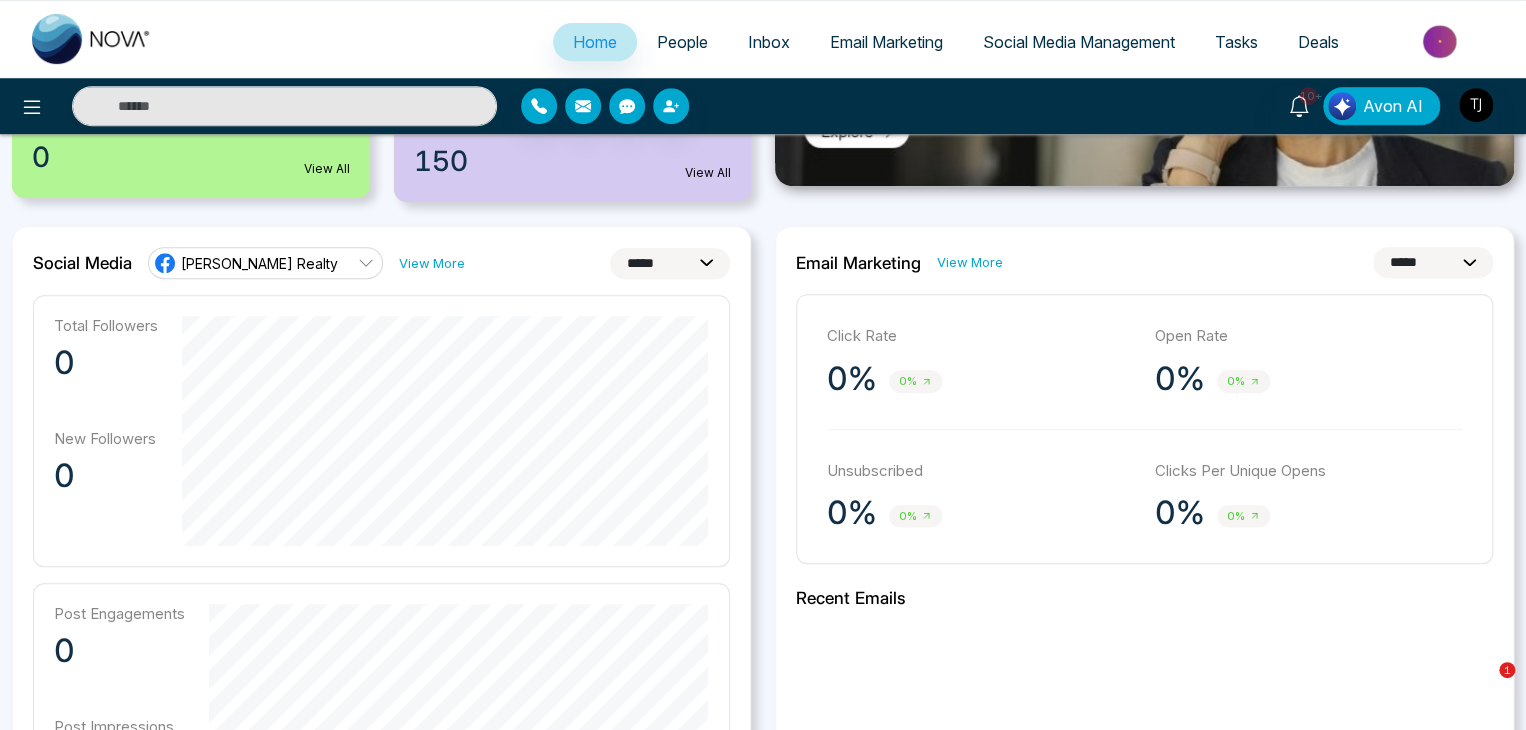 select on "**" 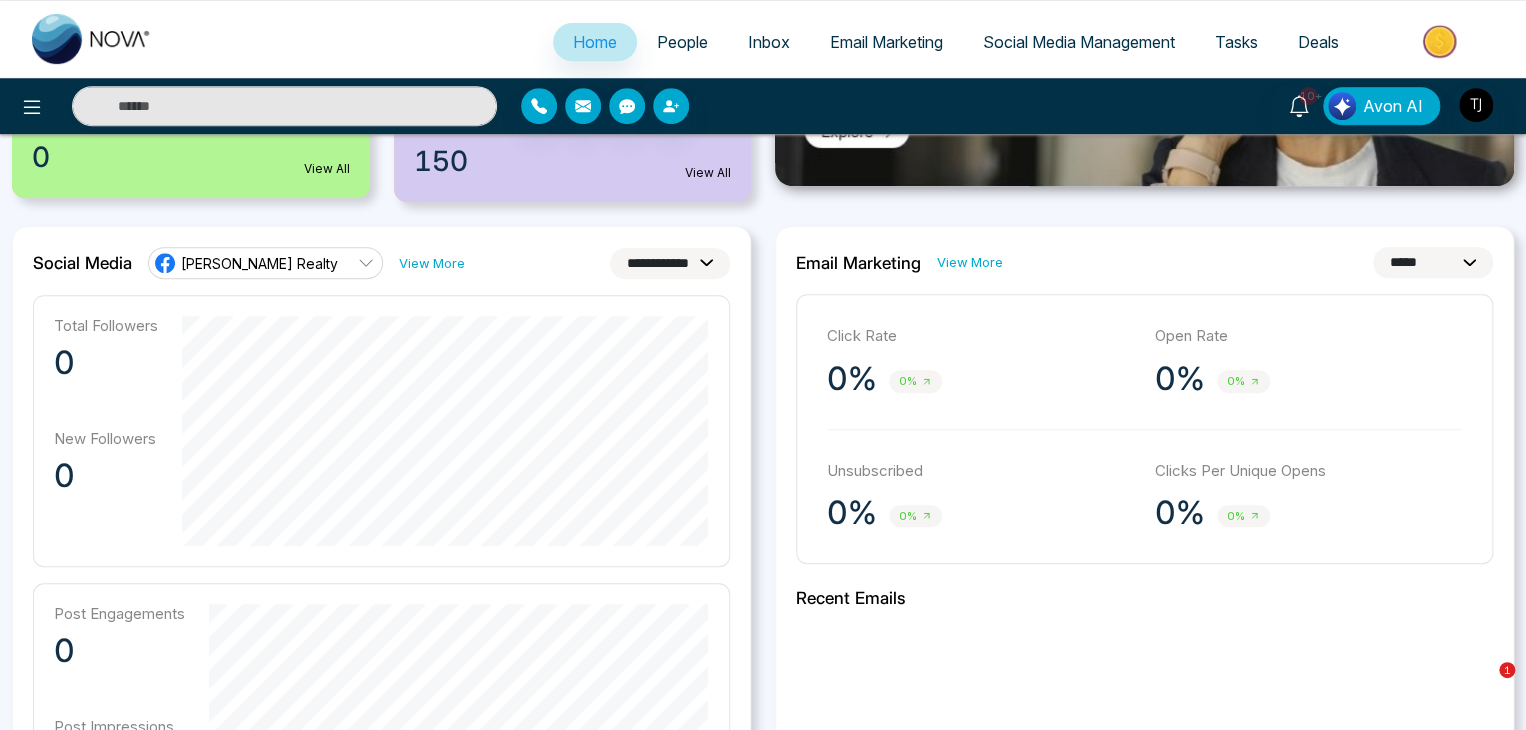 click on "**********" at bounding box center [670, 263] 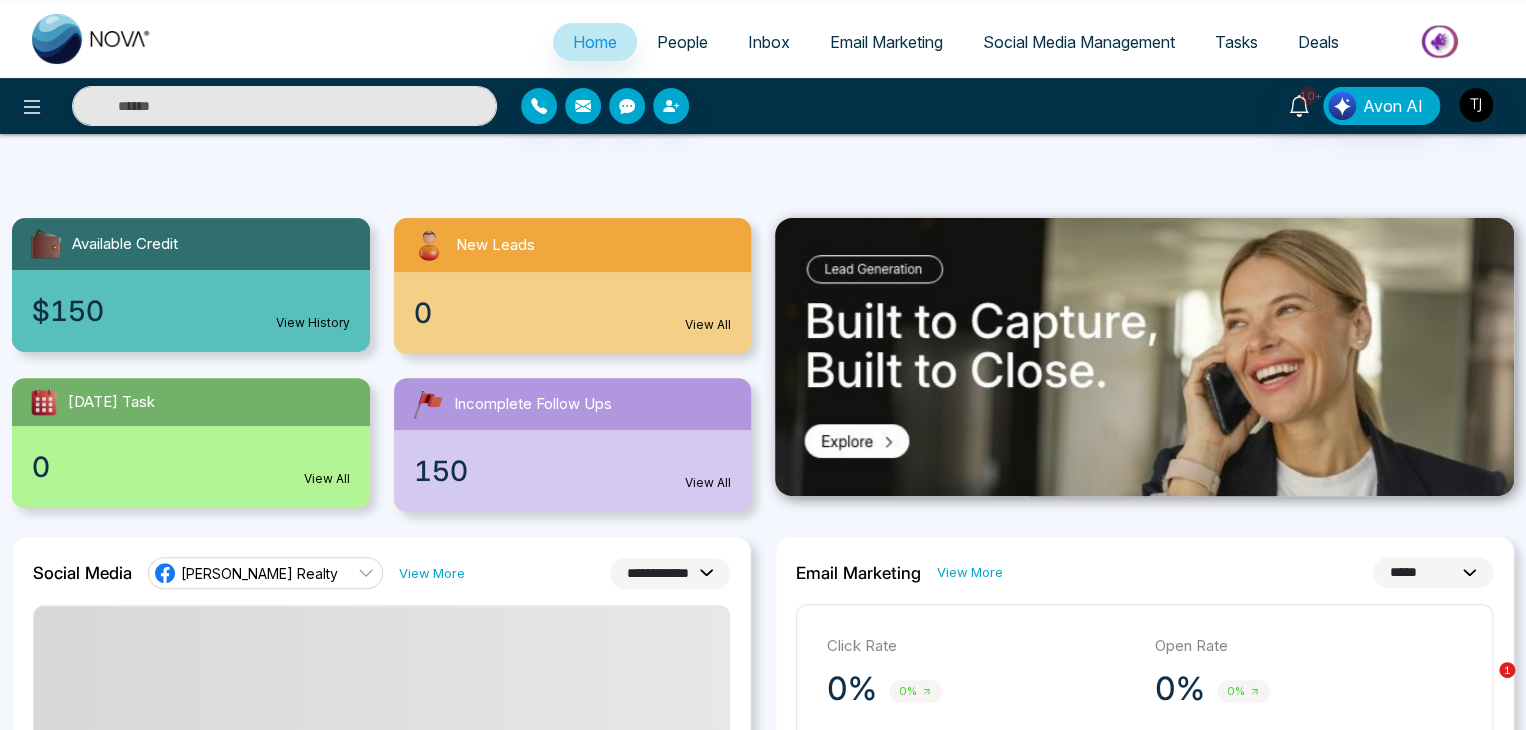 scroll, scrollTop: 44, scrollLeft: 0, axis: vertical 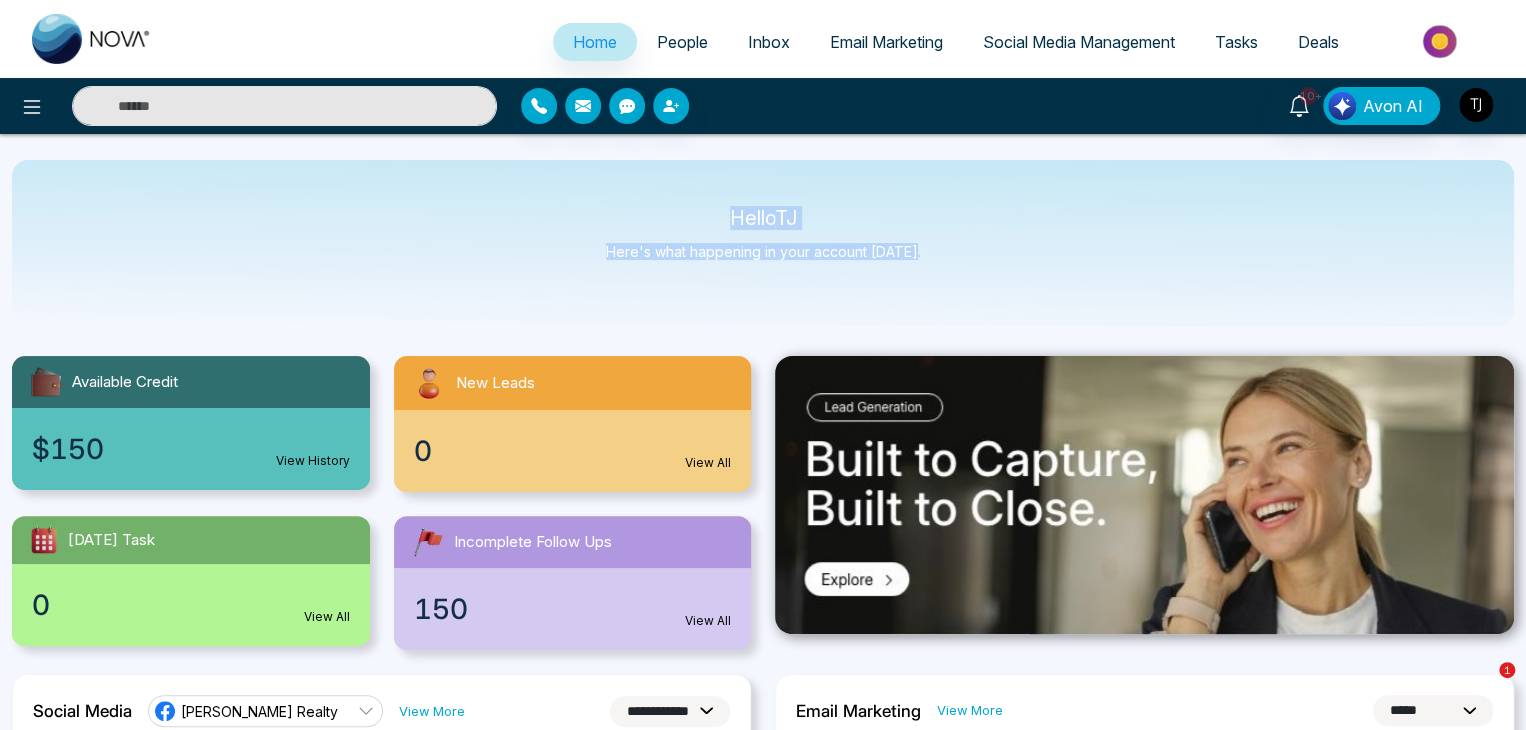 drag, startPoint x: 920, startPoint y: 259, endPoint x: 708, endPoint y: 210, distance: 217.58907 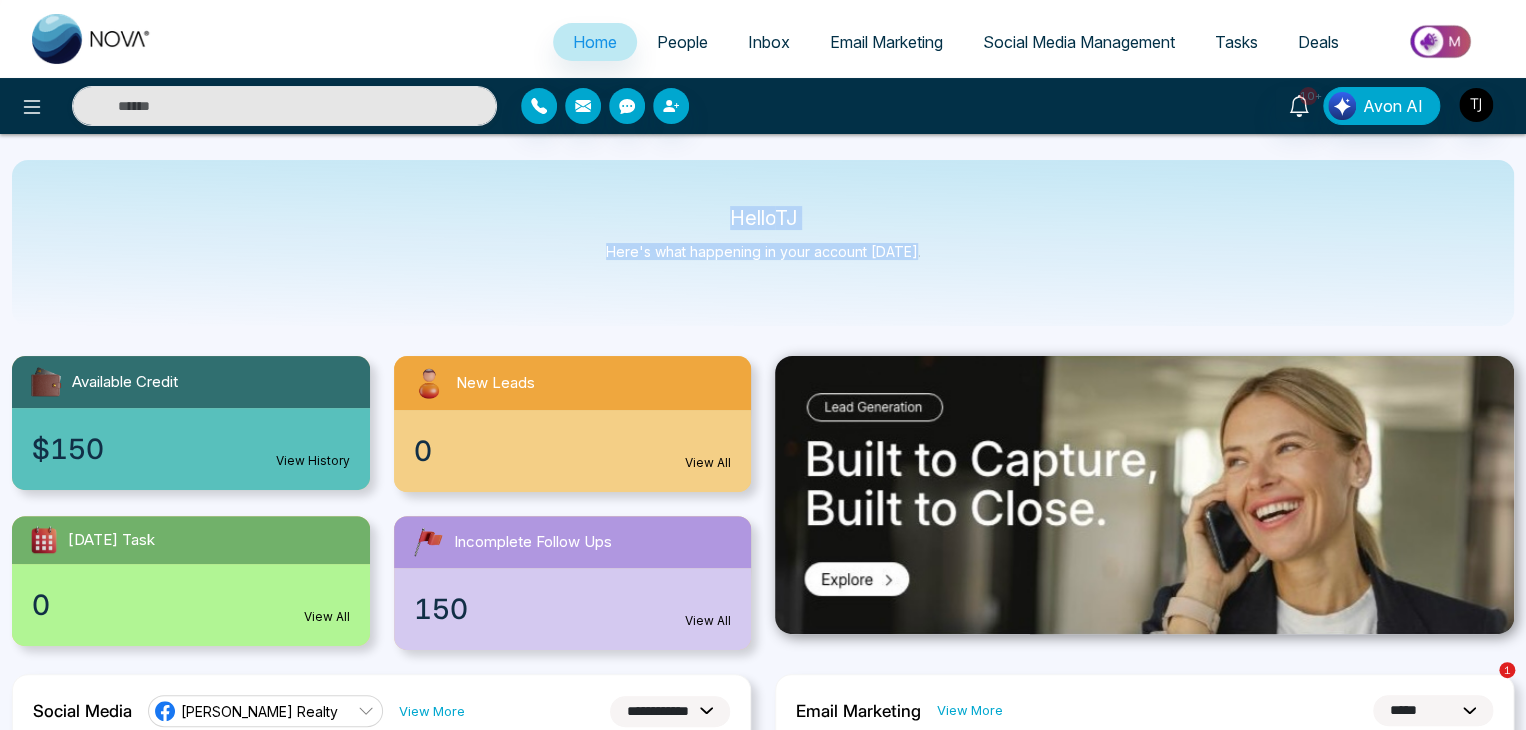 click on "Hello  [PERSON_NAME] Here's what happening in your account [DATE]." at bounding box center (763, 243) 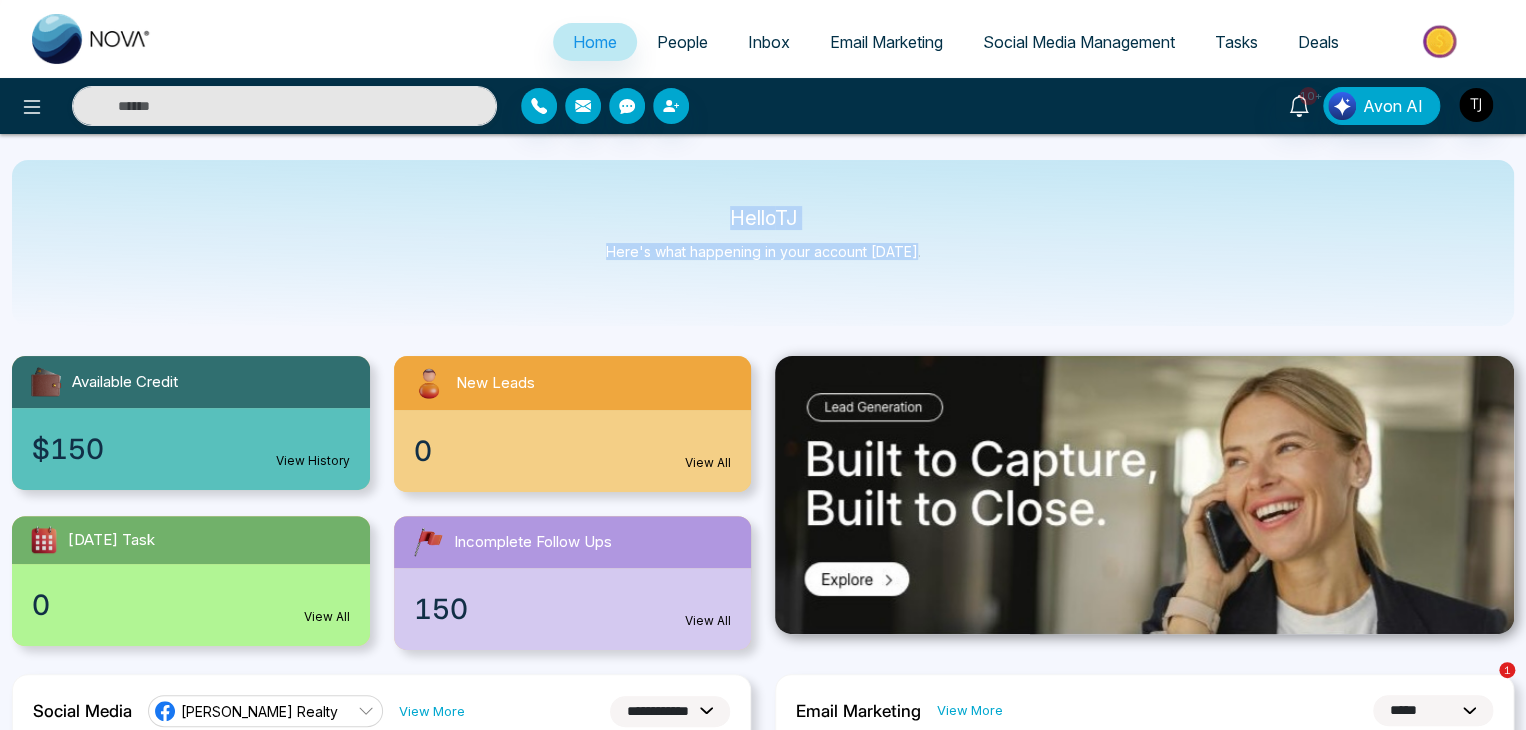 drag, startPoint x: 708, startPoint y: 210, endPoint x: 717, endPoint y: 189, distance: 22.847319 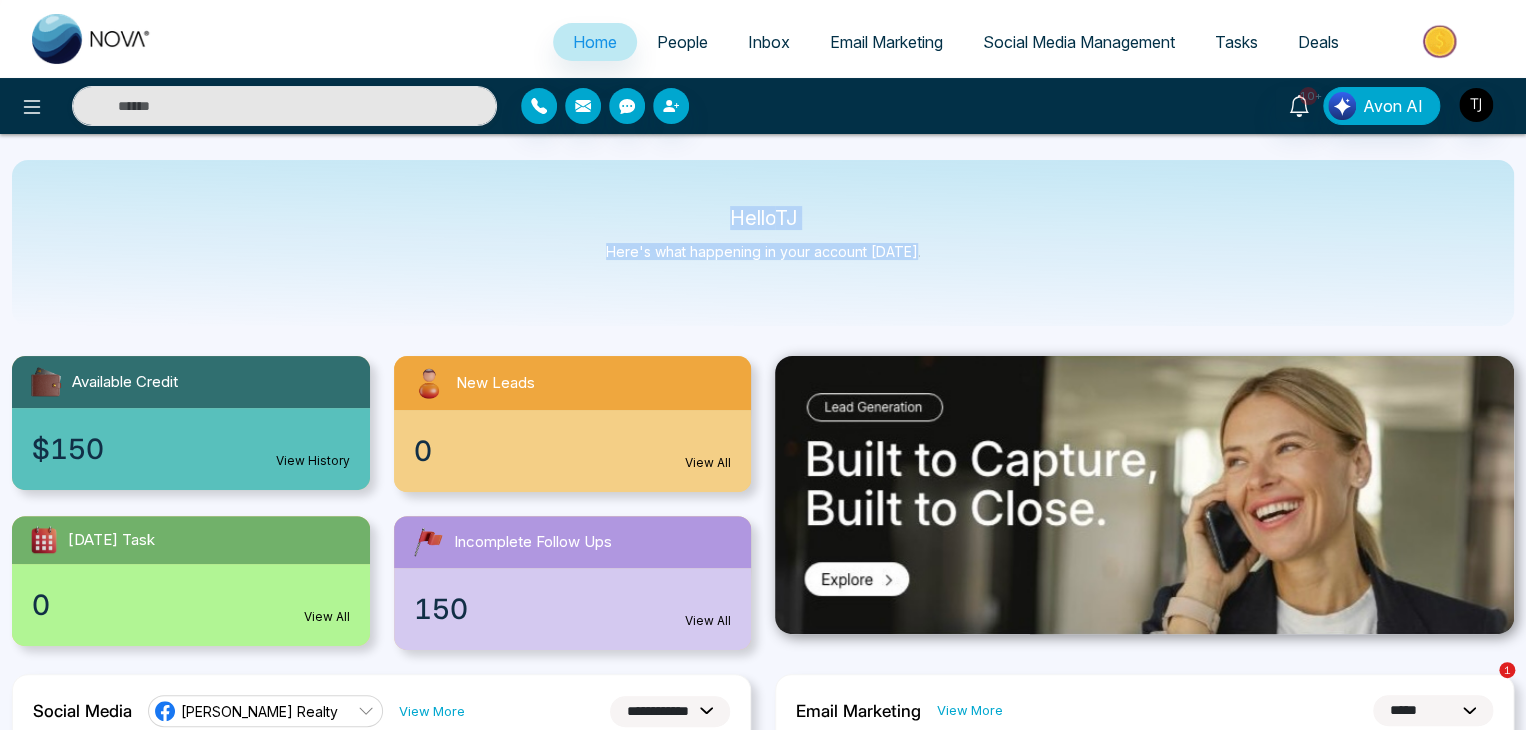 click on "Hello  [PERSON_NAME] Here's what happening in your account [DATE]." at bounding box center [763, 243] 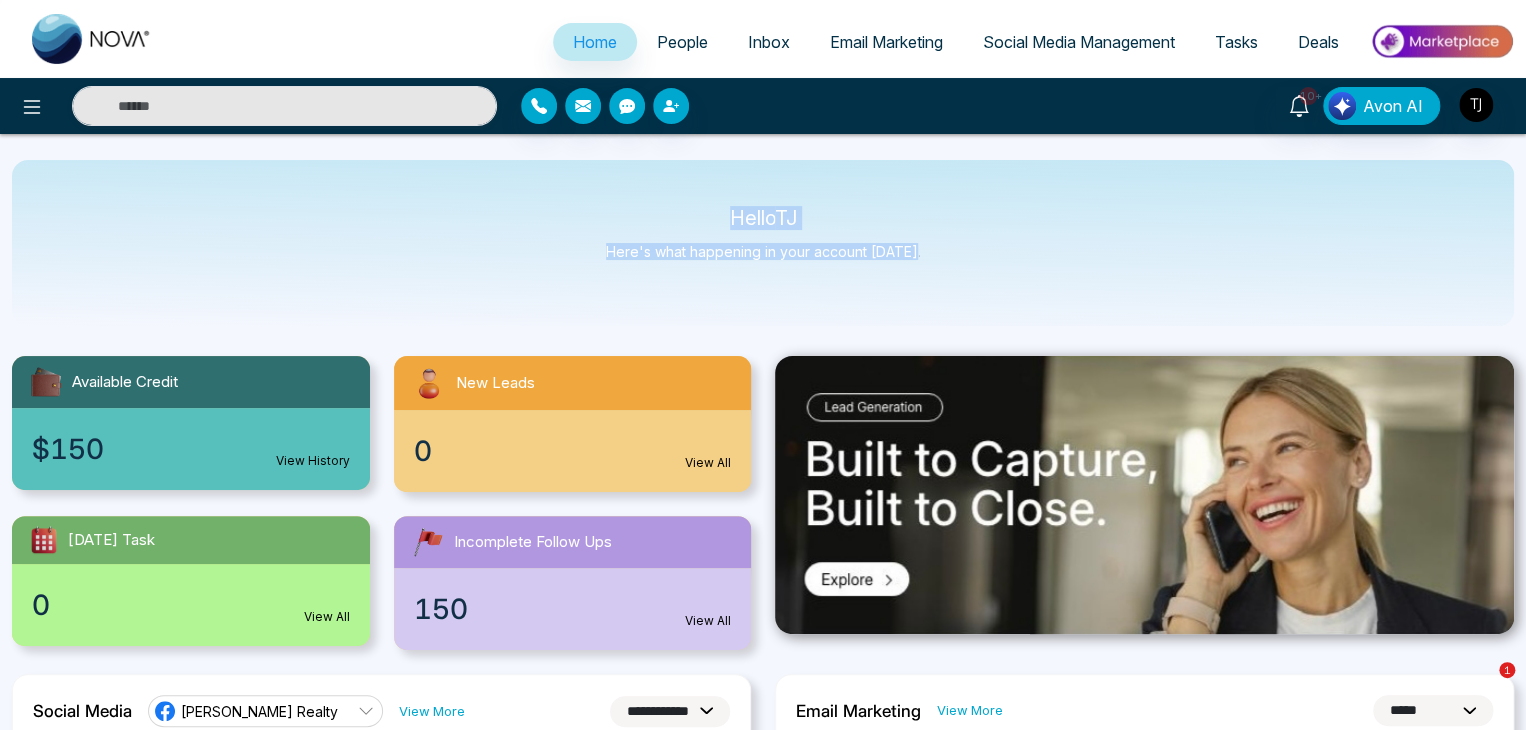 click on "Hello  [PERSON_NAME]" at bounding box center [763, 218] 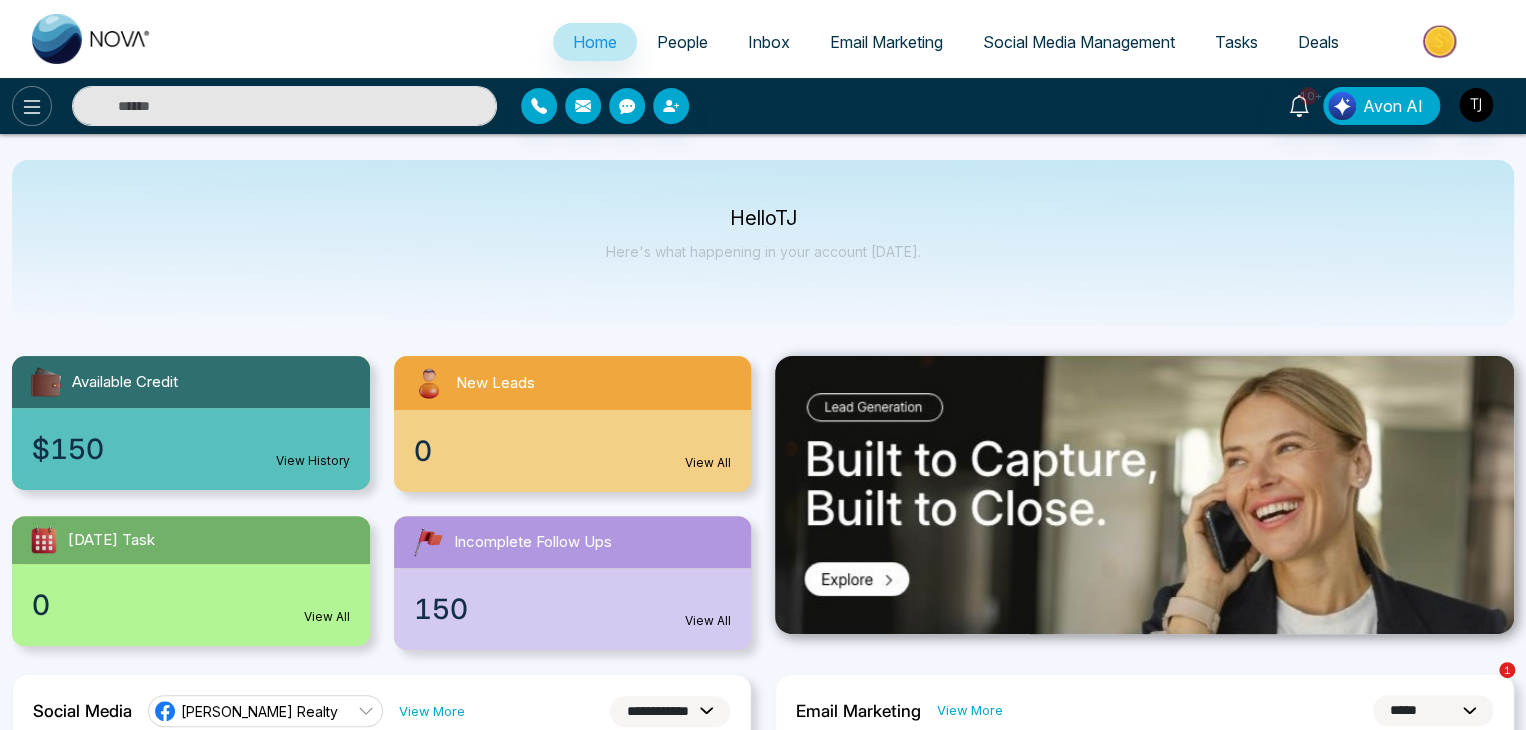click at bounding box center (32, 106) 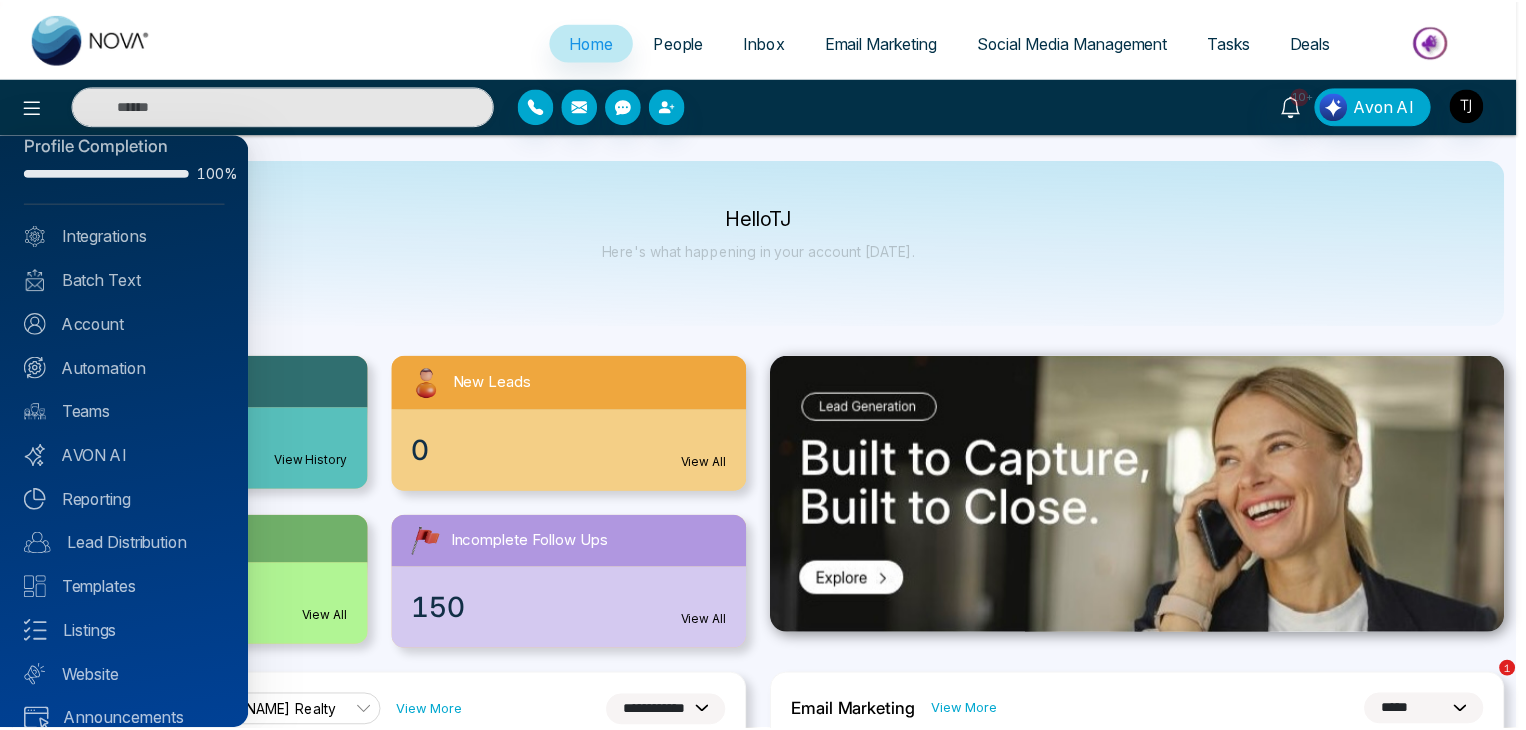 scroll, scrollTop: 0, scrollLeft: 0, axis: both 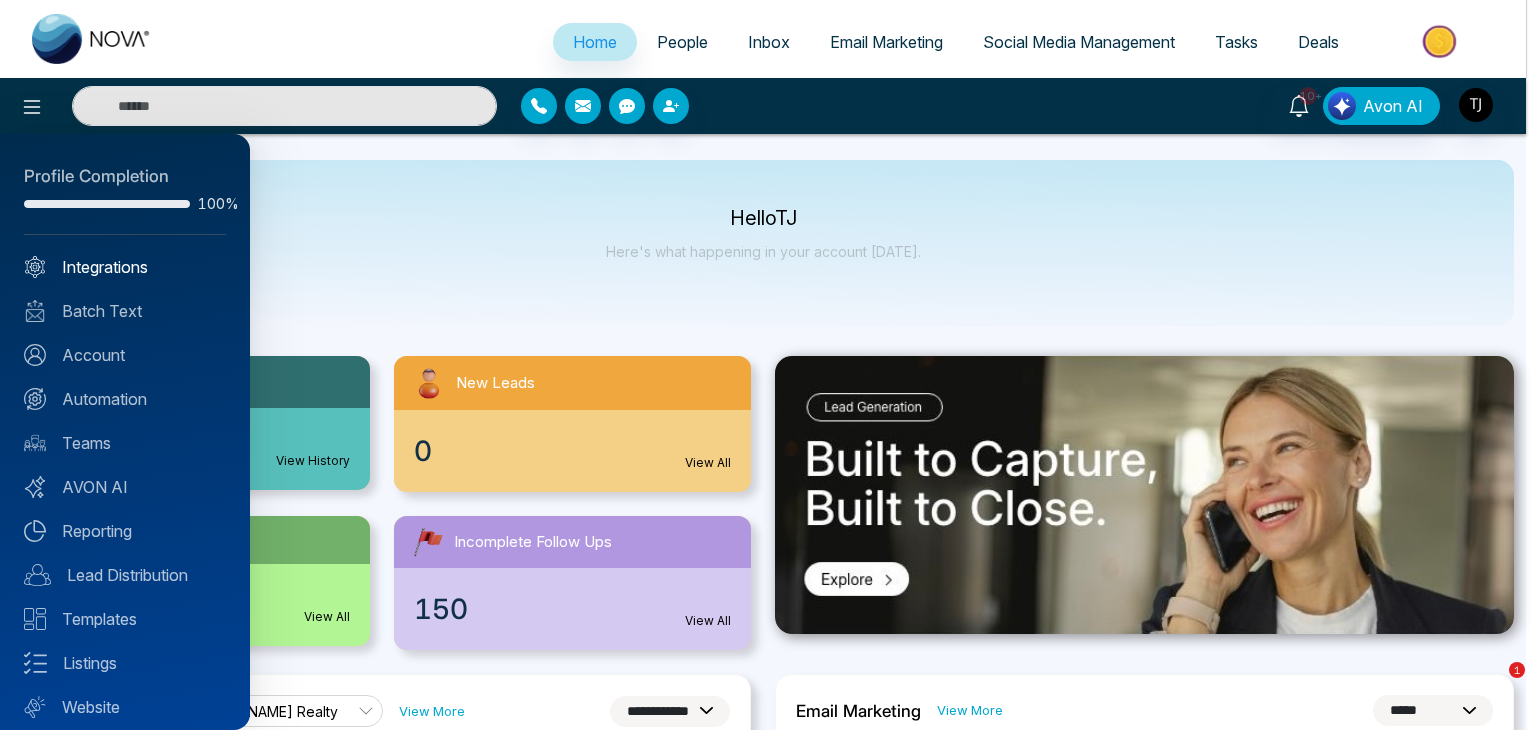 click on "Integrations" at bounding box center [125, 267] 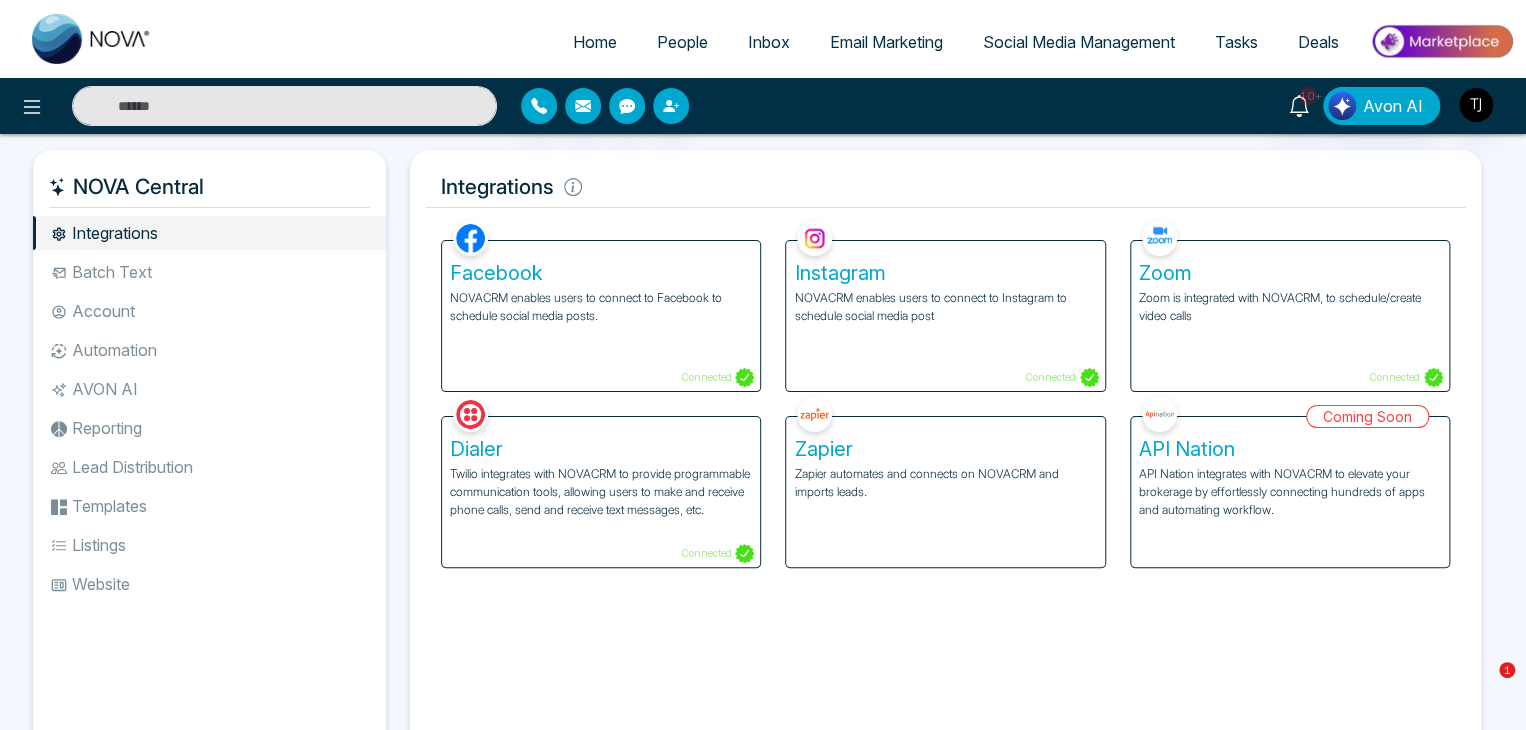 click on "Zapier automates and connects on NOVACRM and imports leads." at bounding box center [945, 483] 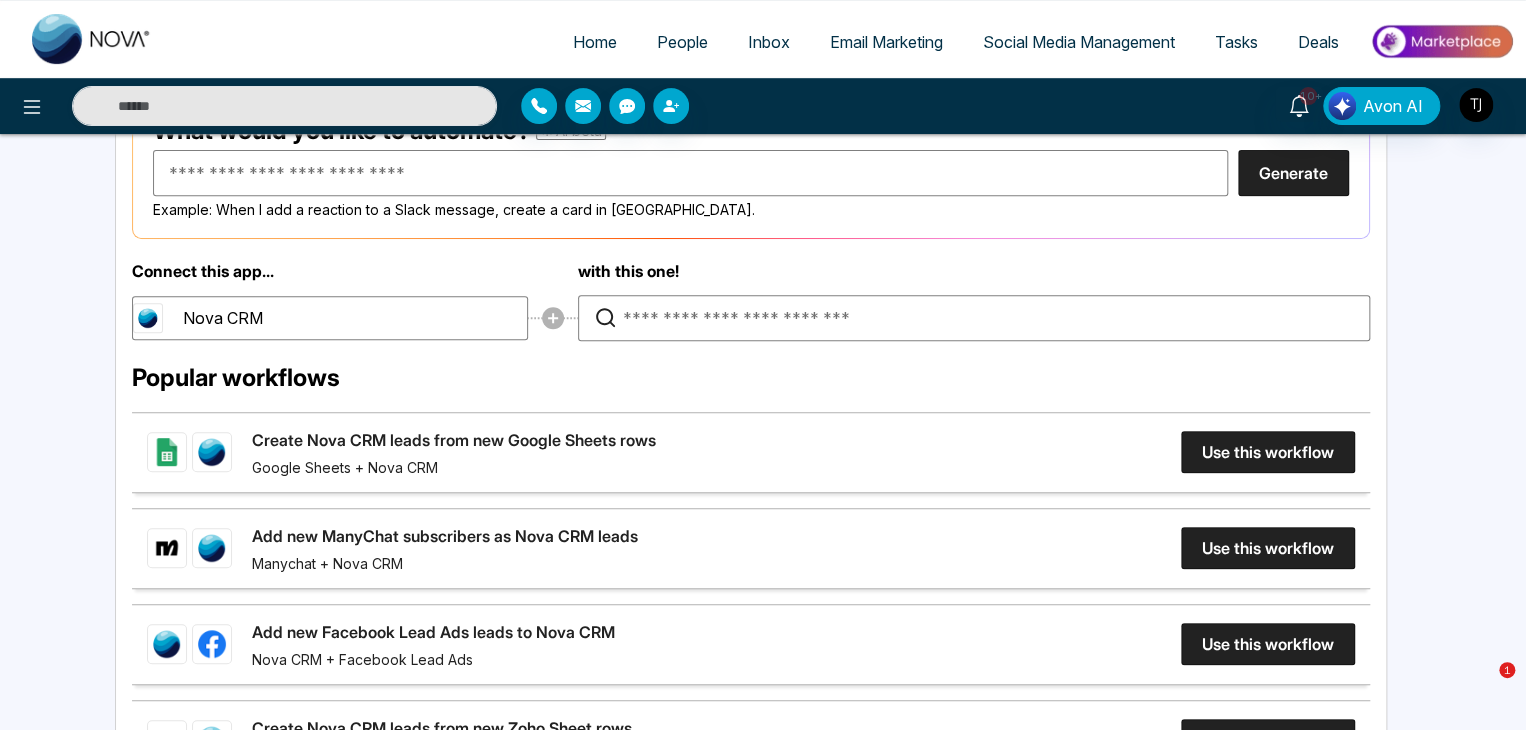 scroll, scrollTop: 316, scrollLeft: 0, axis: vertical 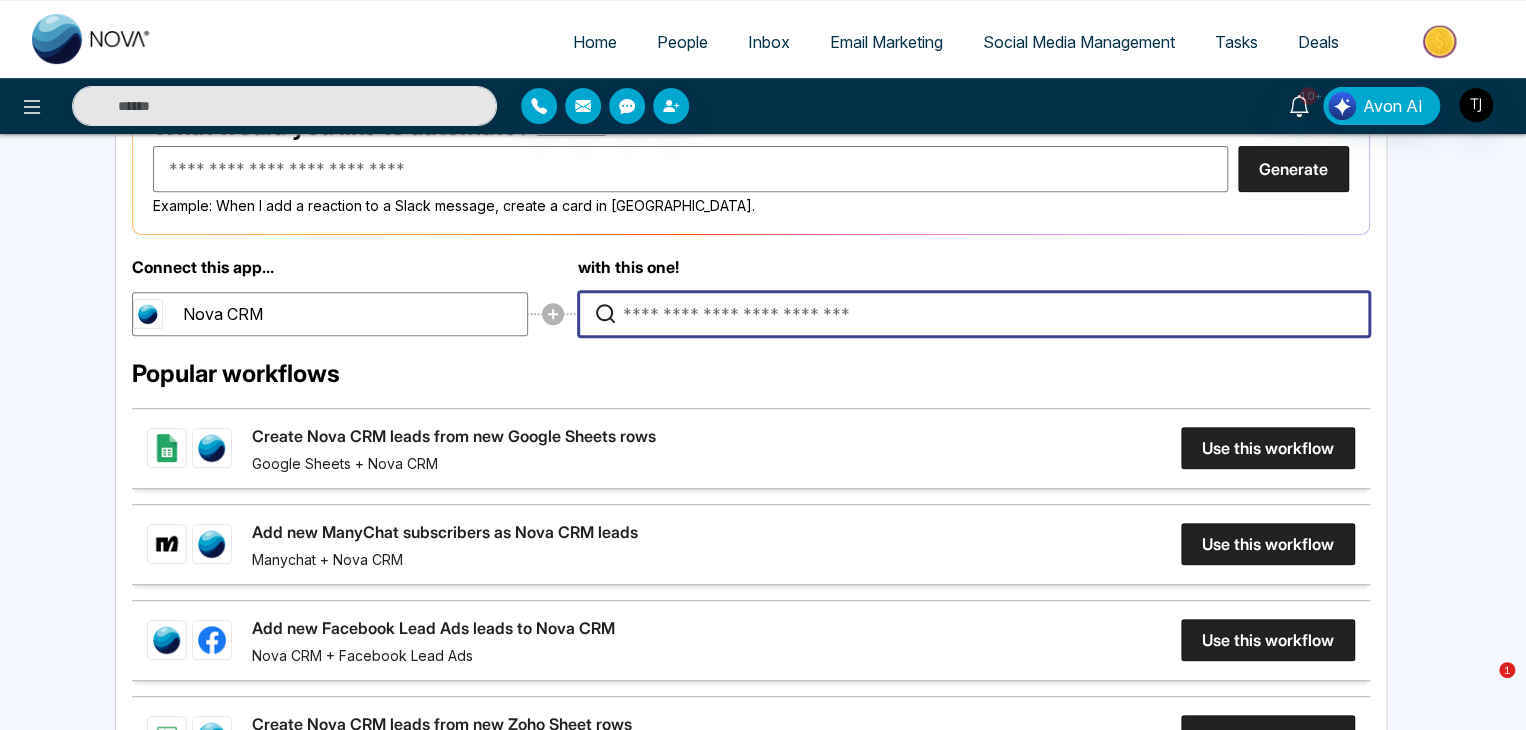 click at bounding box center [979, 314] 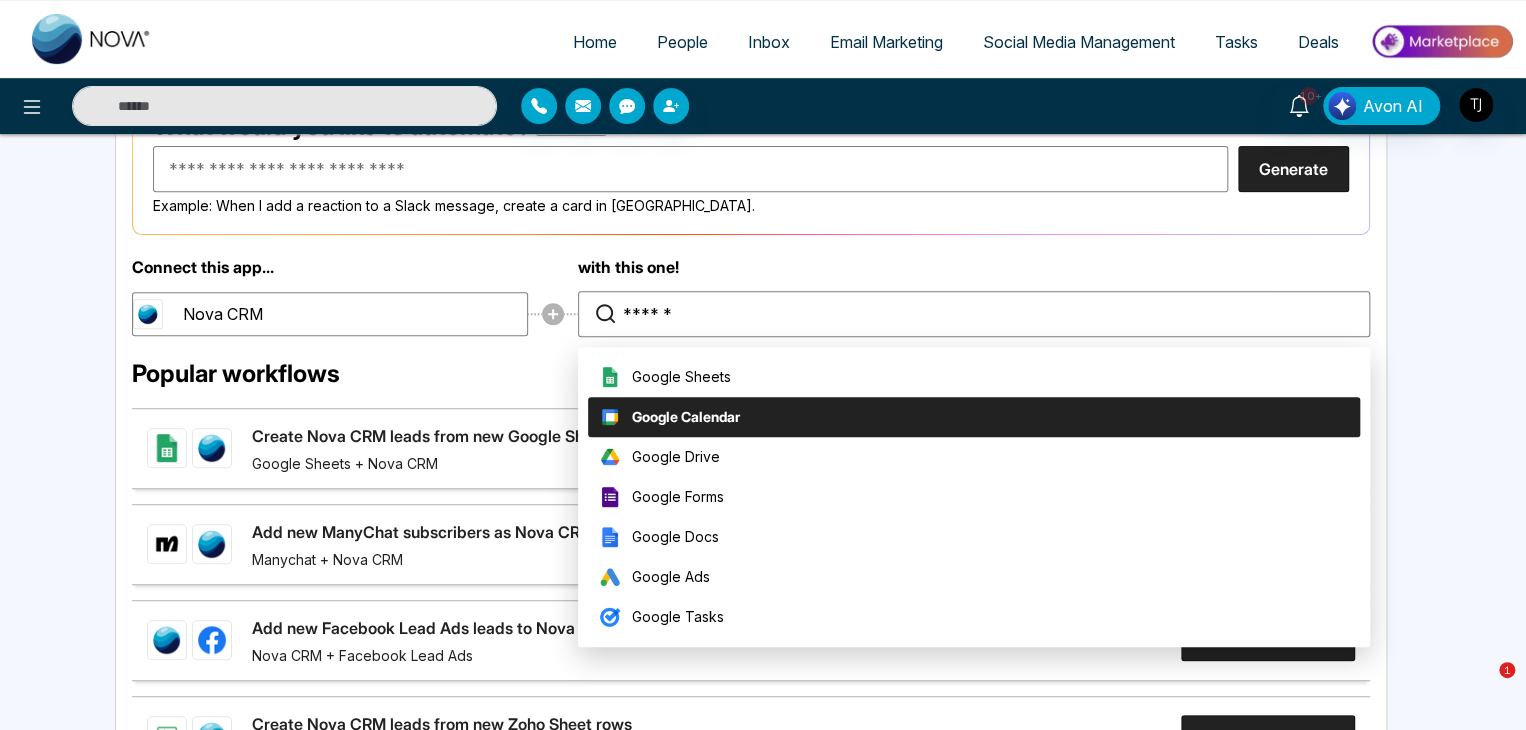 click on "Google Calendar" at bounding box center [974, 417] 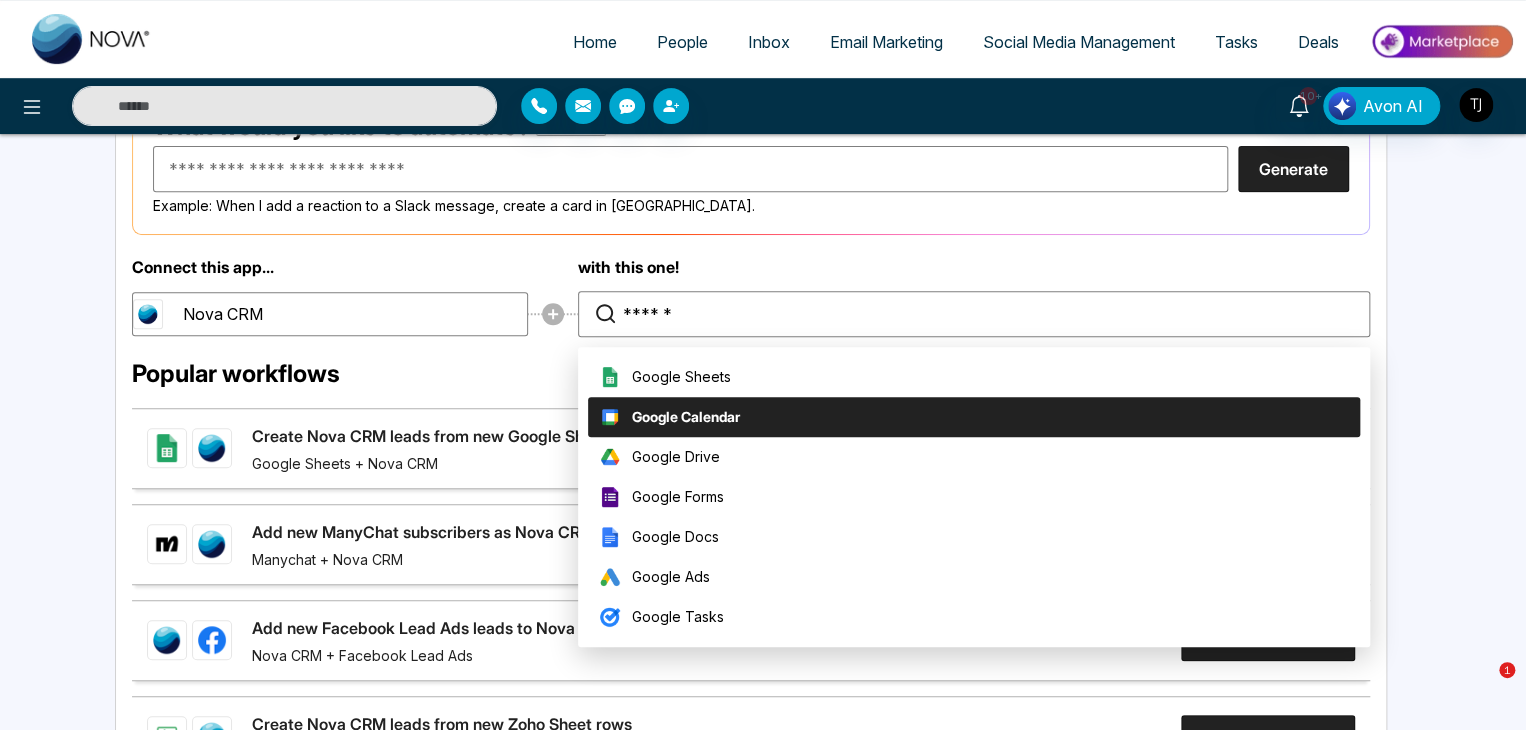 type on "**********" 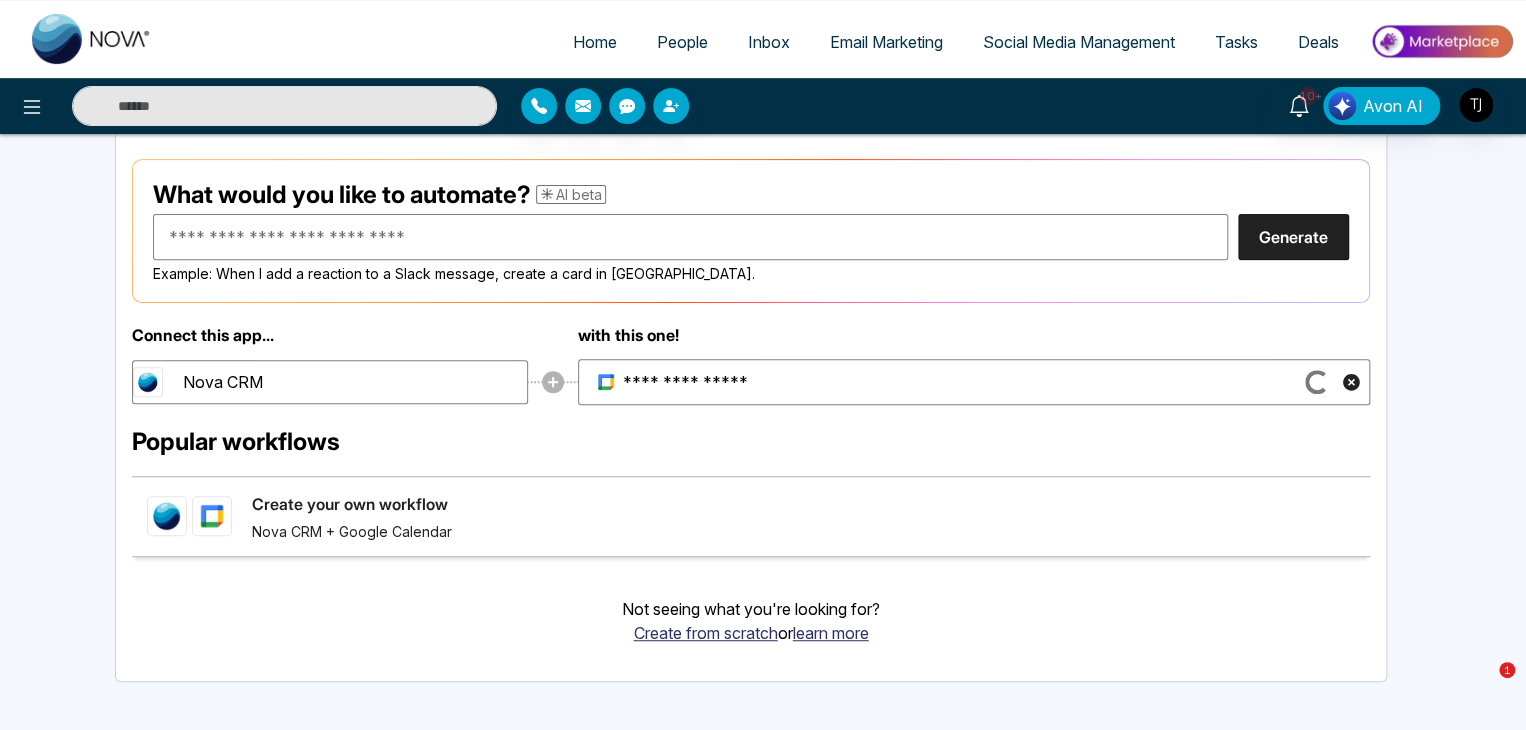 scroll, scrollTop: 244, scrollLeft: 0, axis: vertical 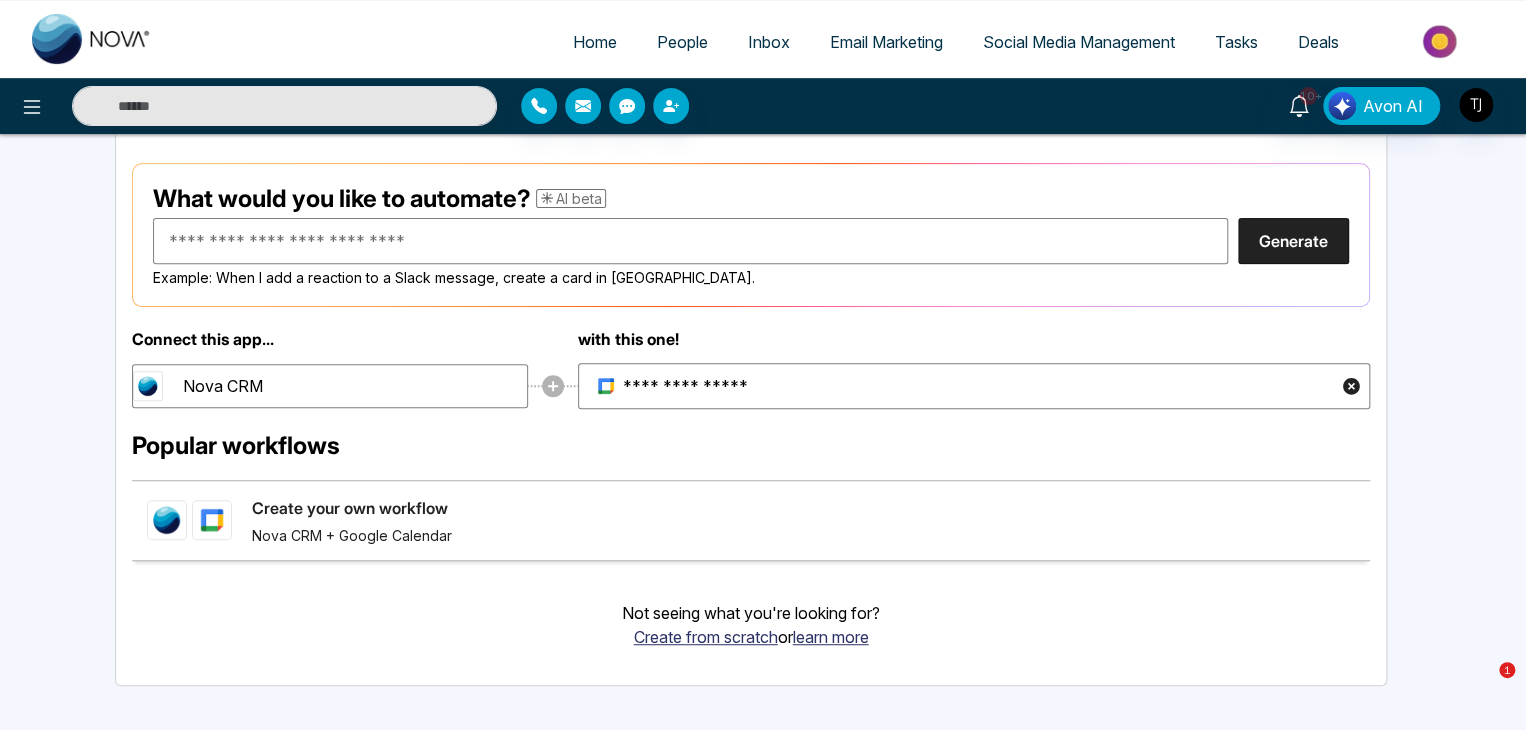 click on "Create your own workflow" 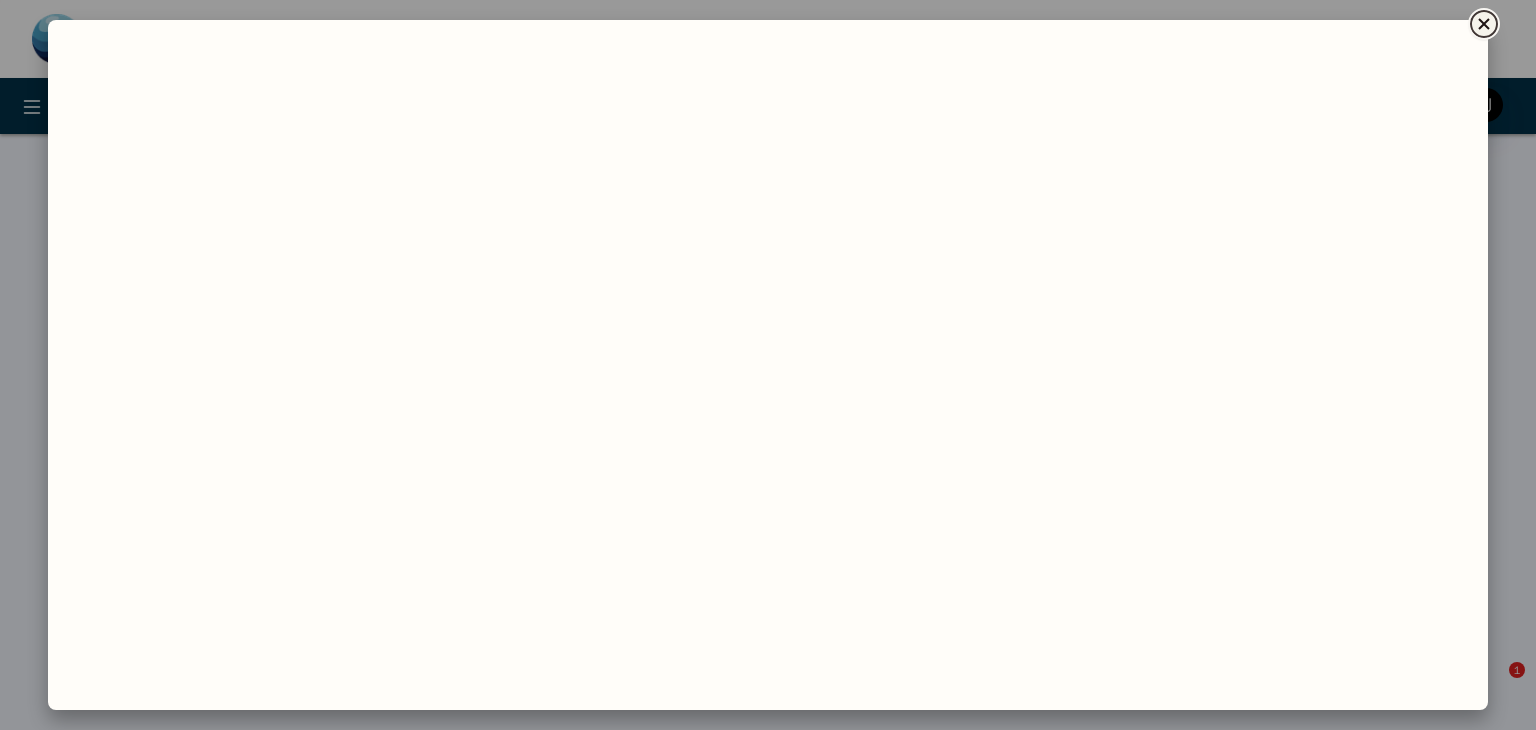 click 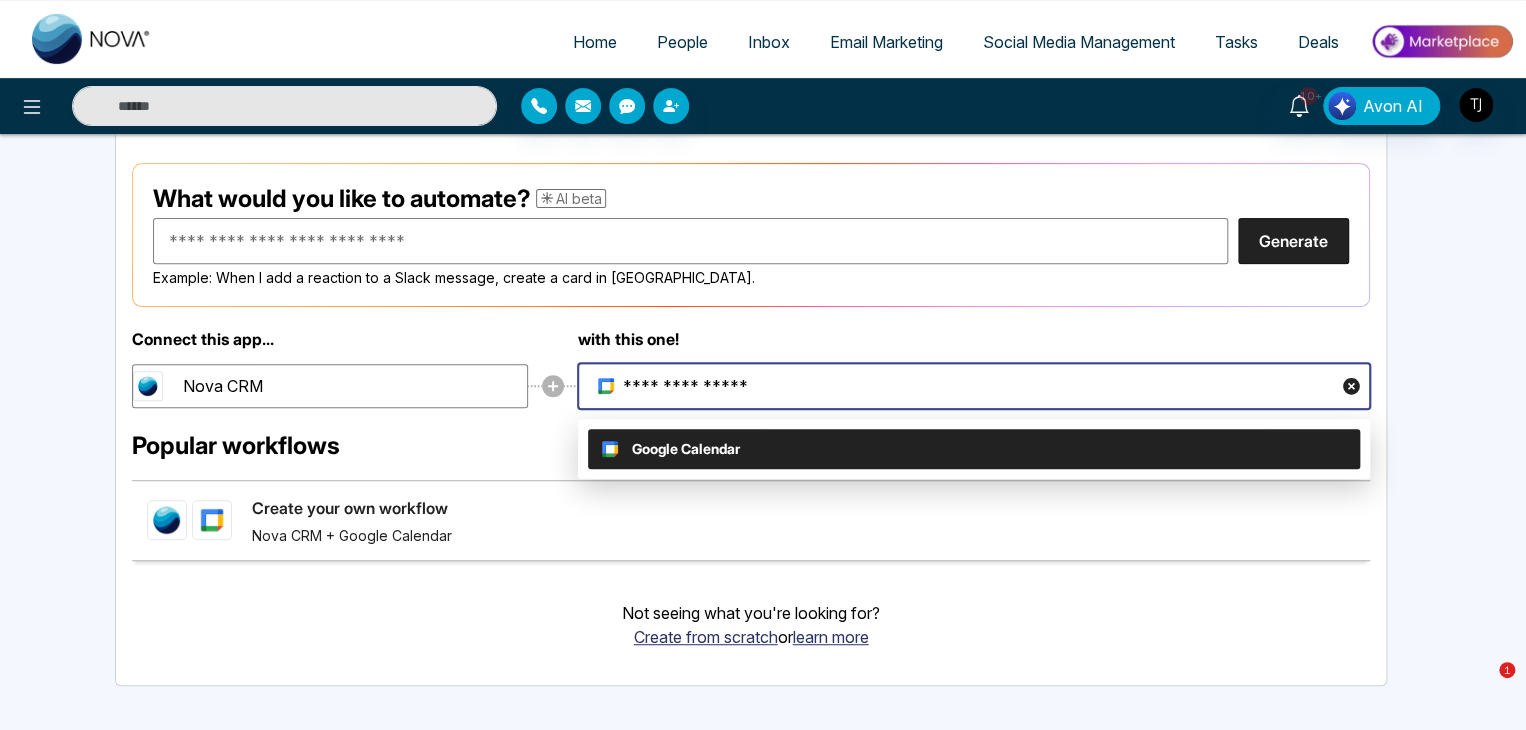click on "**********" at bounding box center [964, 386] 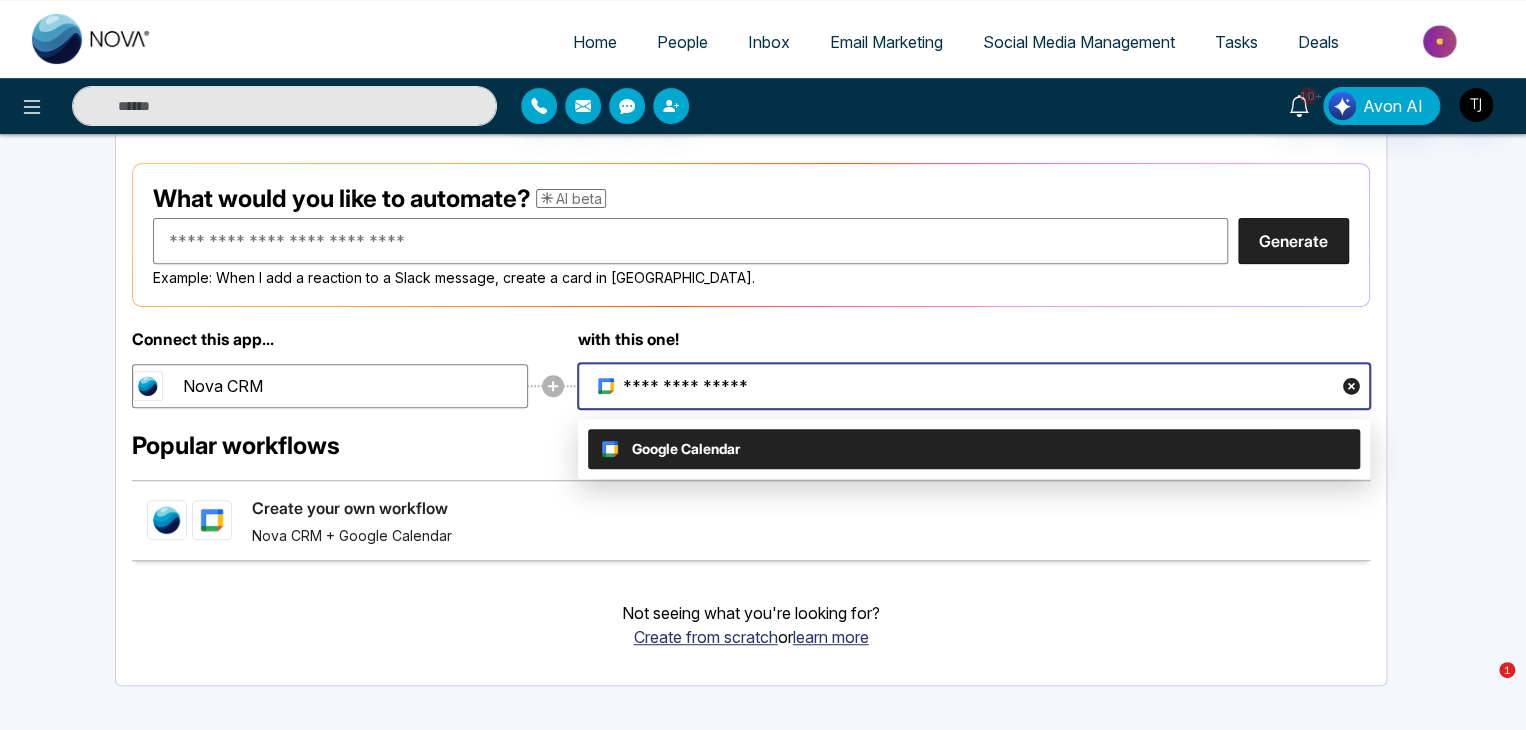 click on "**********" at bounding box center (964, 386) 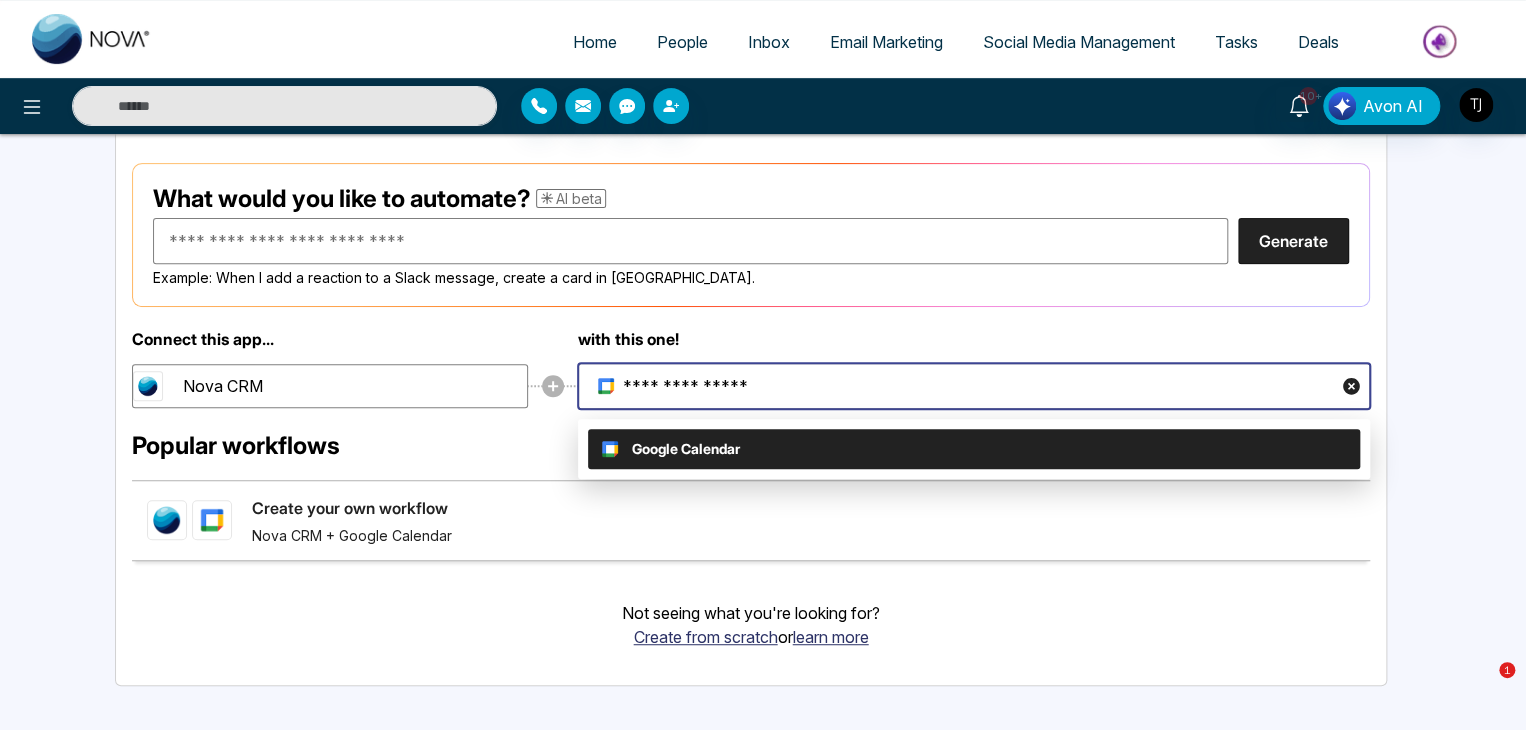 click on "**********" at bounding box center [964, 386] 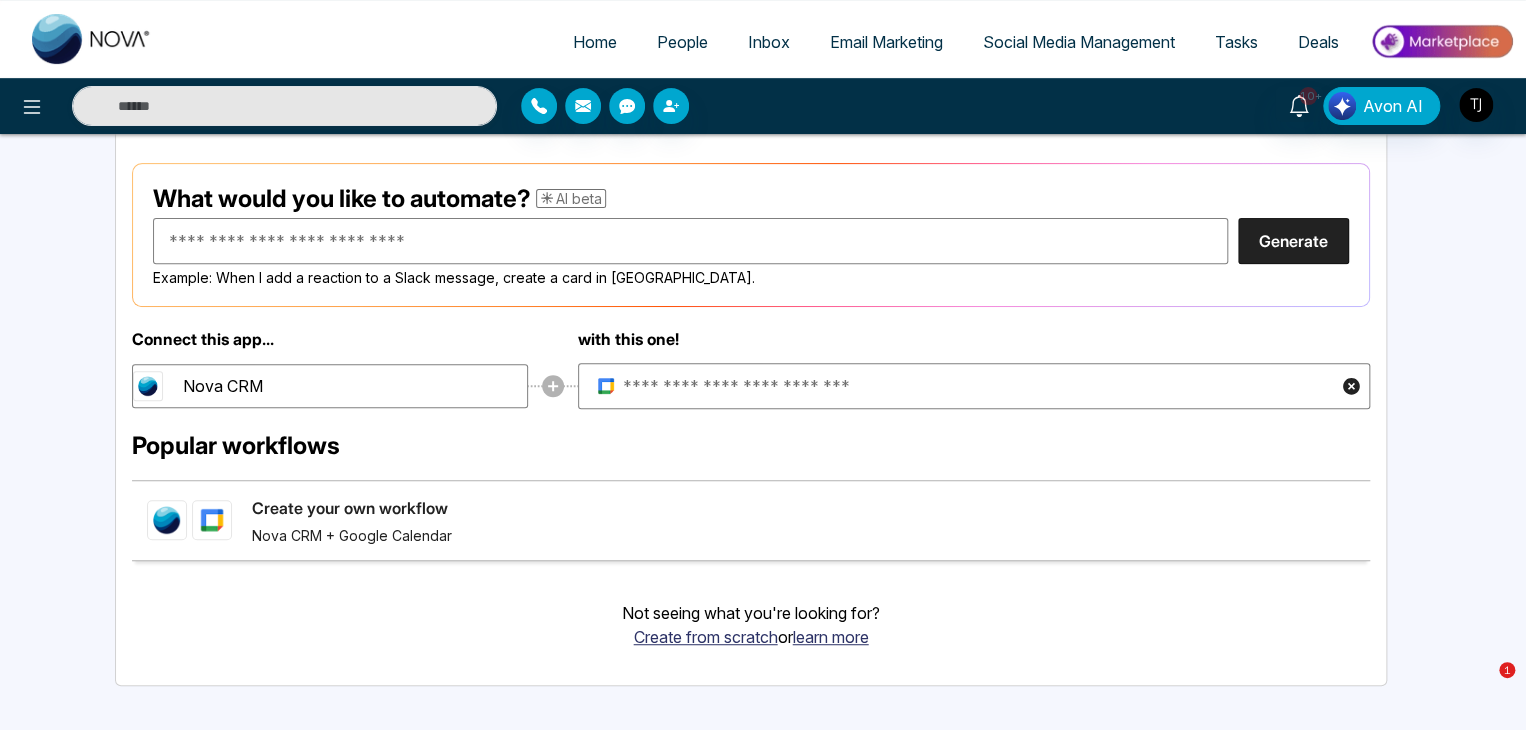 click on "with this one!" at bounding box center (974, 339) 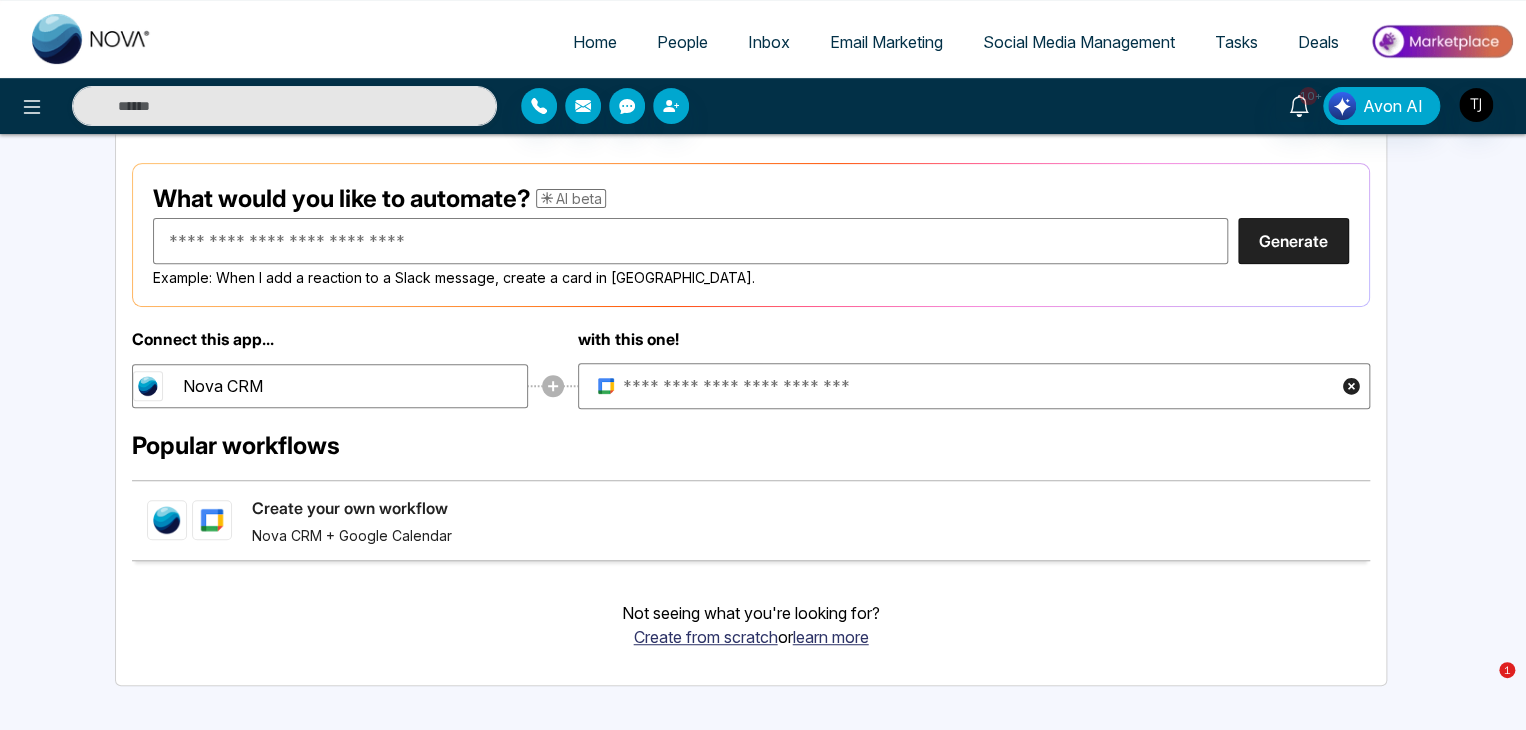 type on "**********" 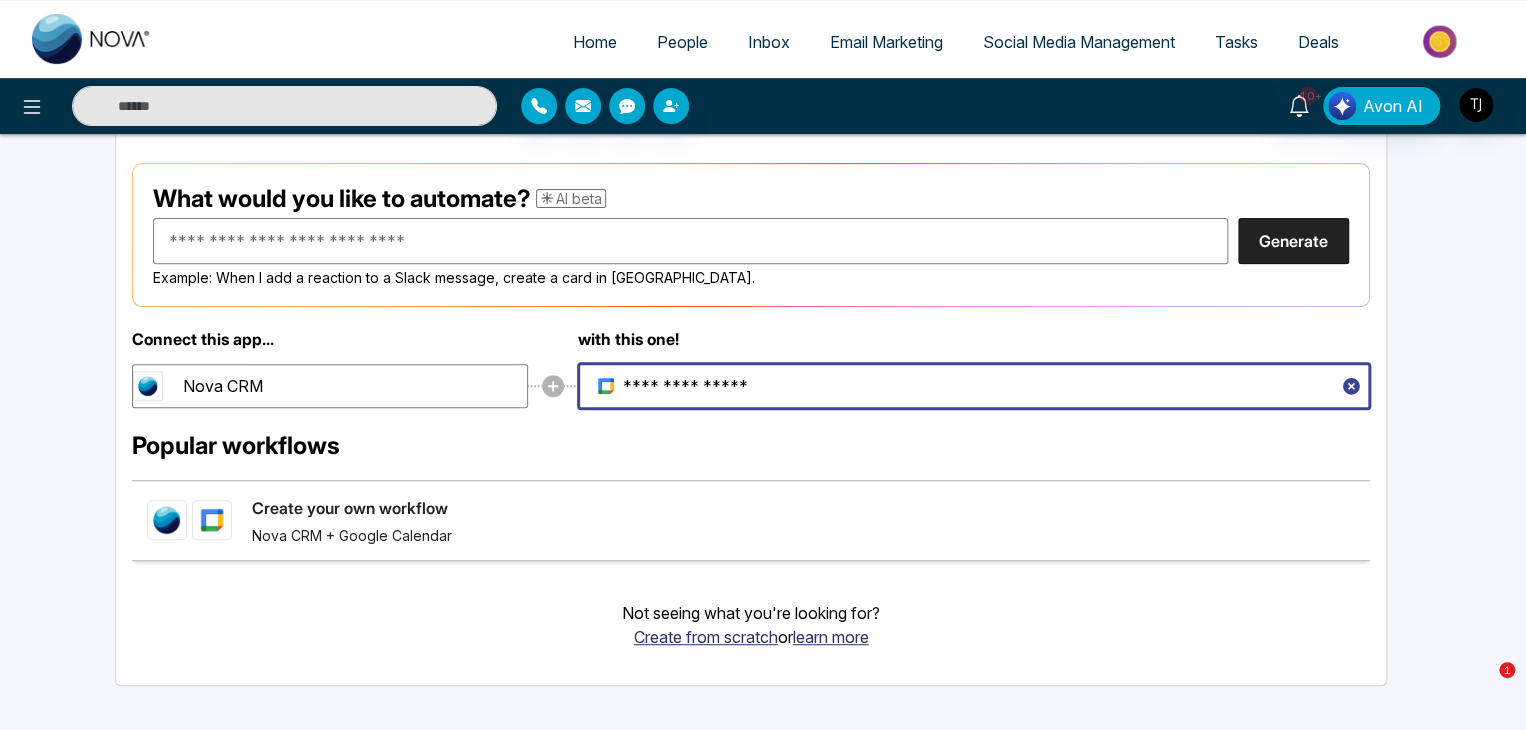 click 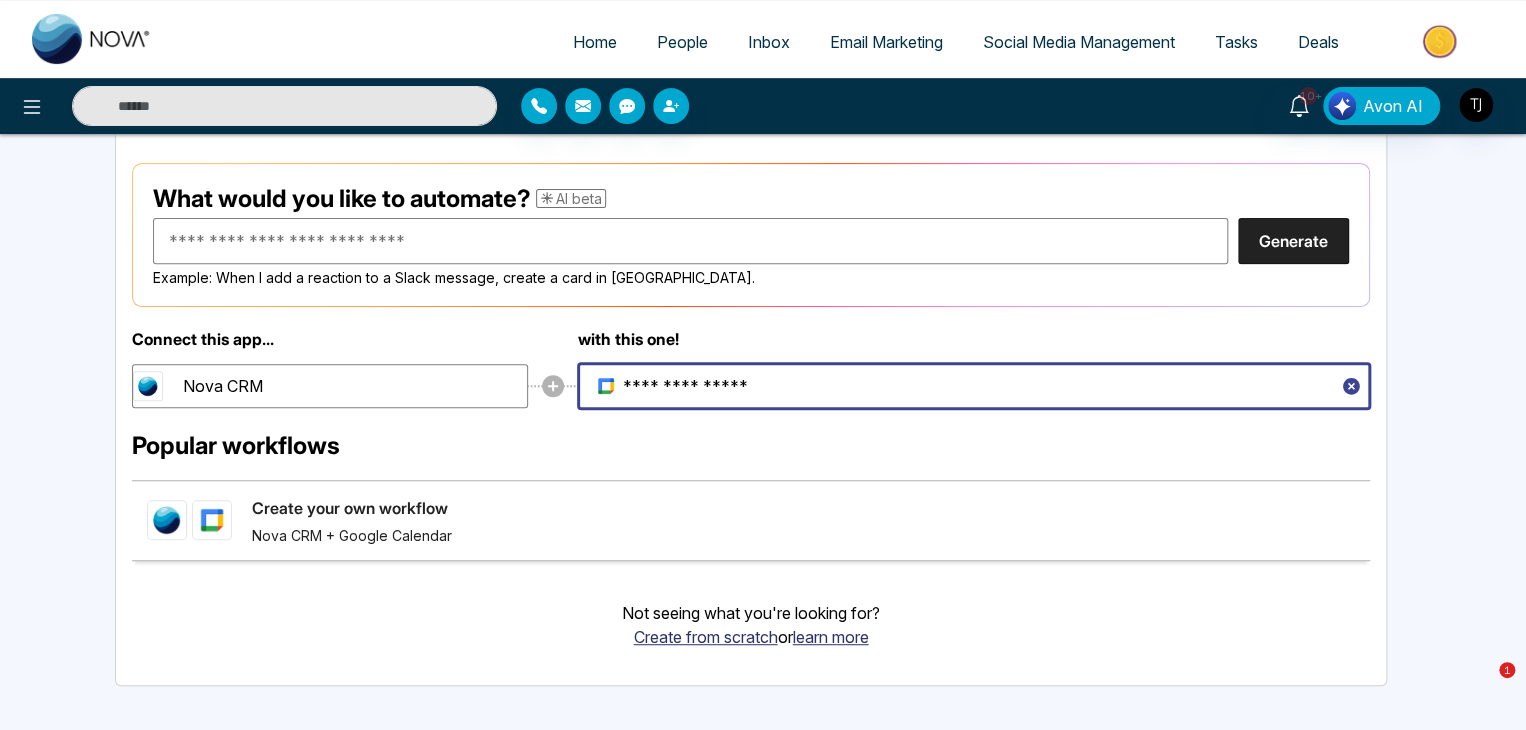 type 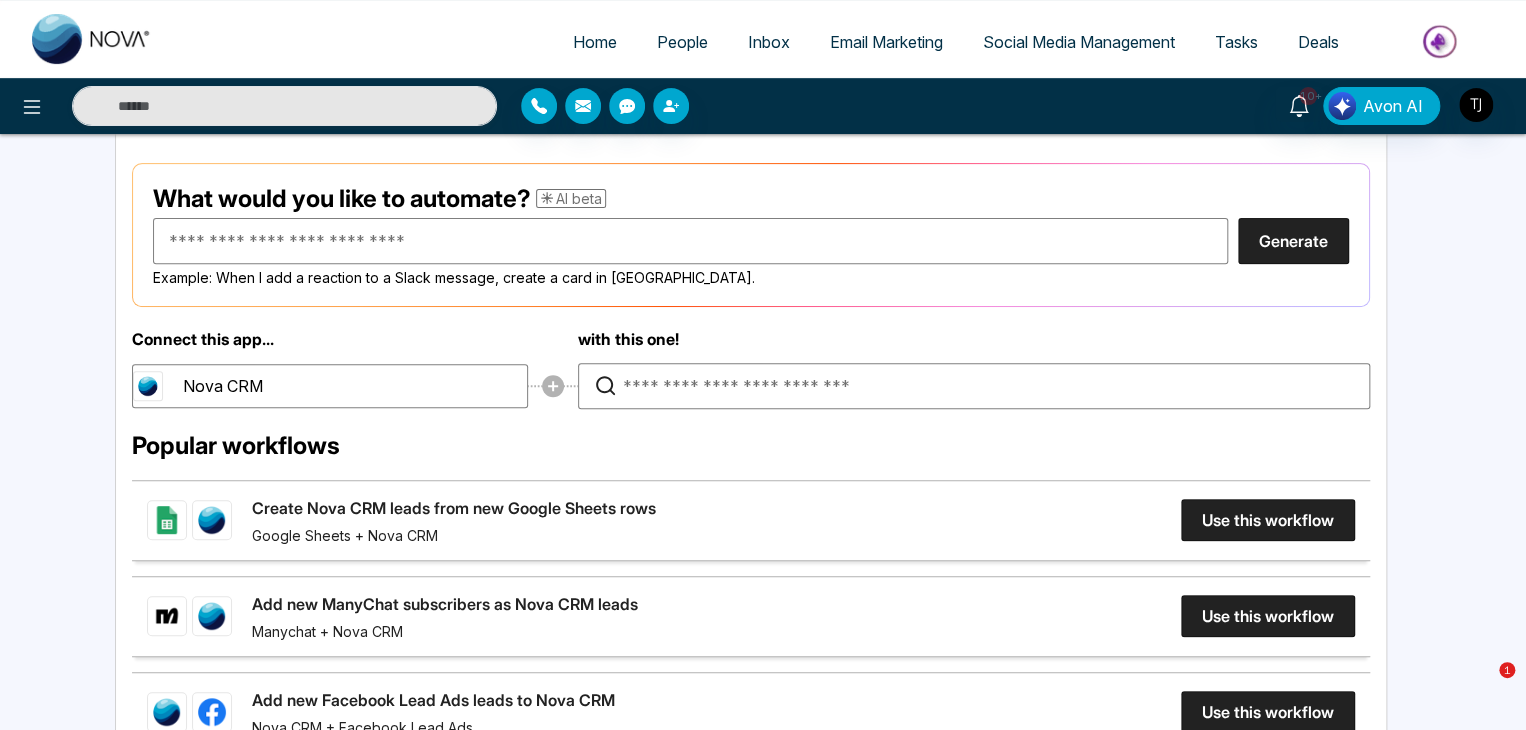click on "with this one!" at bounding box center [974, 339] 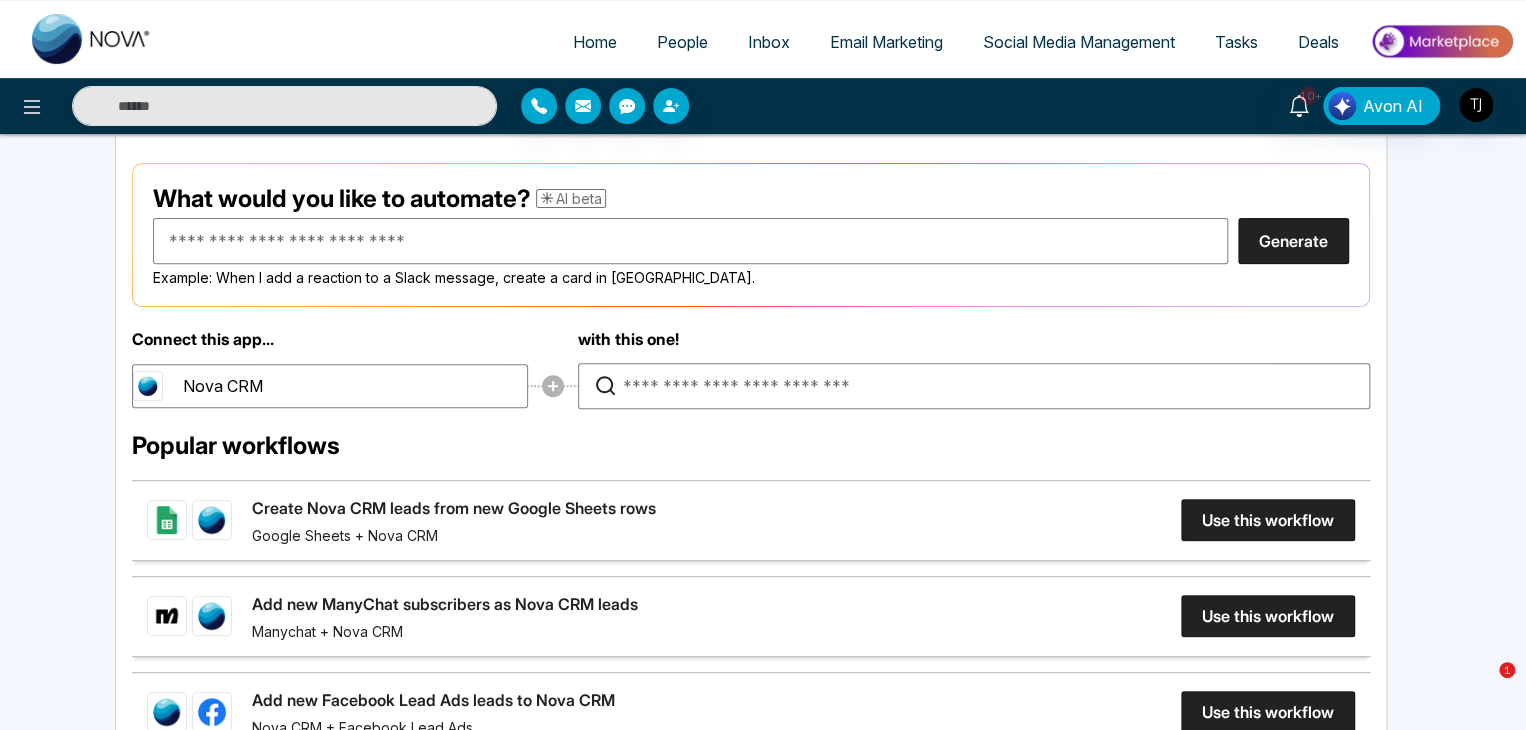click on "Home" at bounding box center [595, 42] 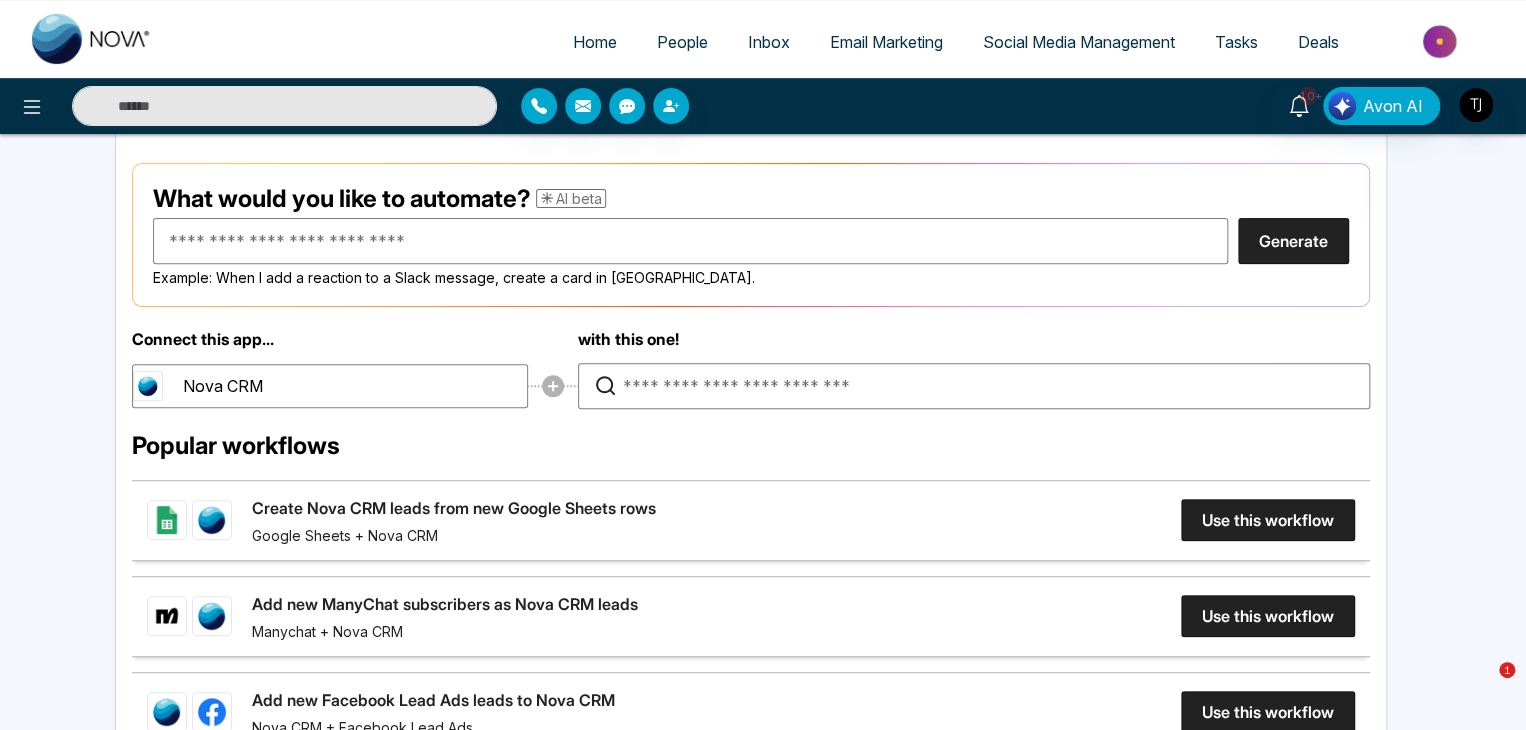 select on "*" 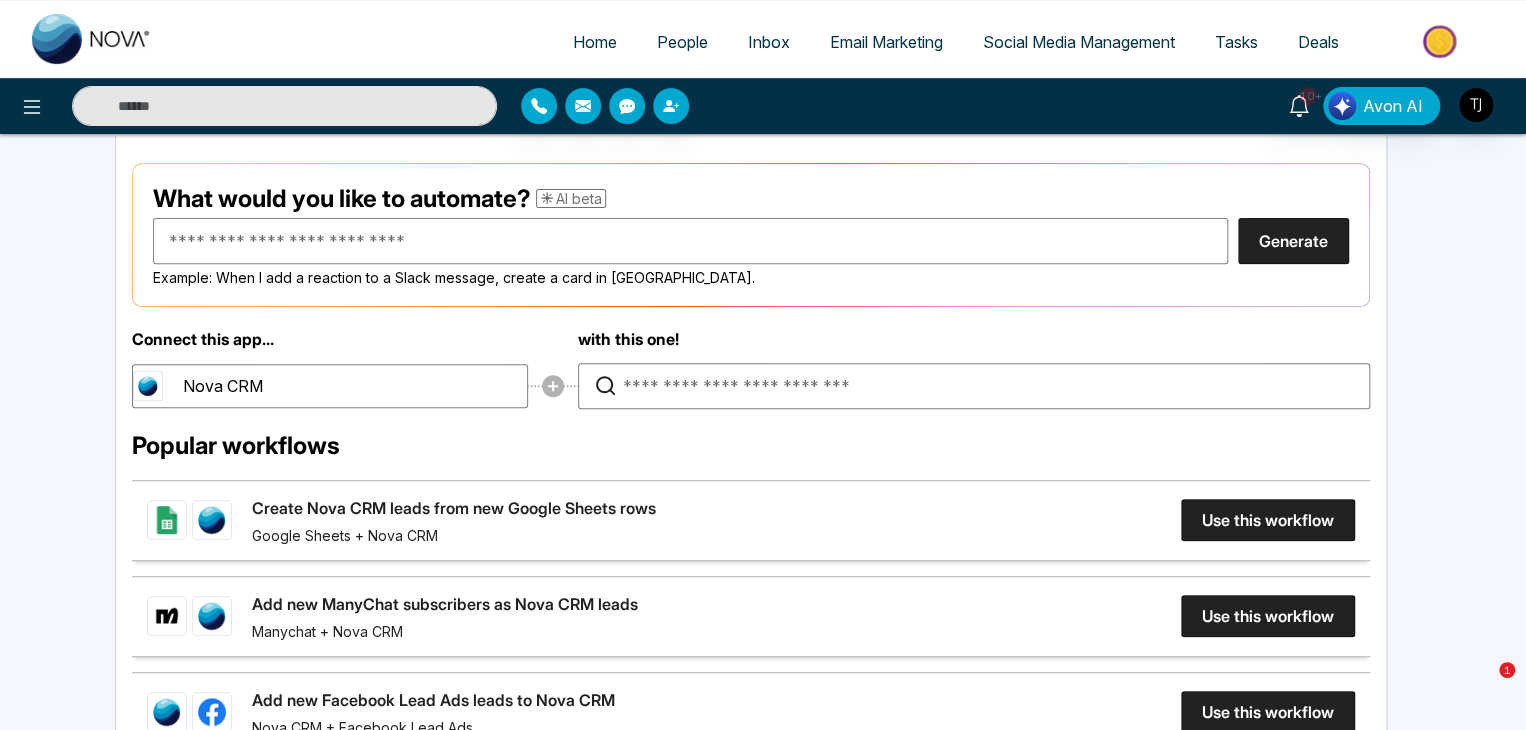 select on "*" 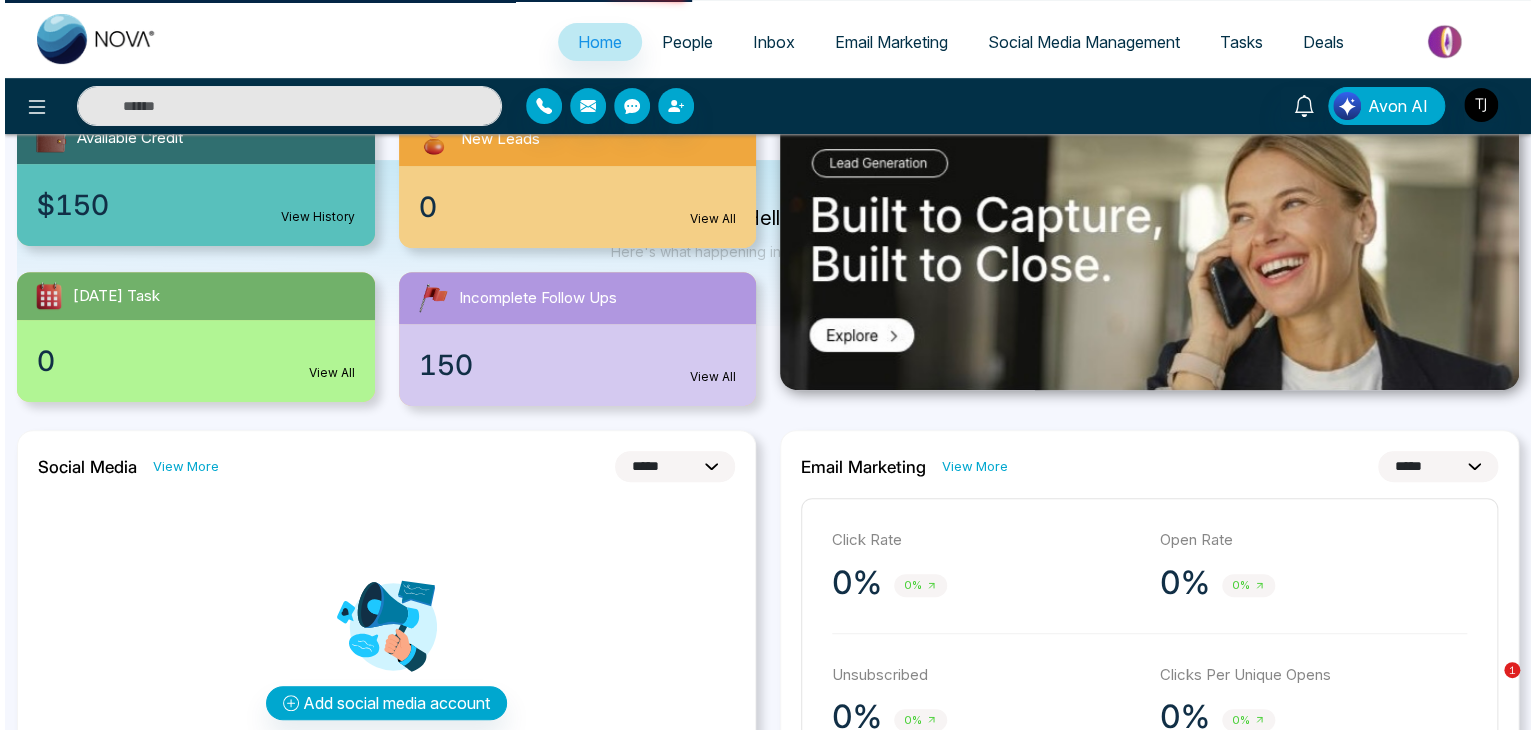 scroll, scrollTop: 0, scrollLeft: 0, axis: both 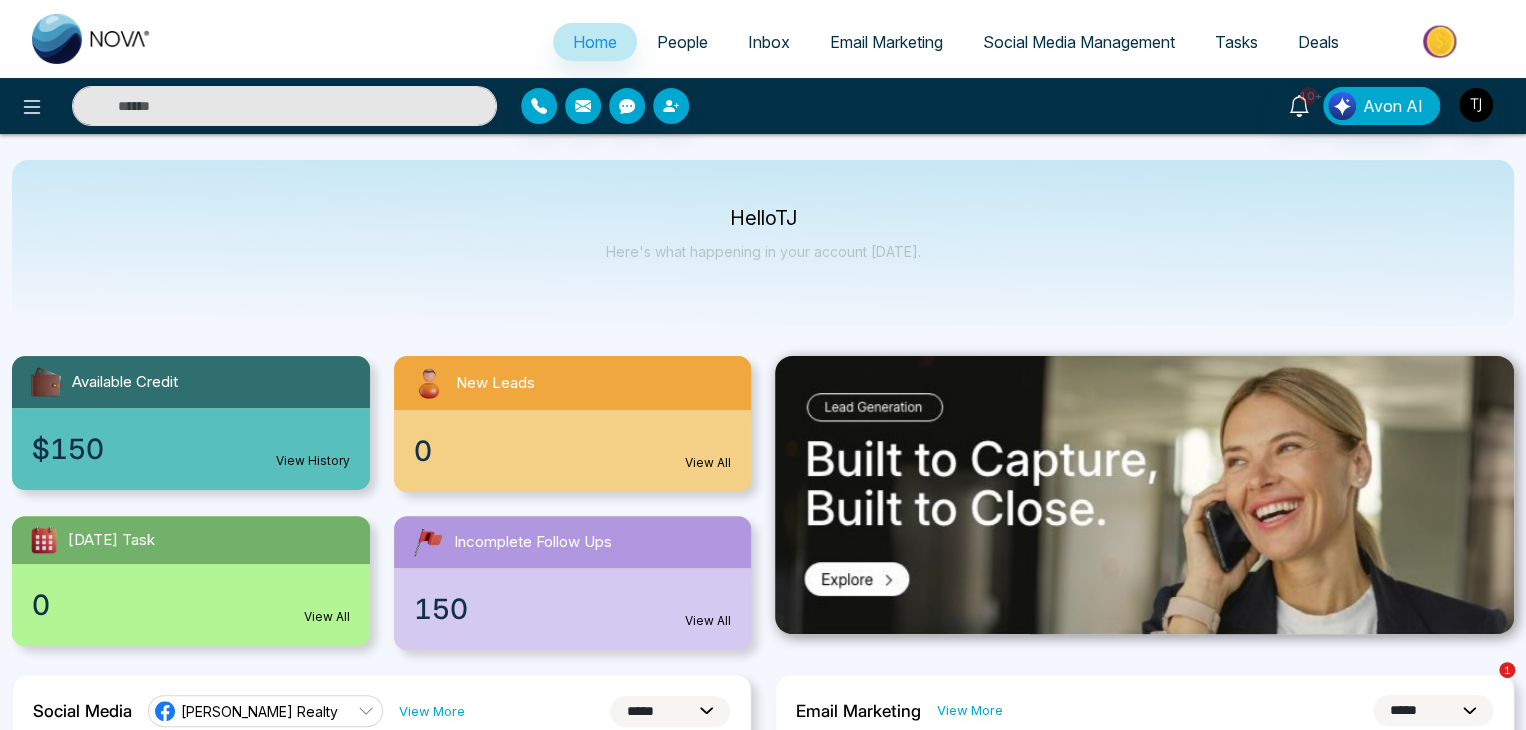 click on "Email Marketing" at bounding box center [886, 42] 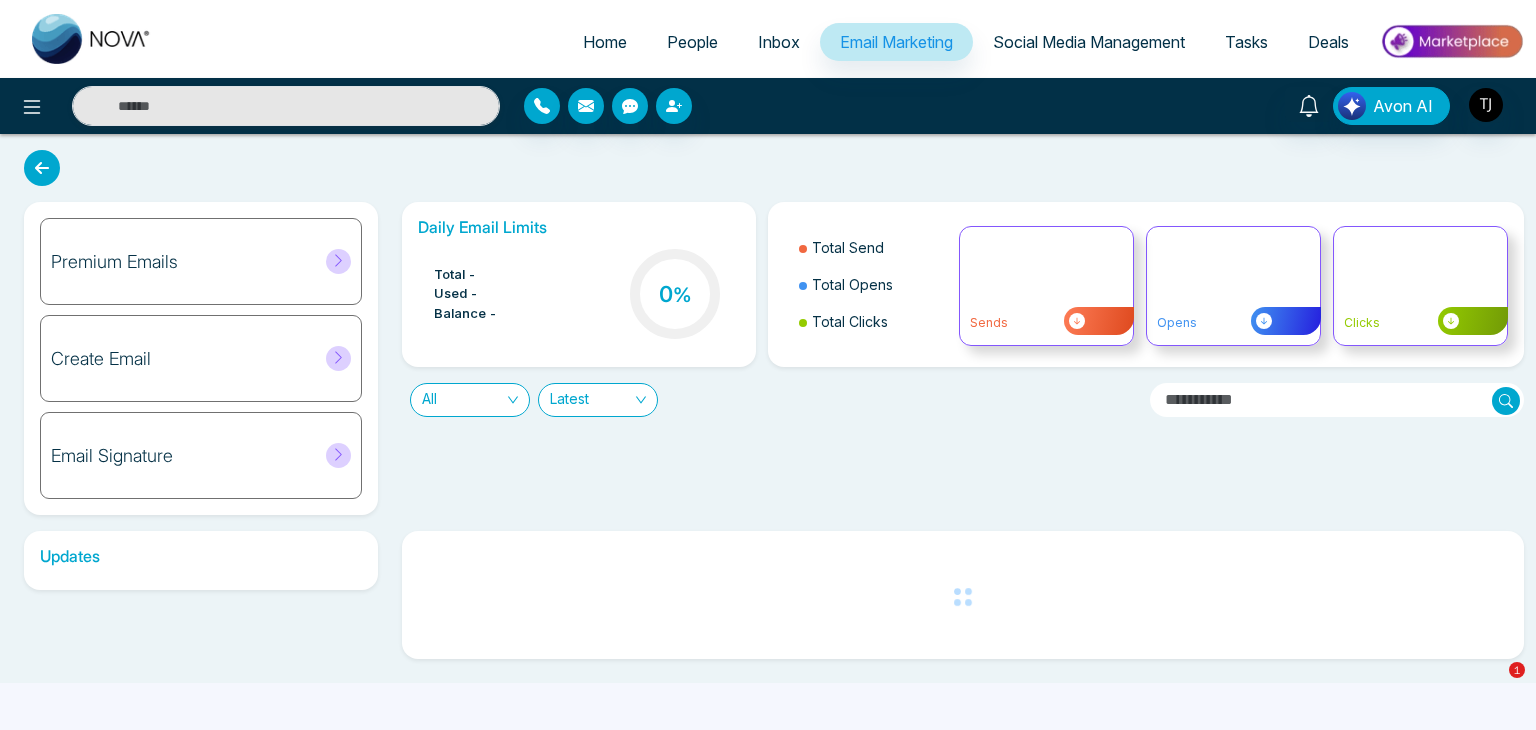 click on "Social Media Management" at bounding box center [1089, 42] 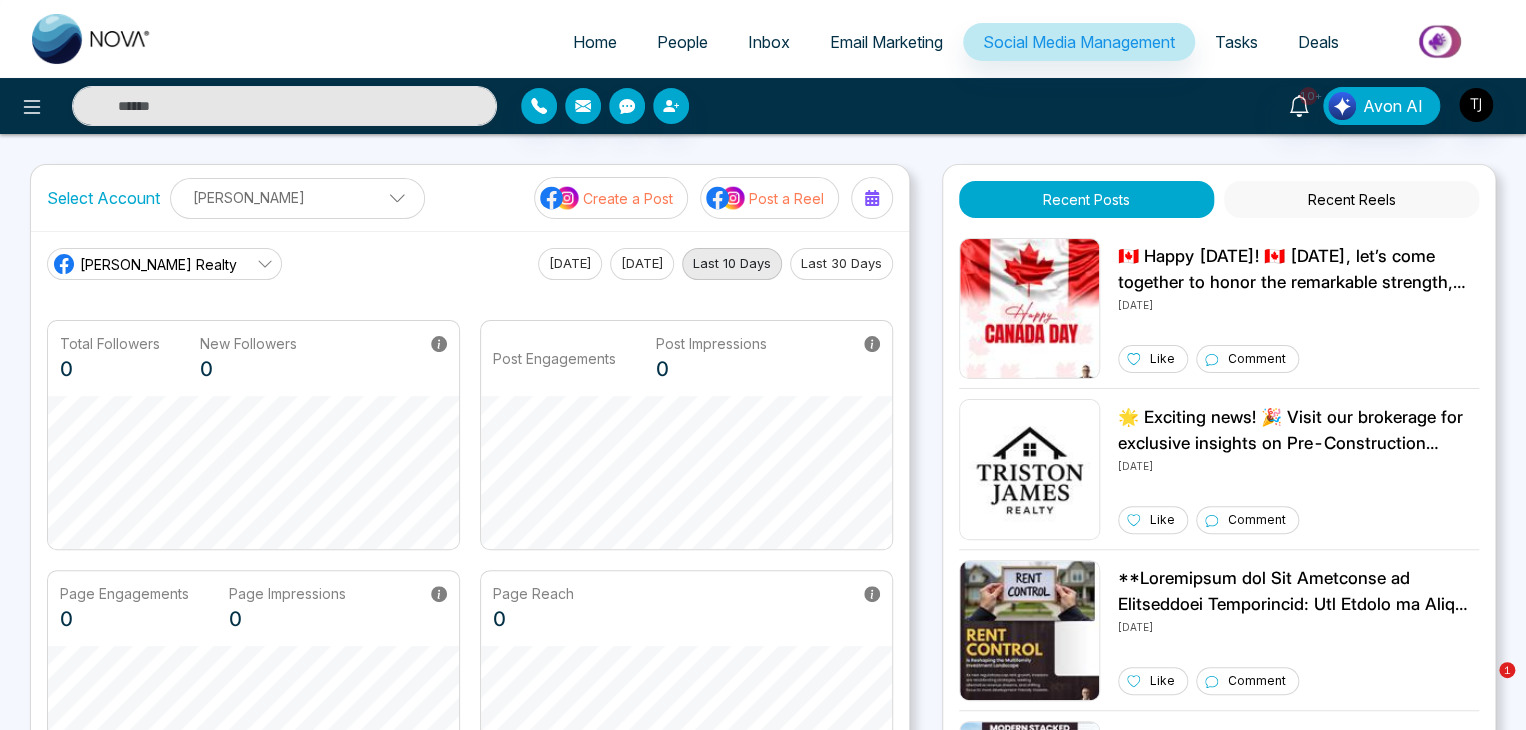 click on "Home" at bounding box center [595, 42] 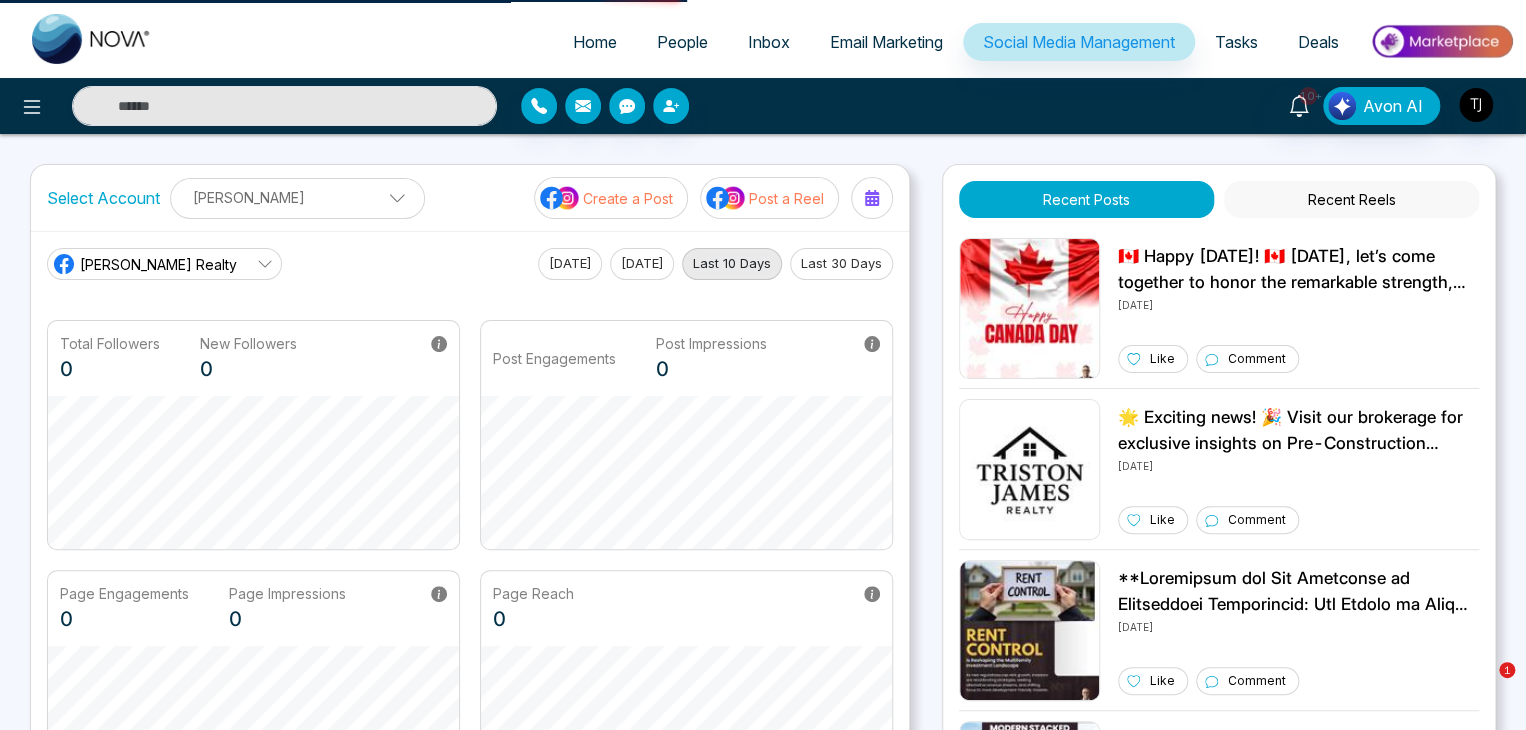 select on "*" 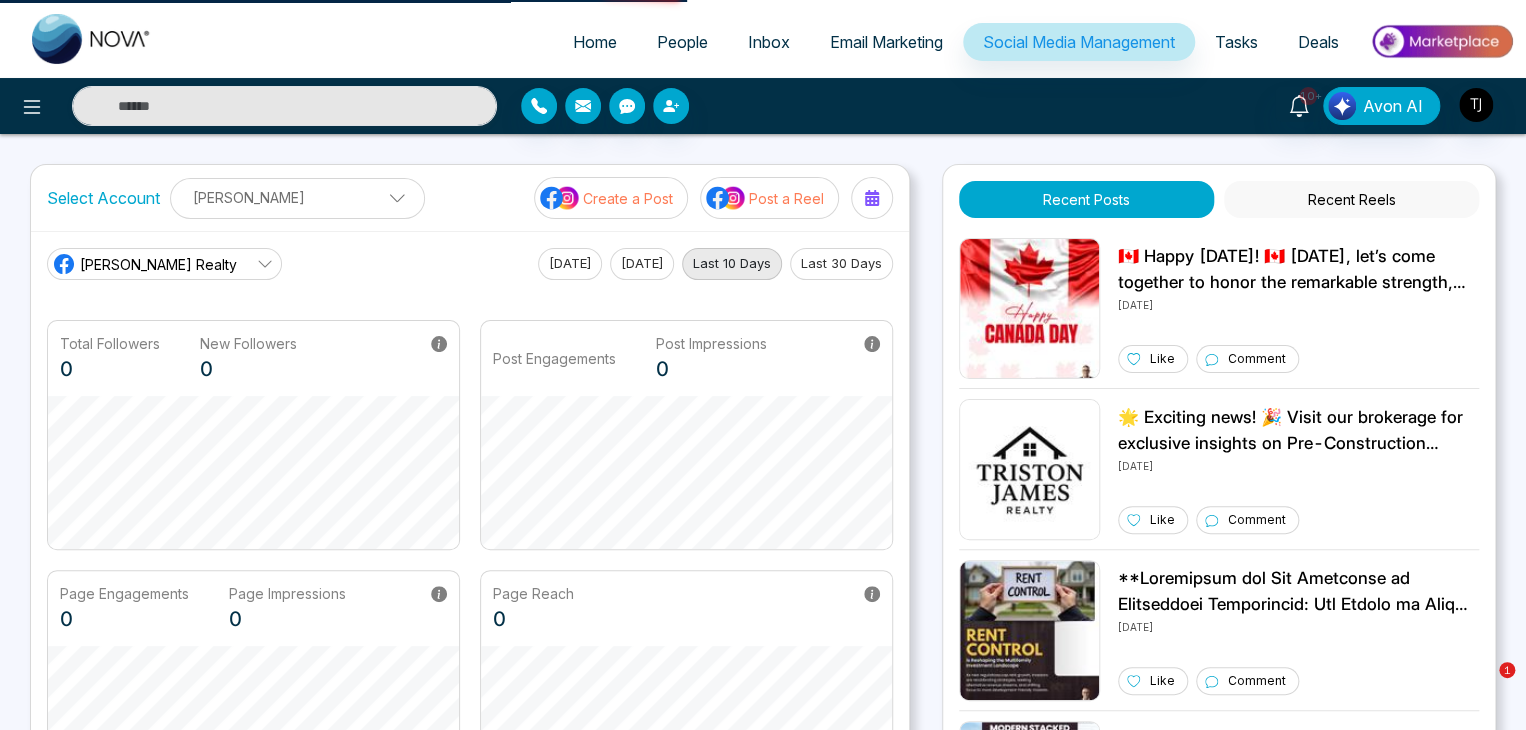 select on "*" 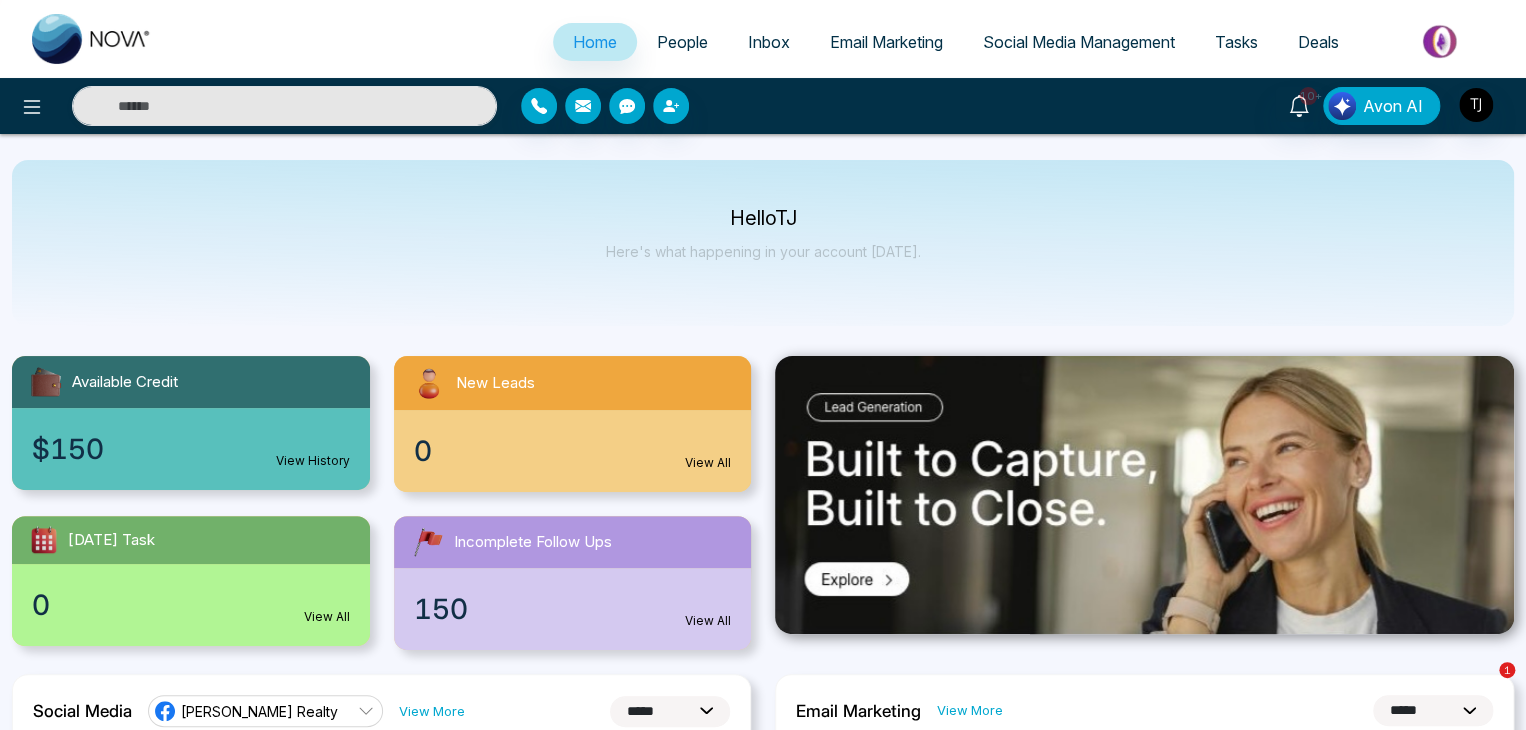 click on "People" at bounding box center [682, 42] 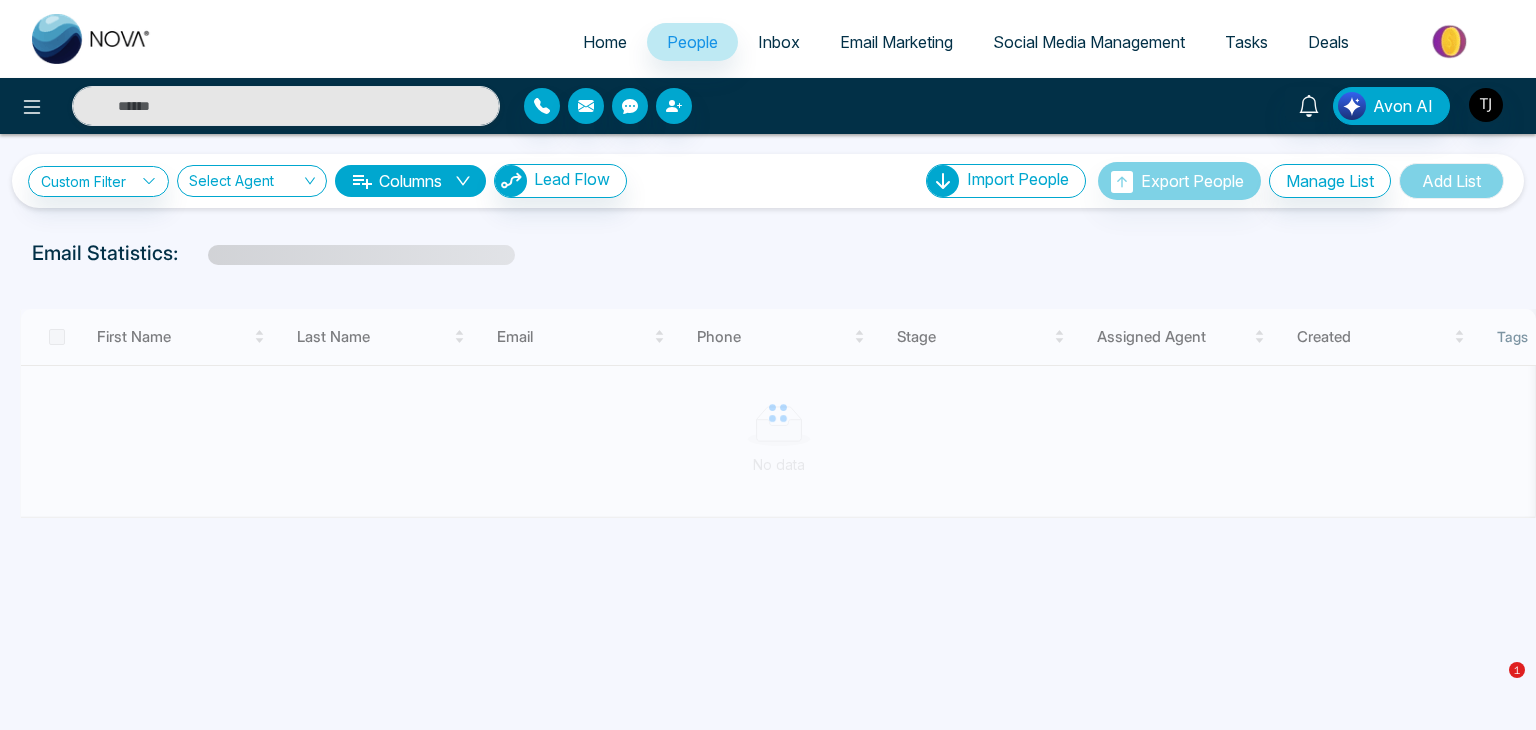 click on "Inbox" at bounding box center [779, 42] 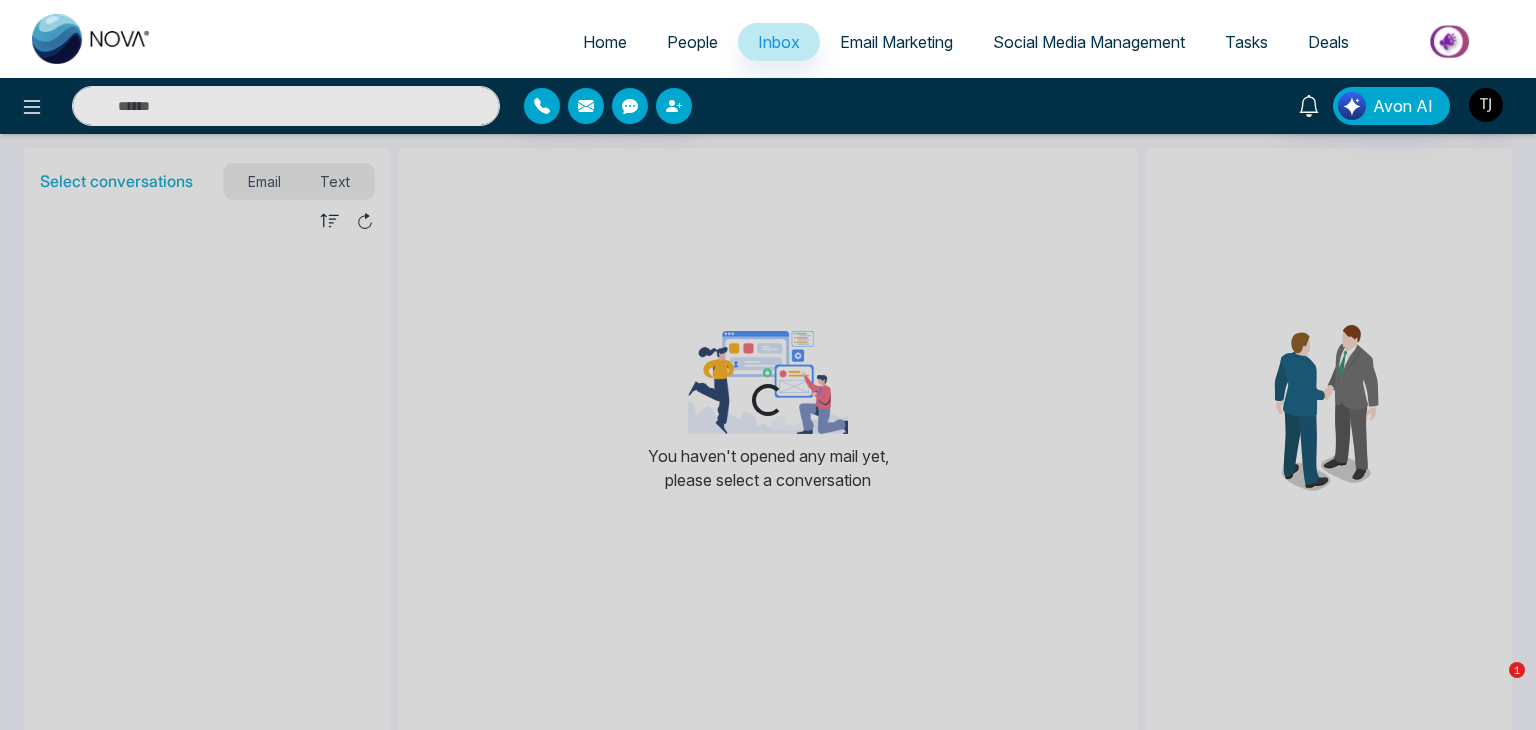 click on "Email Marketing" at bounding box center (896, 42) 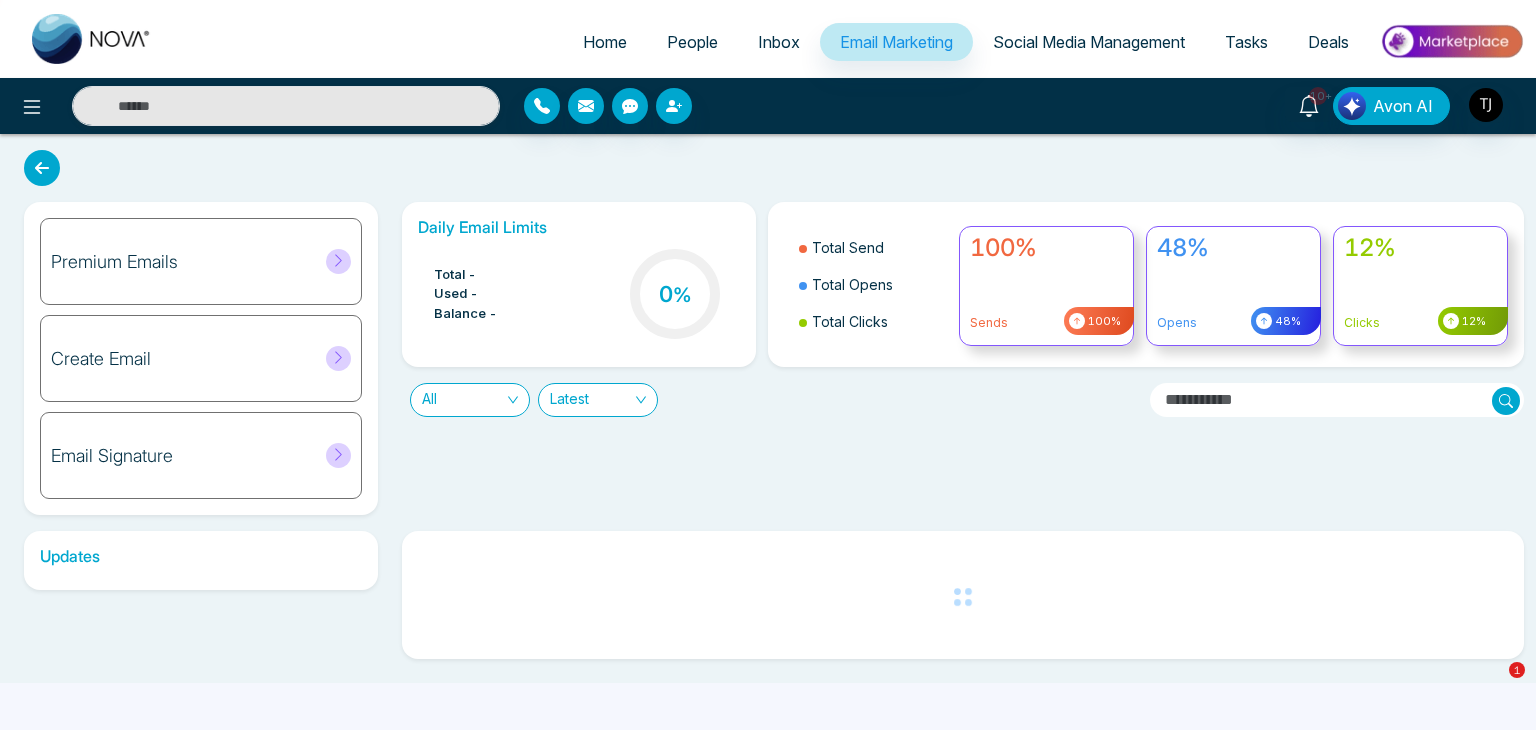 click on "Social Media Management" at bounding box center [1089, 42] 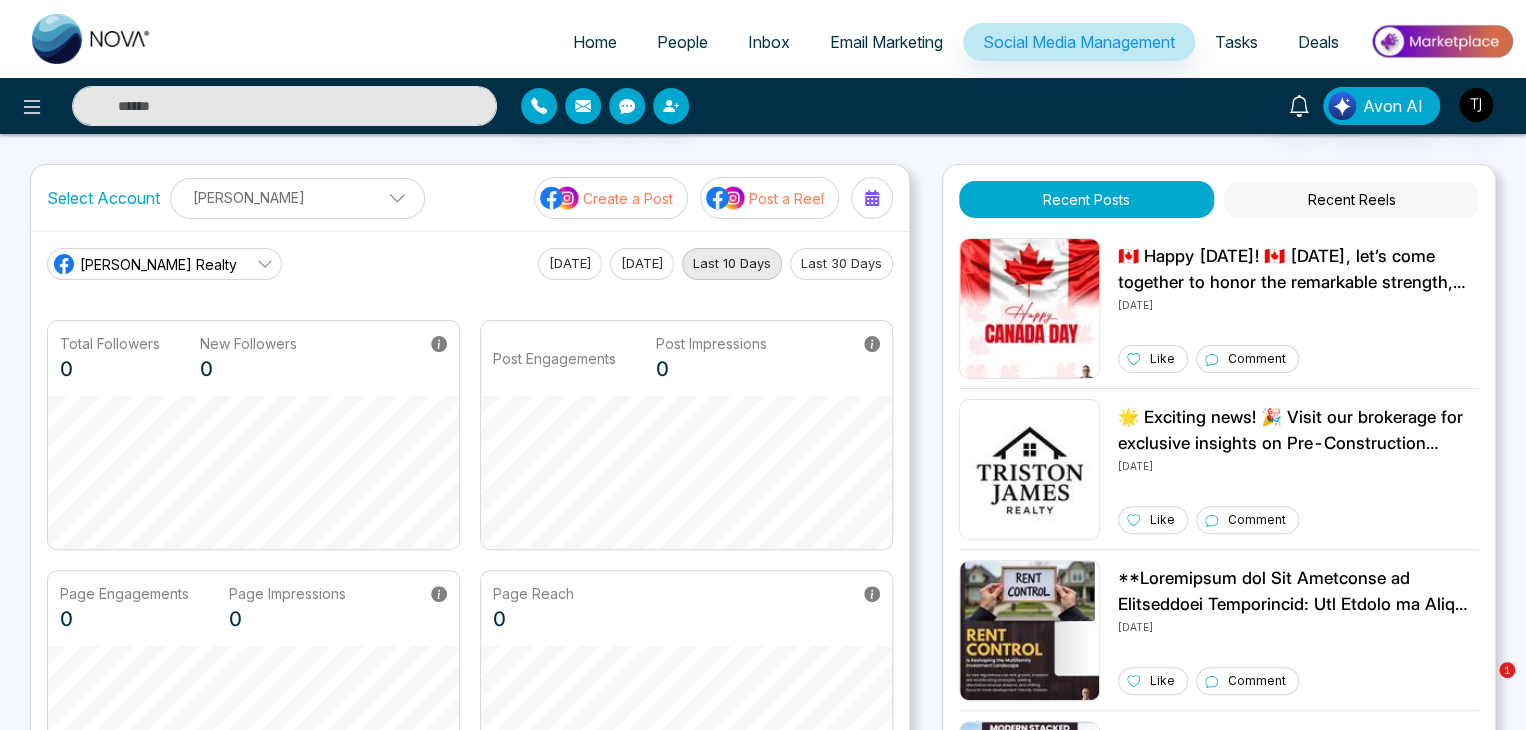 click on "Tasks" at bounding box center (1236, 42) 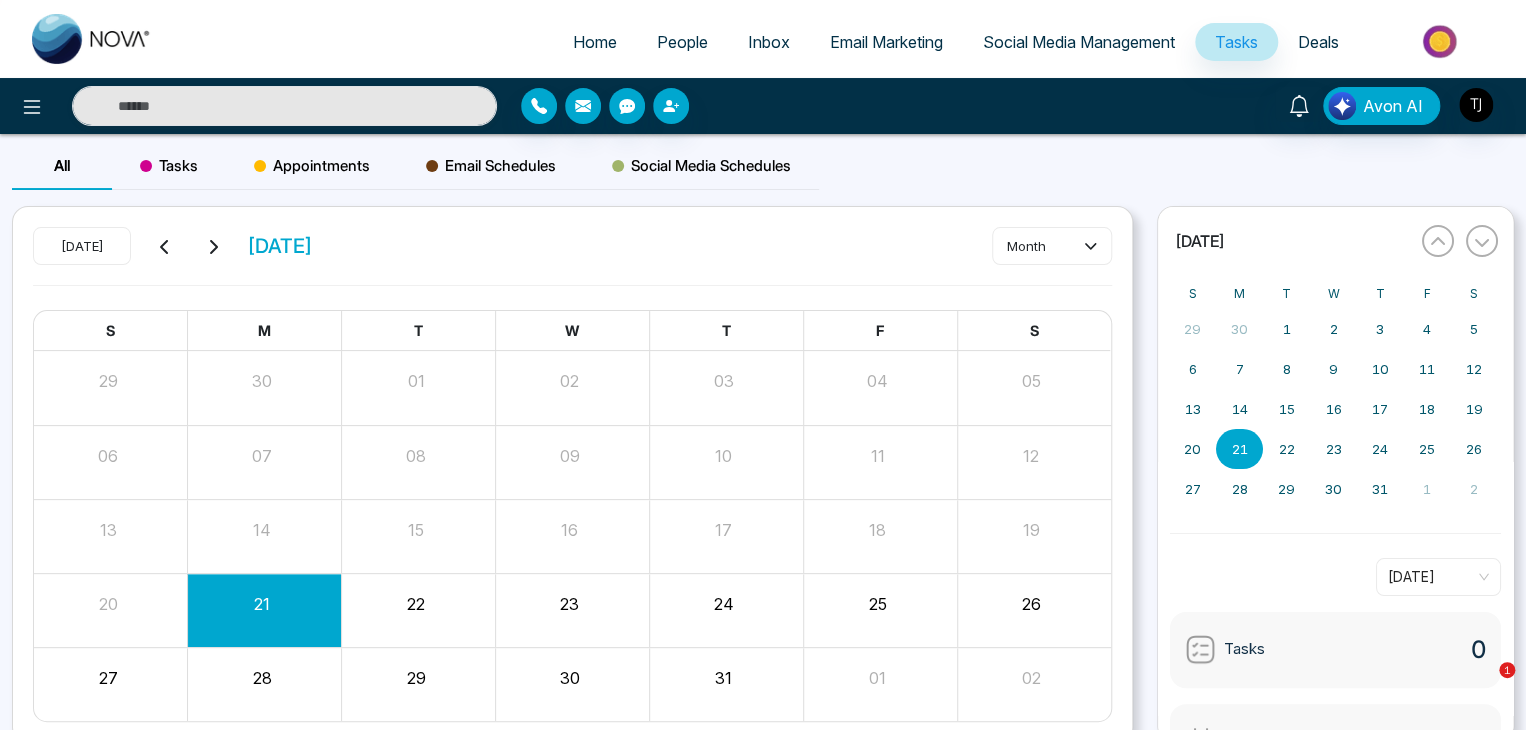 click on "Deals" at bounding box center [1318, 42] 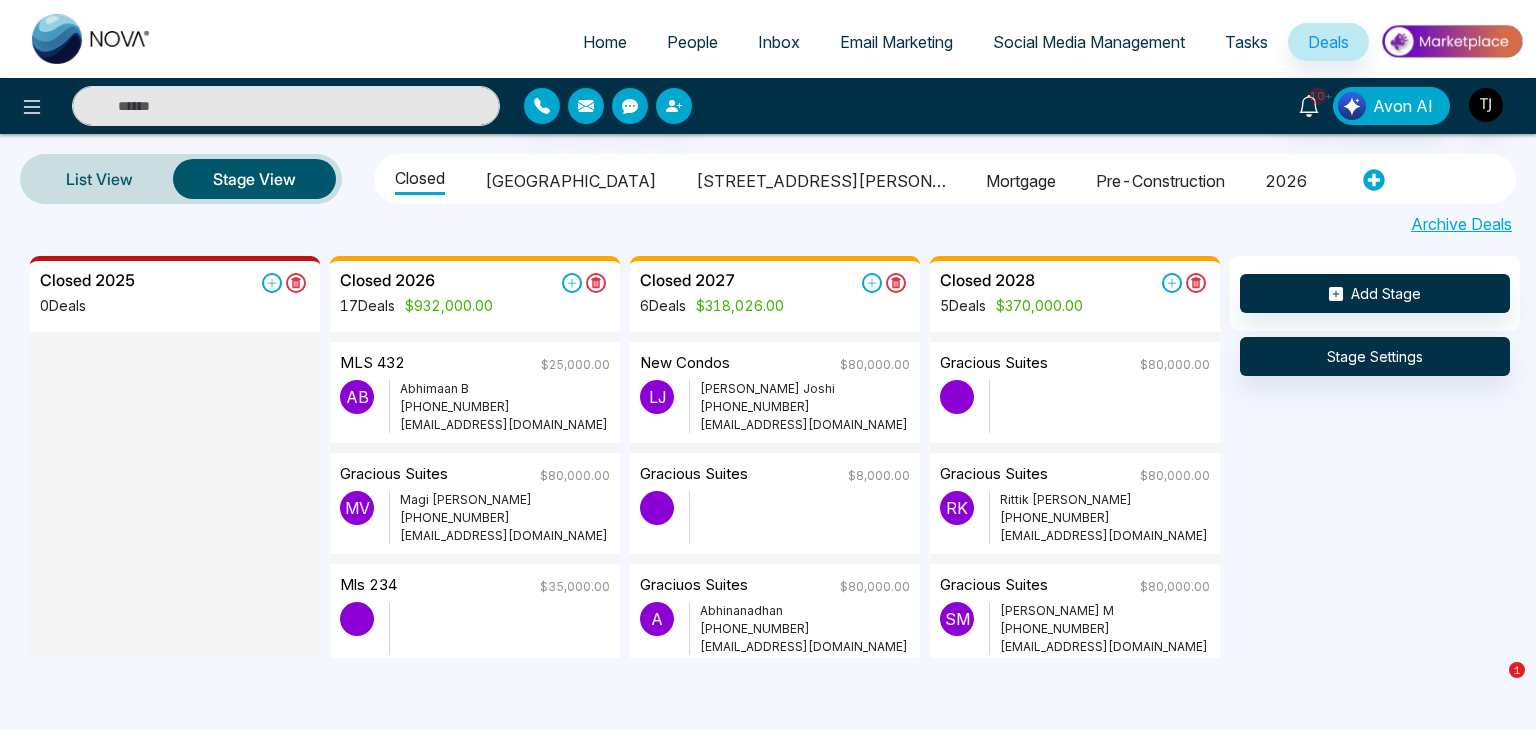 click on "Home" at bounding box center (605, 42) 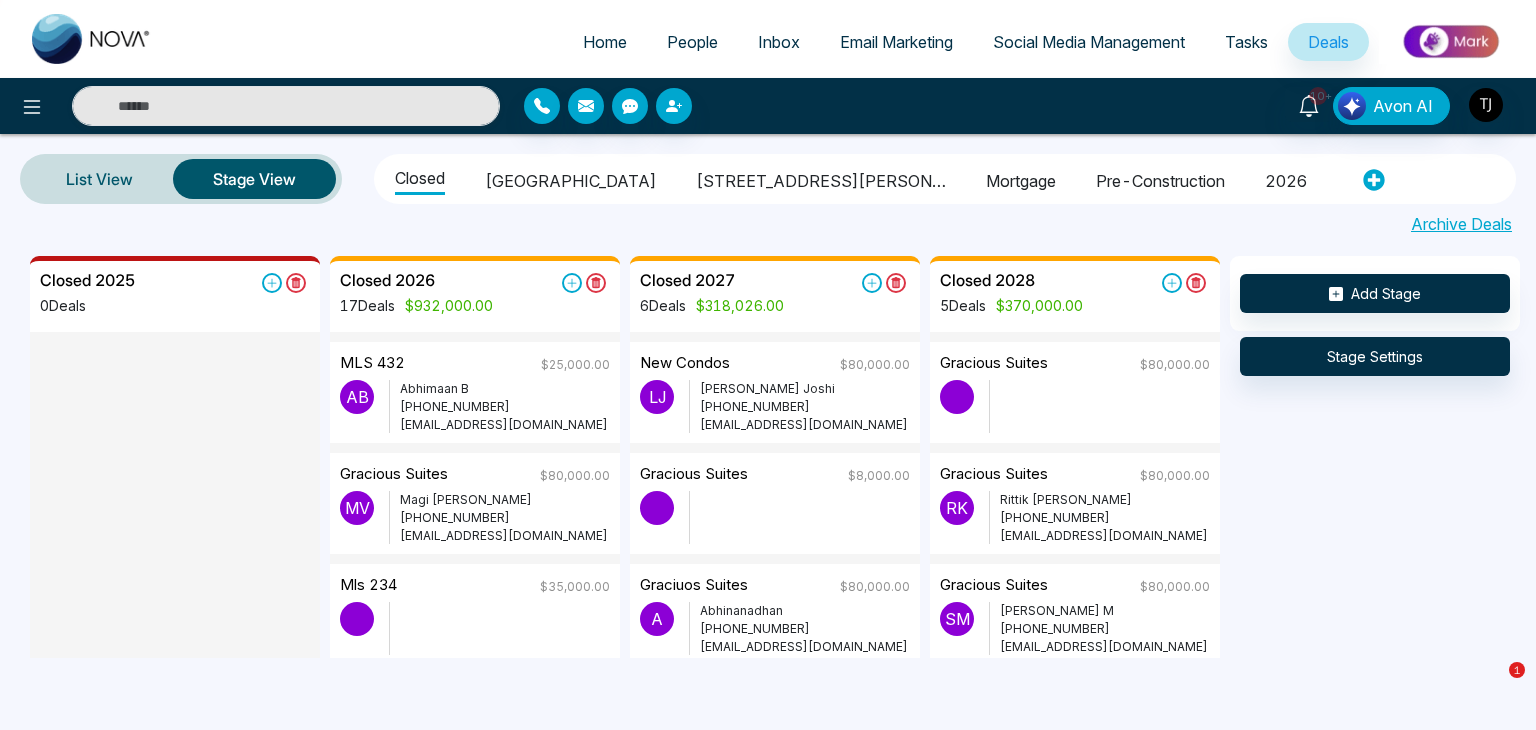 select on "*" 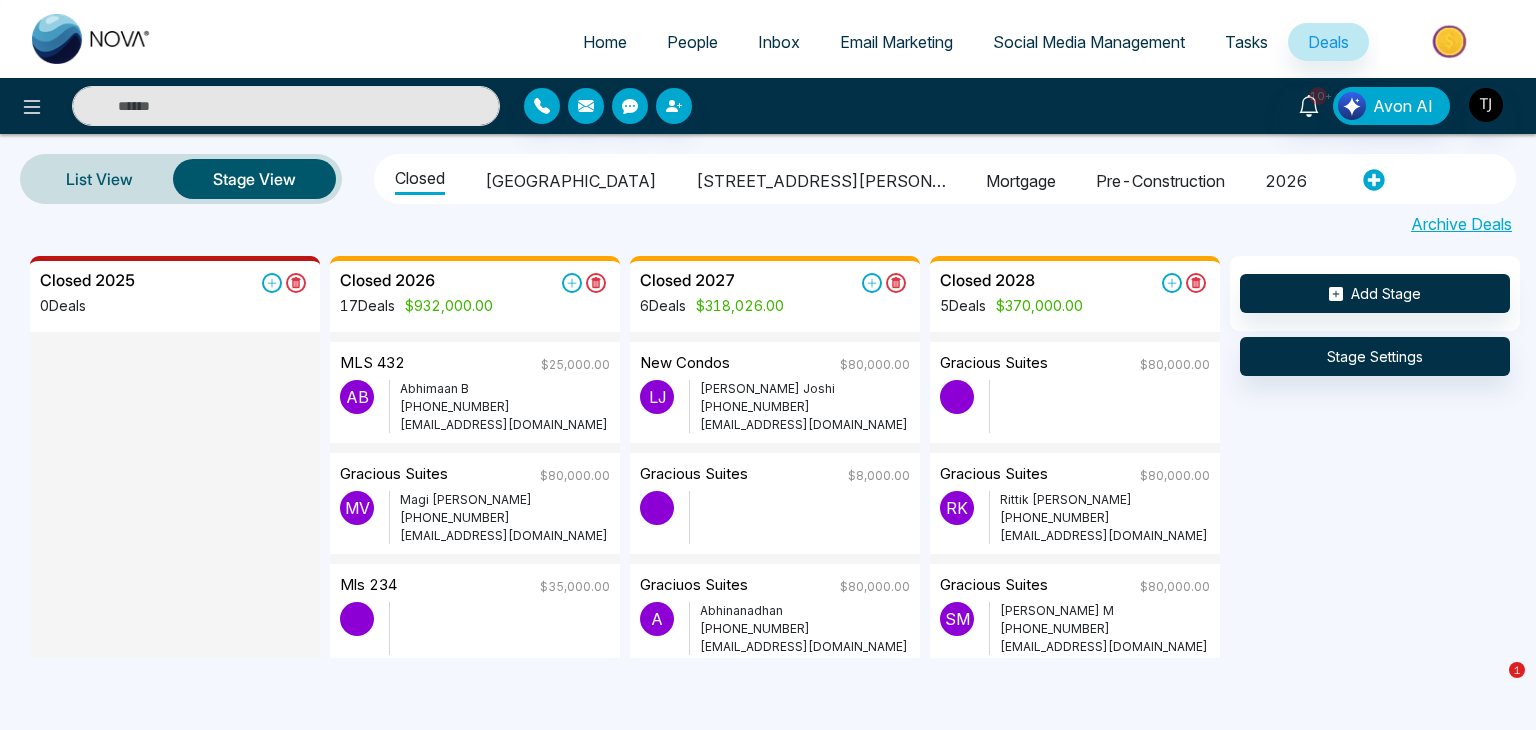 select on "*" 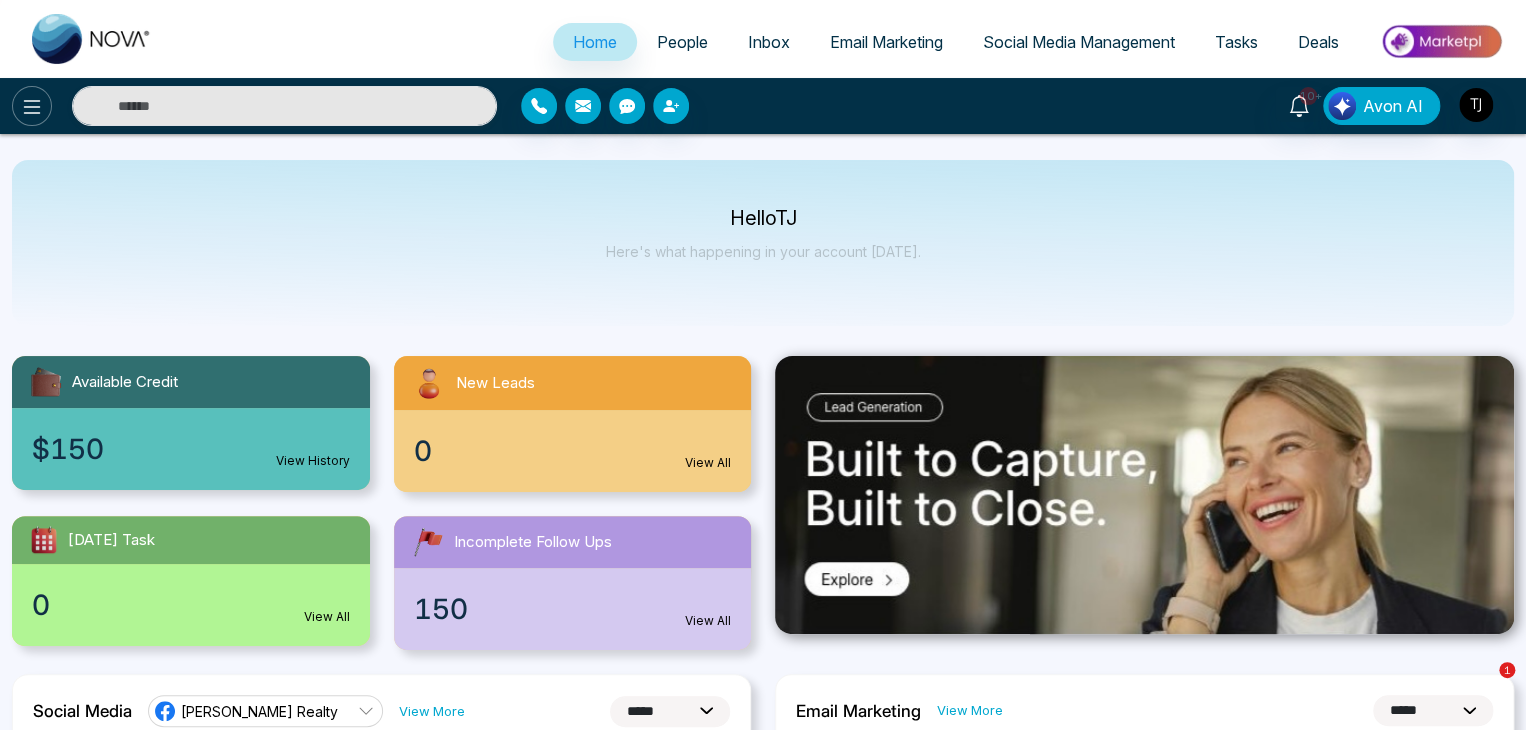 click at bounding box center [32, 106] 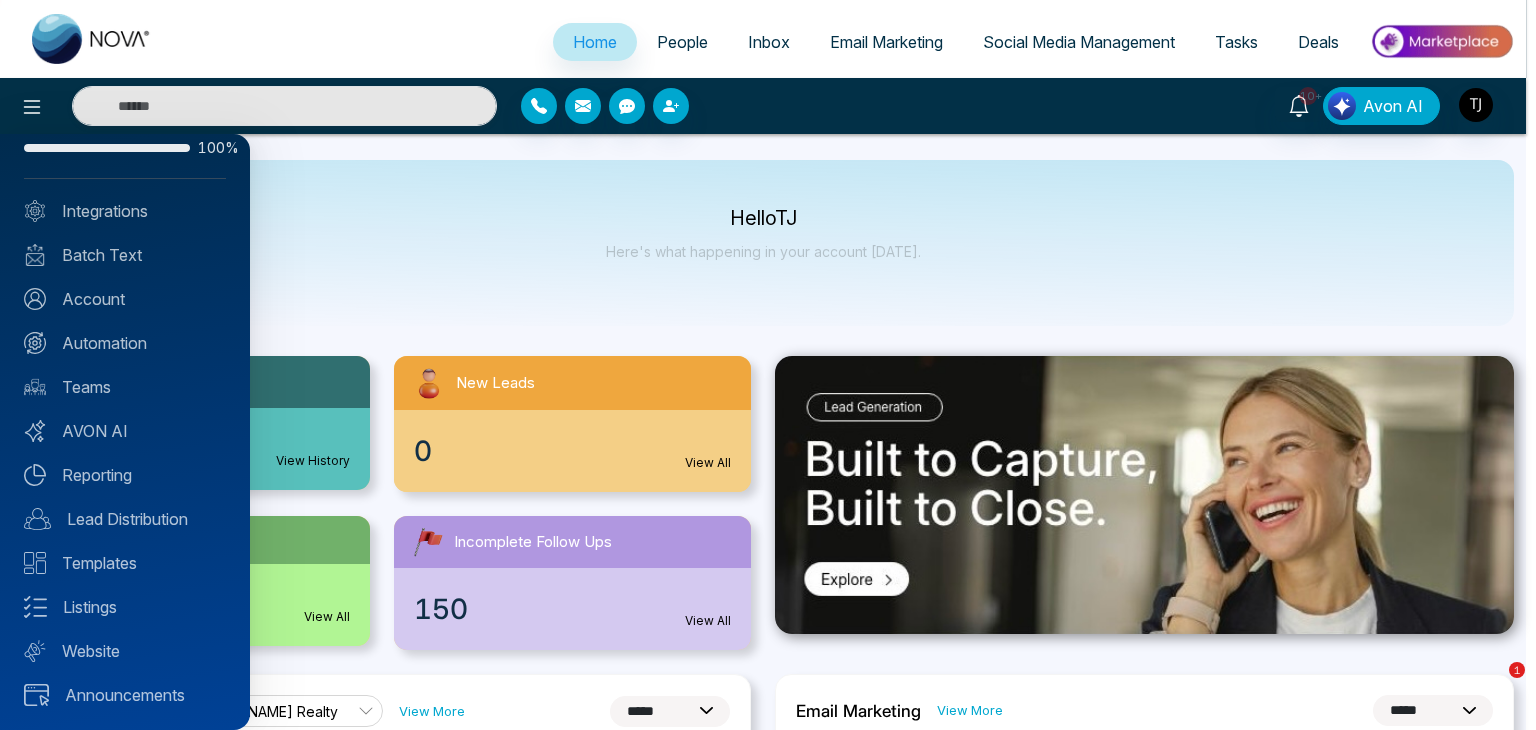 scroll, scrollTop: 0, scrollLeft: 0, axis: both 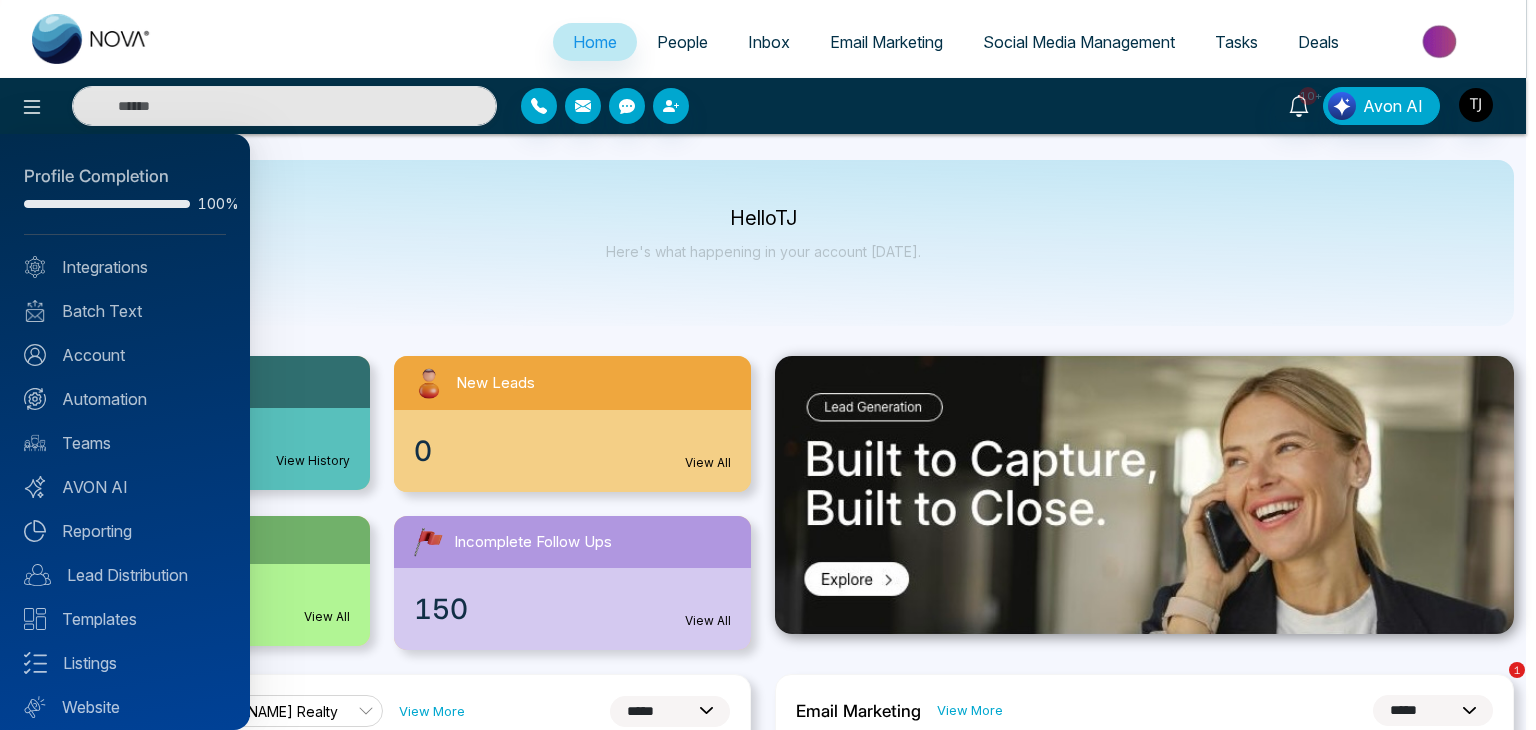 click at bounding box center [768, 365] 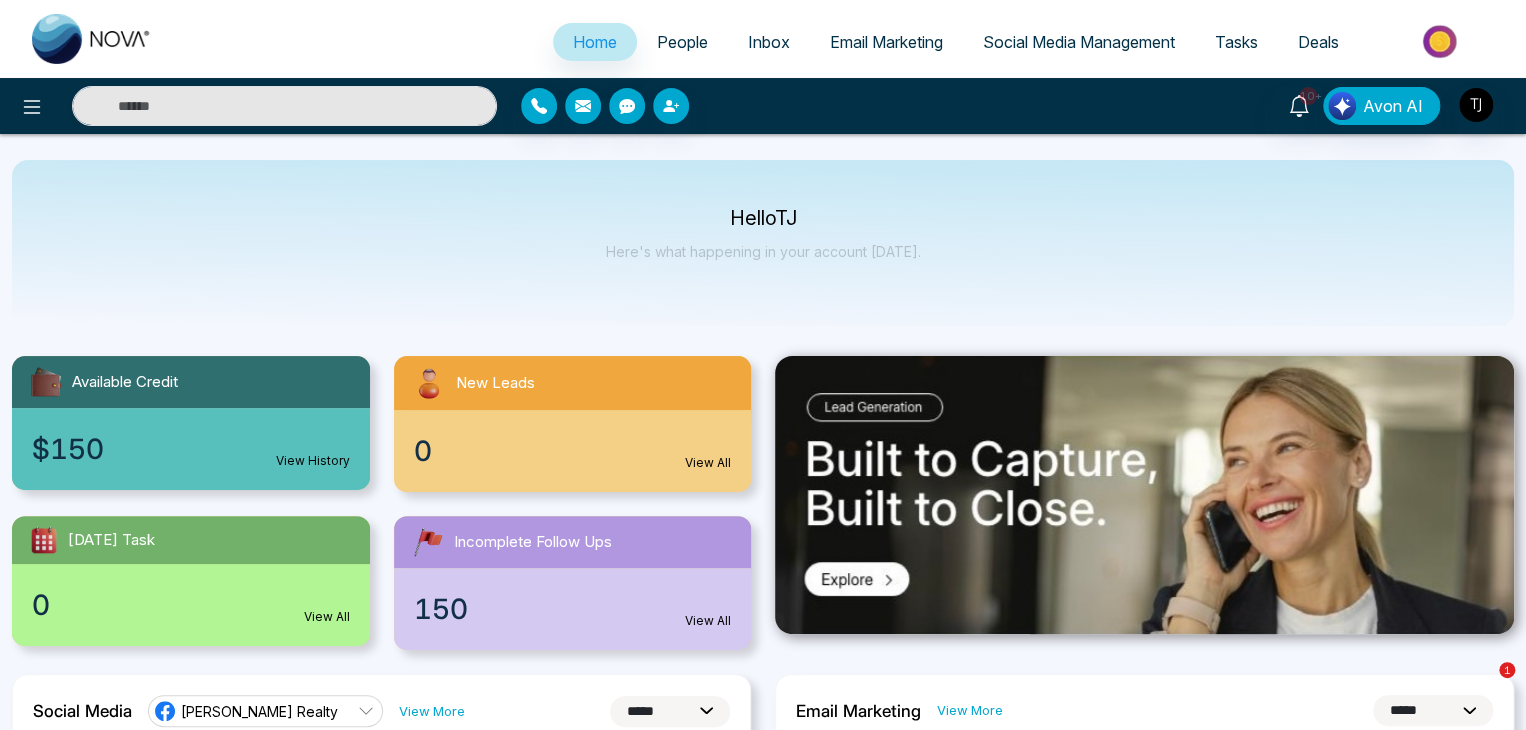 click on "Email Marketing" at bounding box center (886, 42) 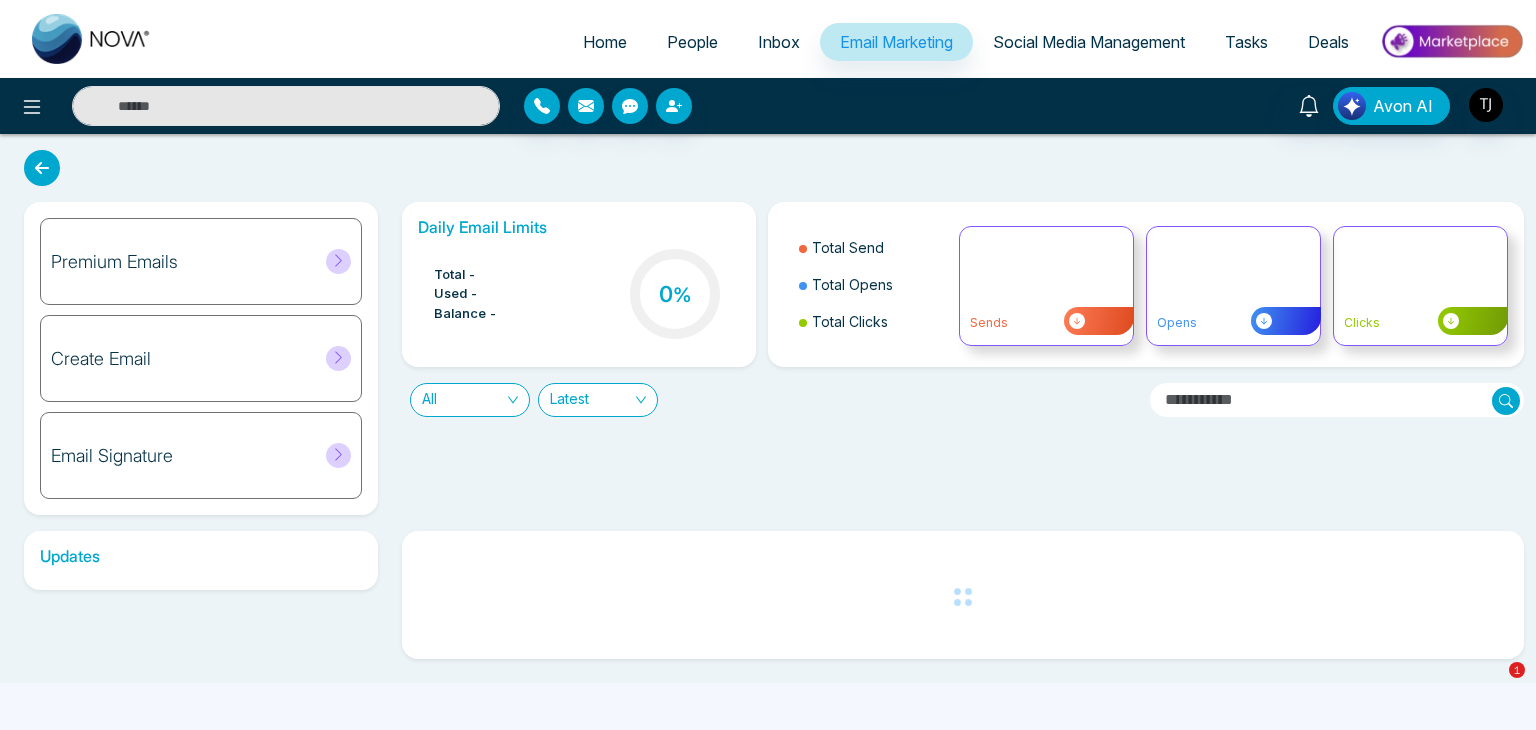 click on "Social Media Management" at bounding box center (1089, 42) 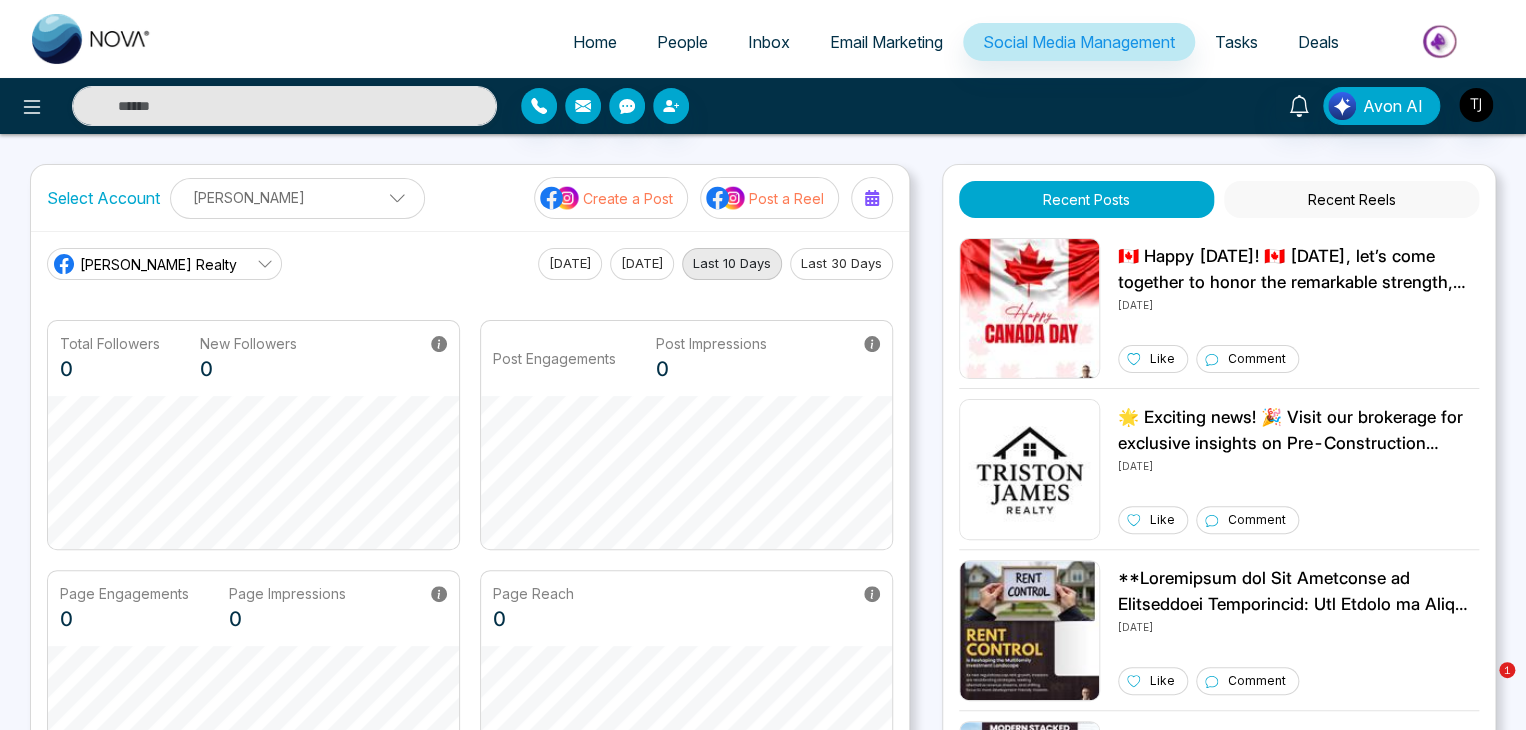 click on "Email Marketing" at bounding box center [886, 42] 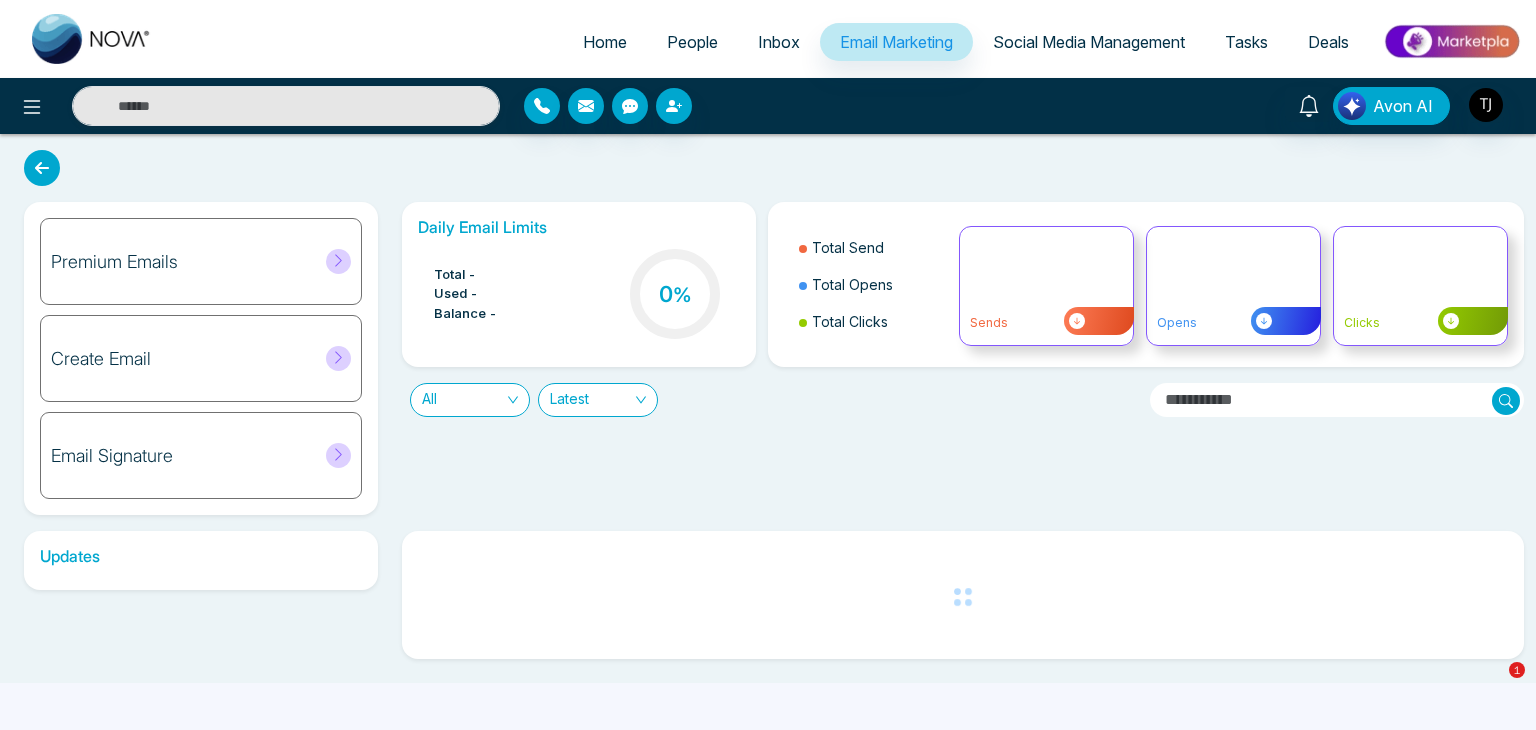 click on "Inbox" at bounding box center [779, 42] 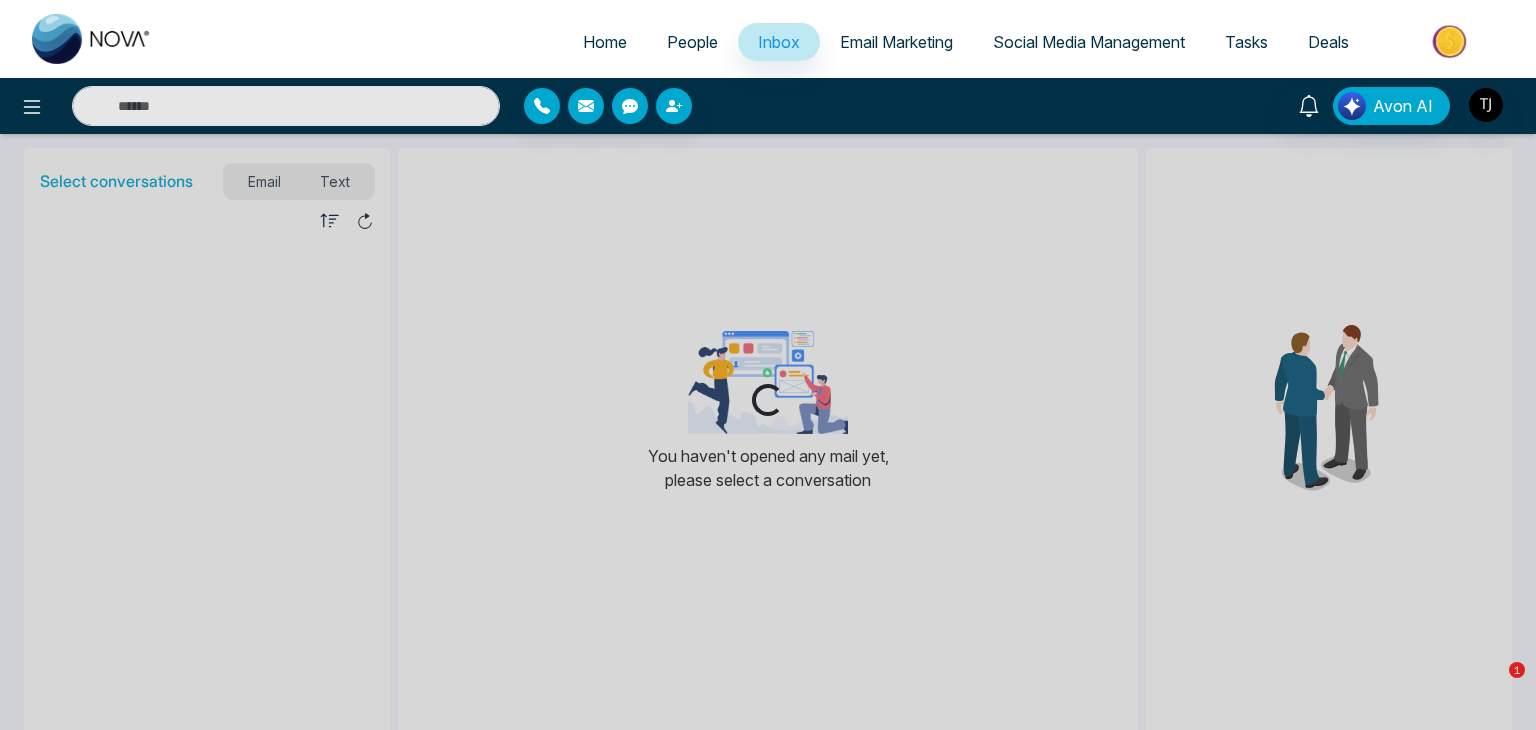 click on "People" at bounding box center [692, 42] 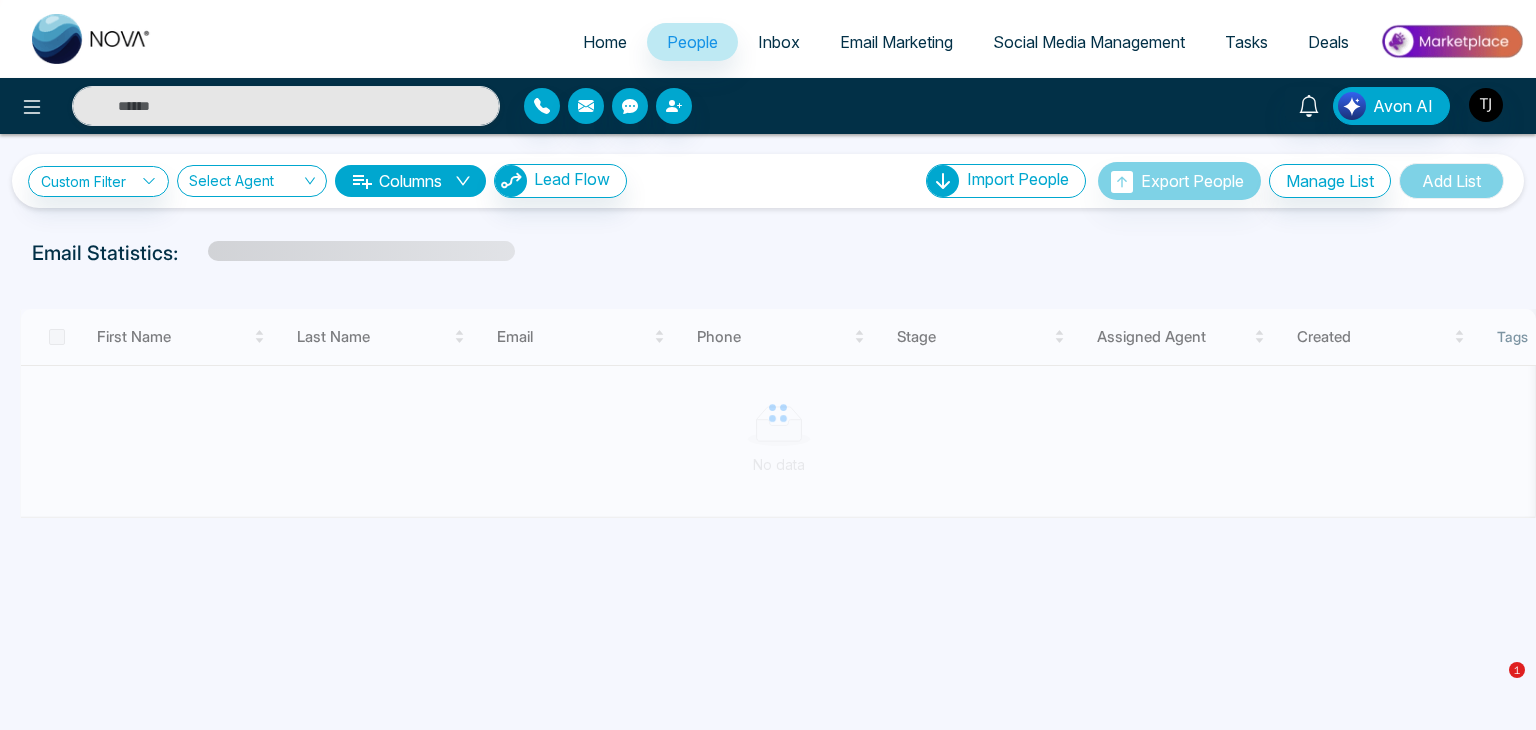 click on "Home" at bounding box center (605, 42) 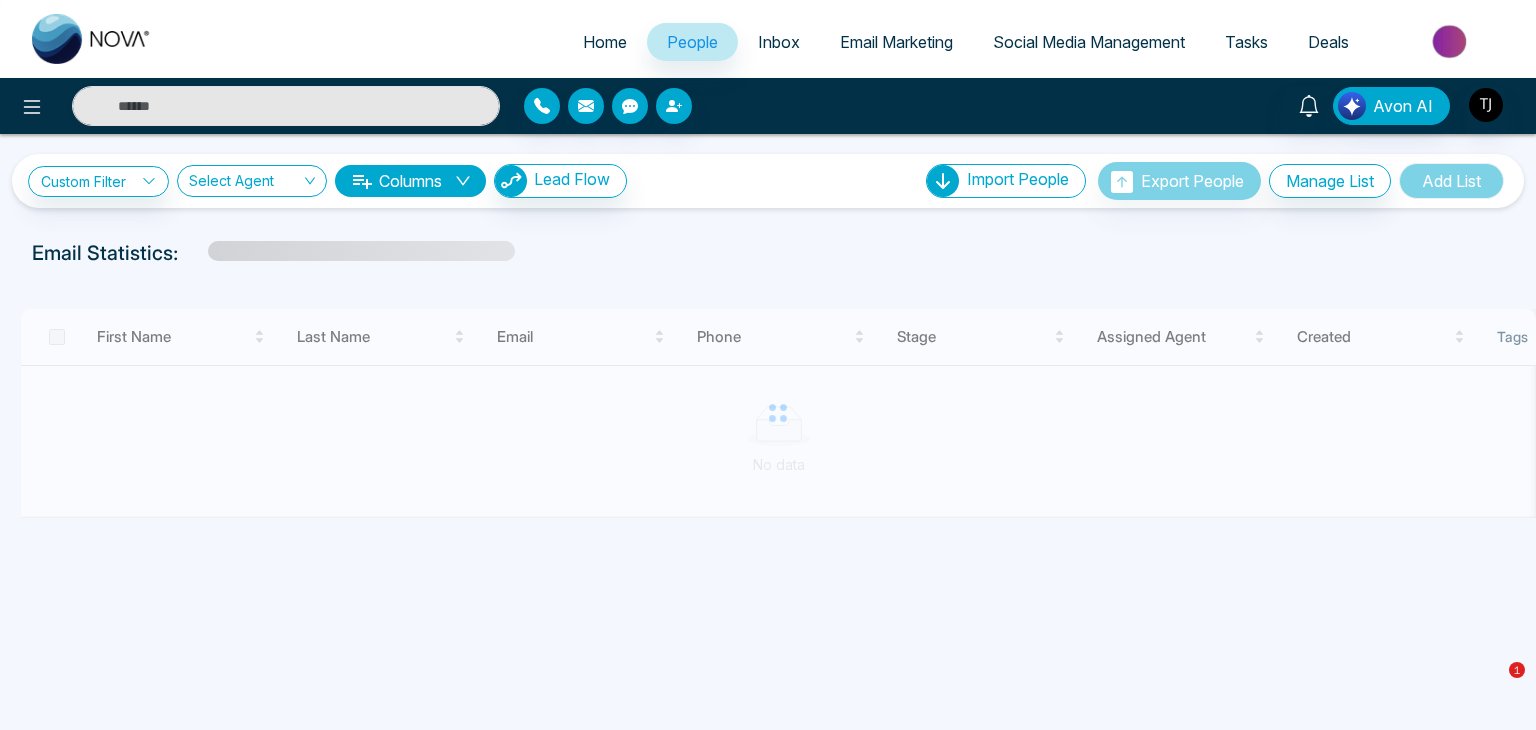 select on "*" 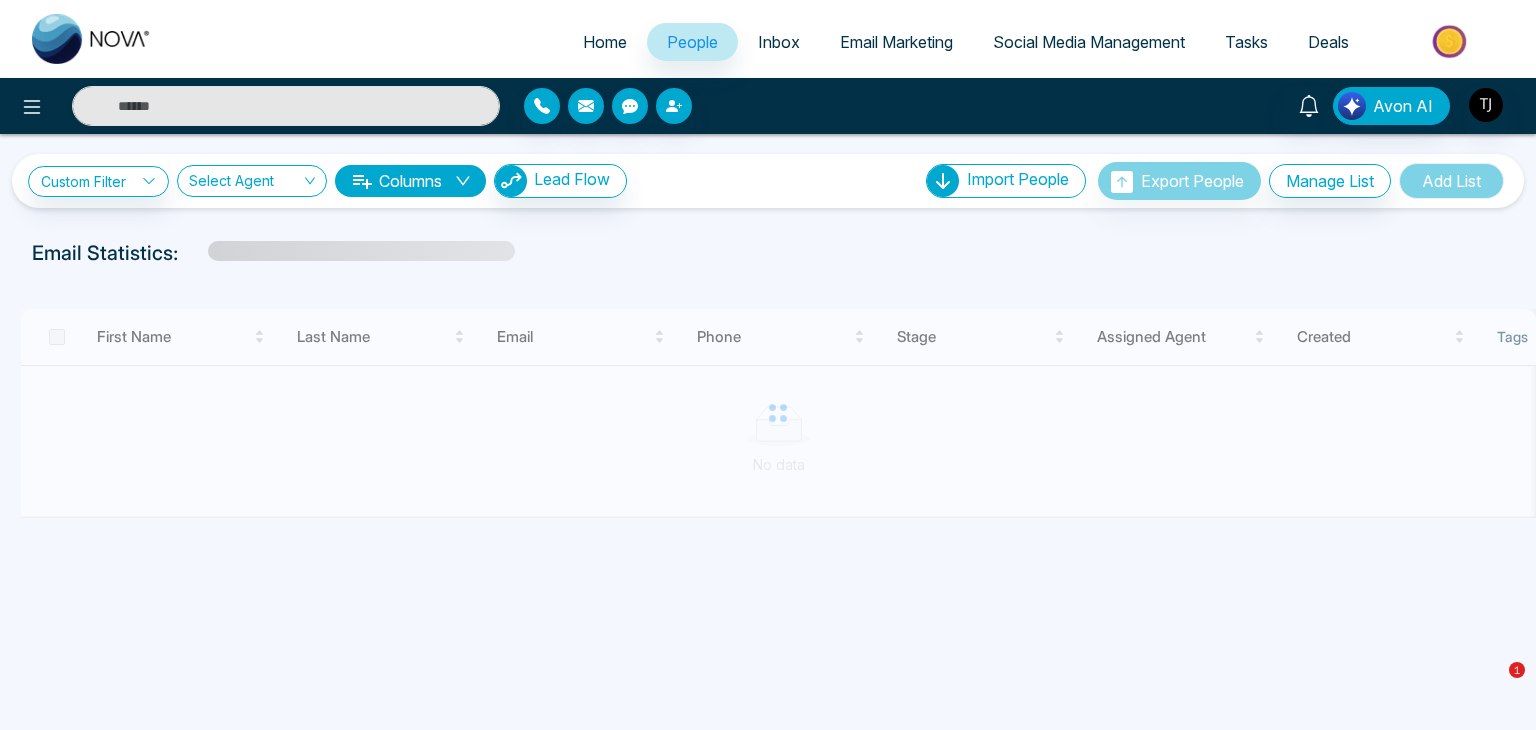 select on "*" 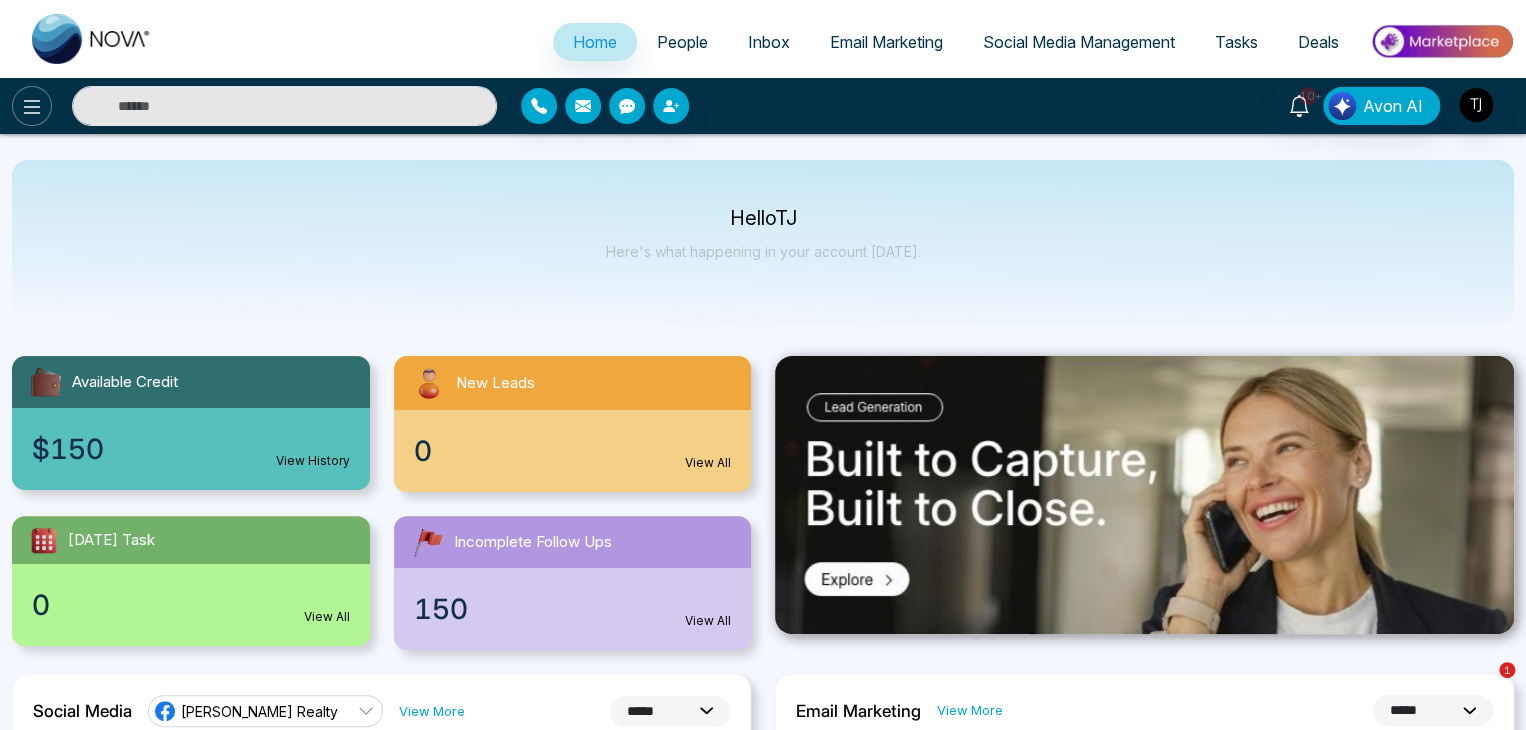 click 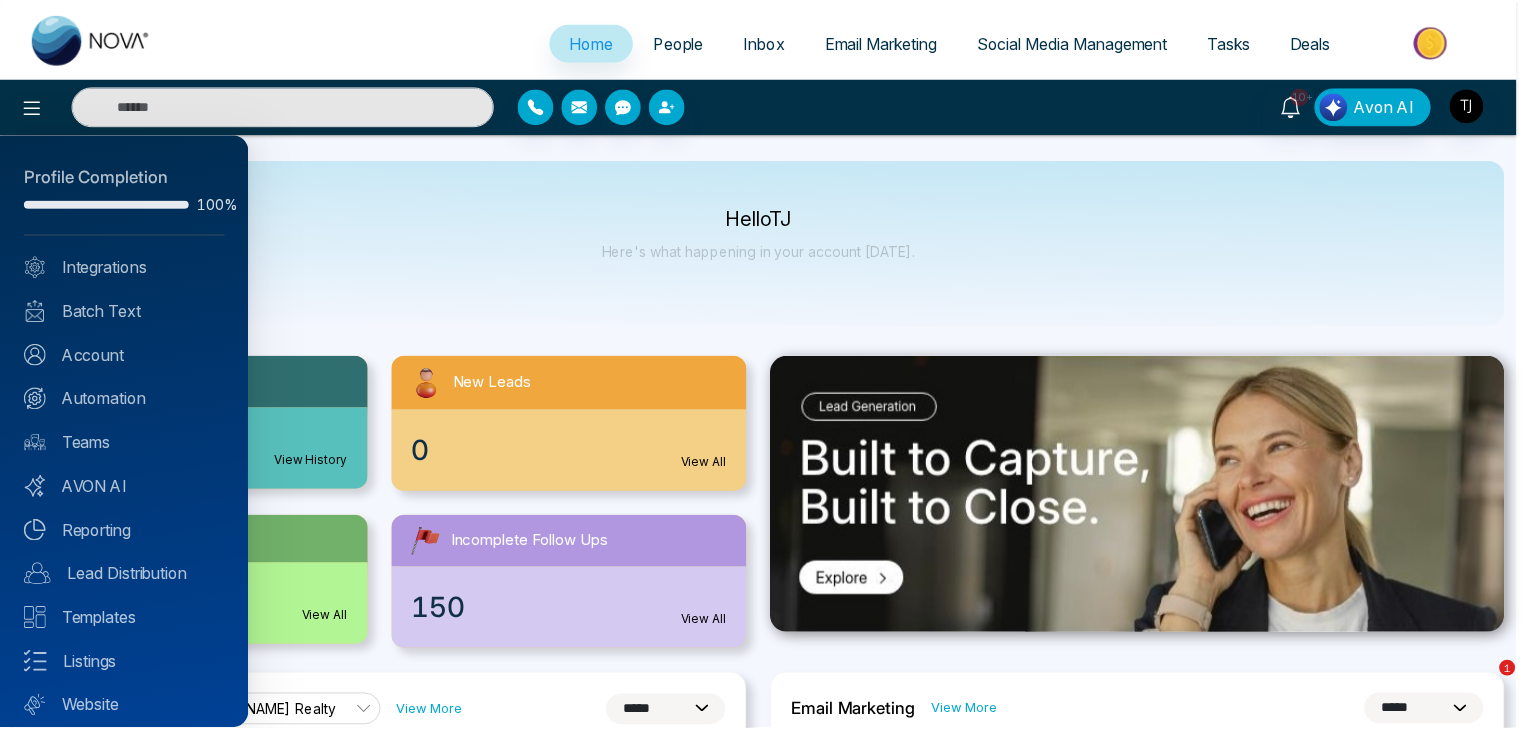 scroll, scrollTop: 56, scrollLeft: 0, axis: vertical 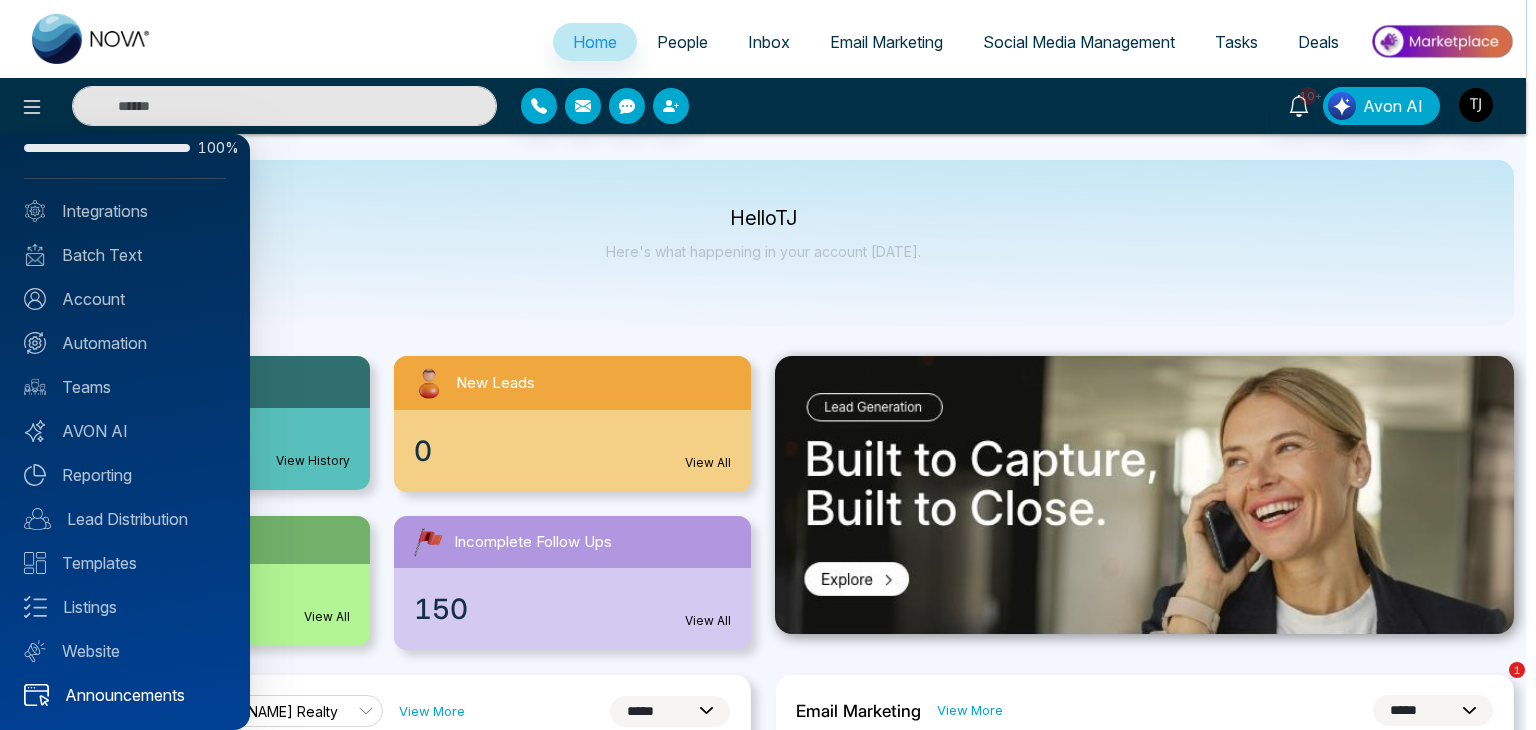 click on "Announcements" at bounding box center (125, 695) 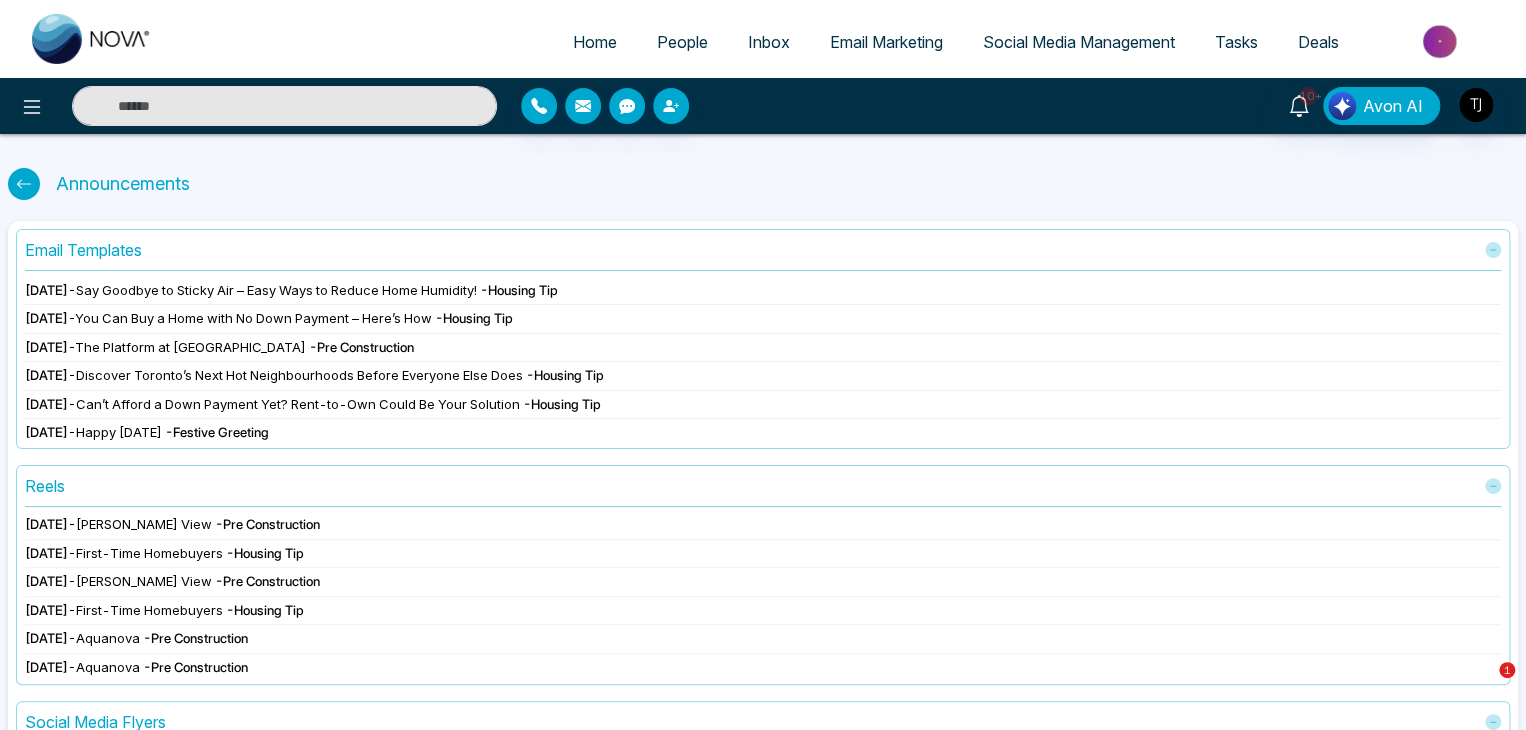 scroll, scrollTop: 199, scrollLeft: 0, axis: vertical 